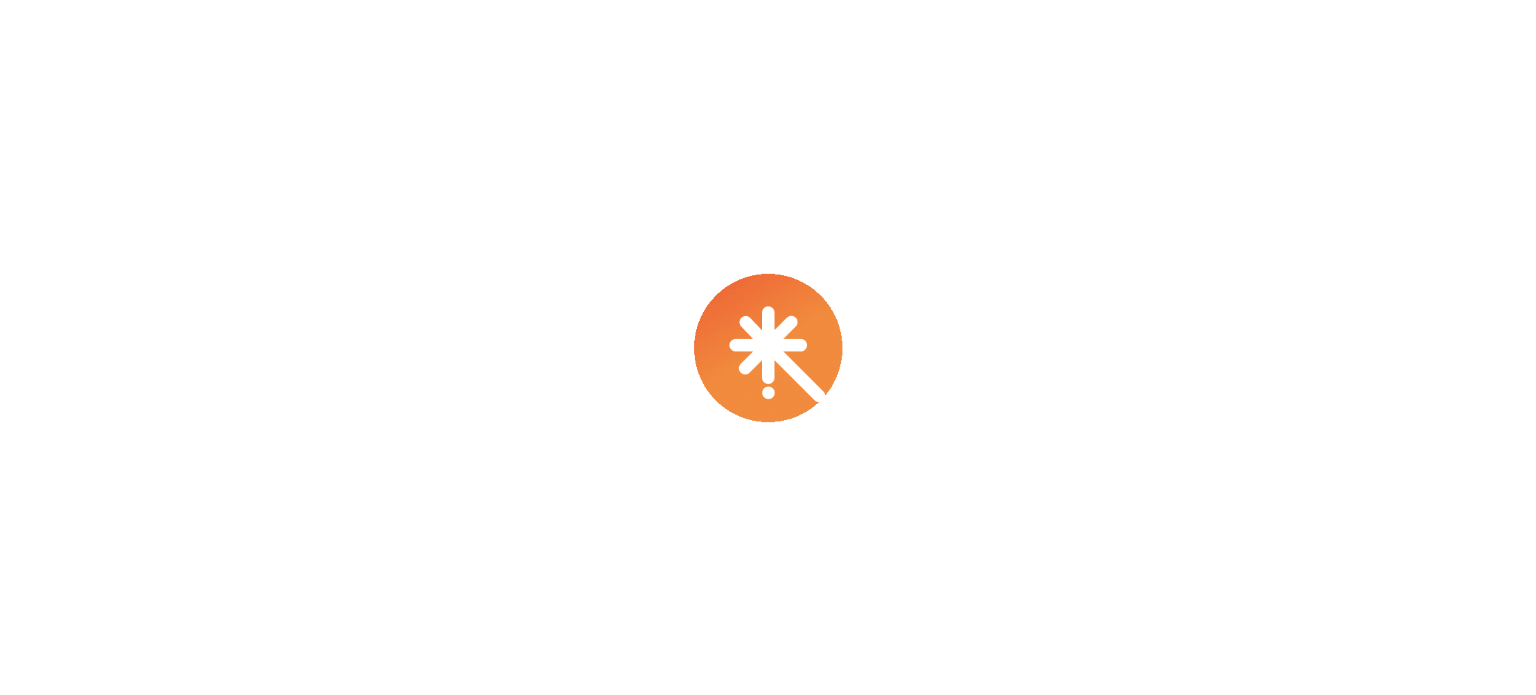 scroll, scrollTop: 0, scrollLeft: 0, axis: both 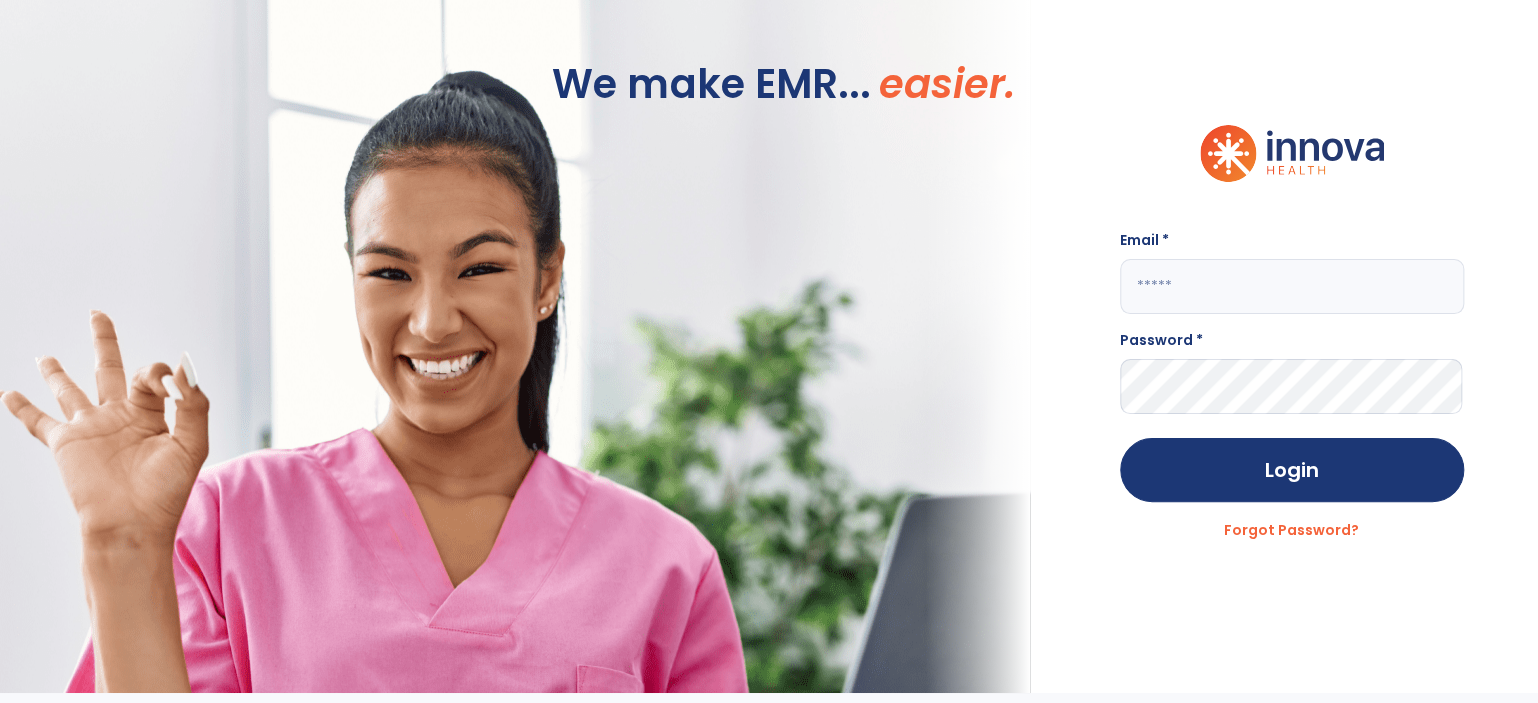click 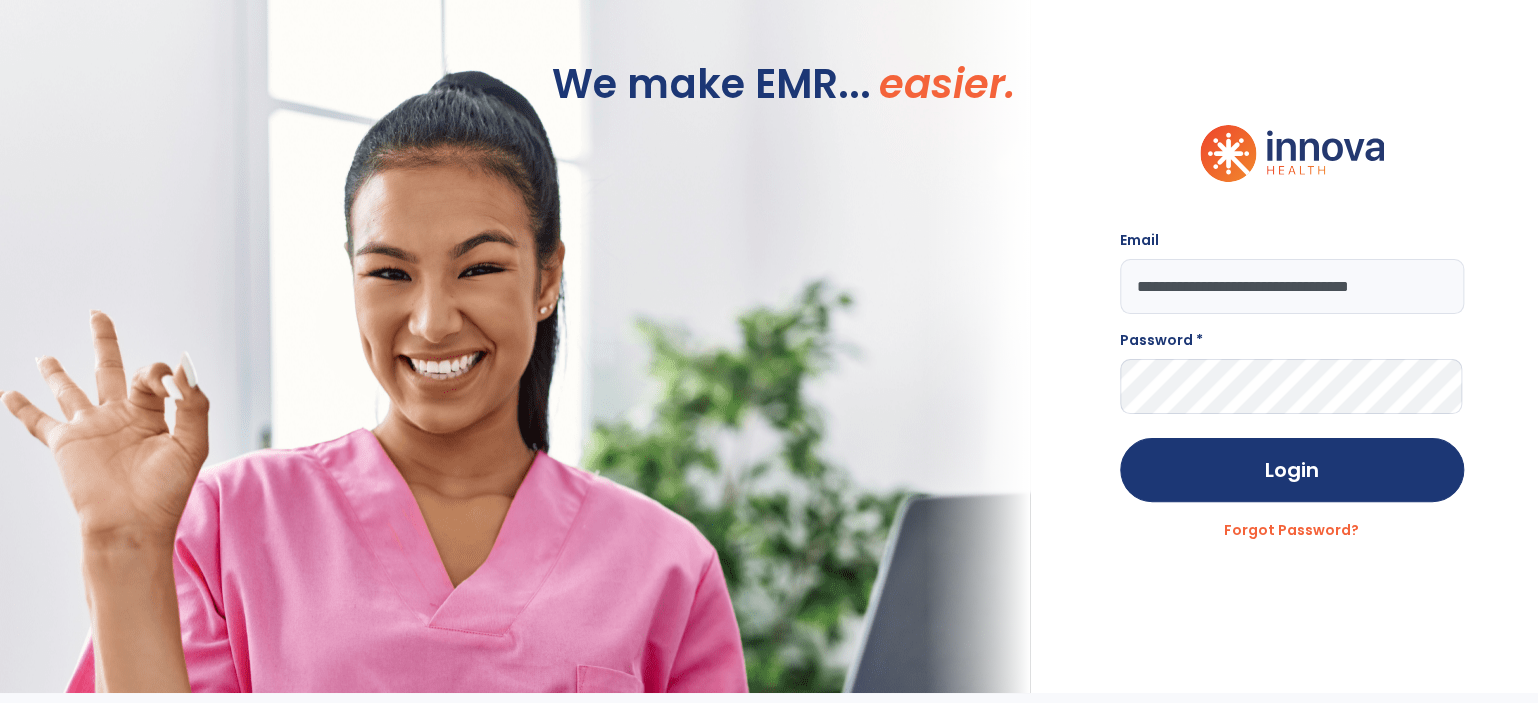 type on "**********" 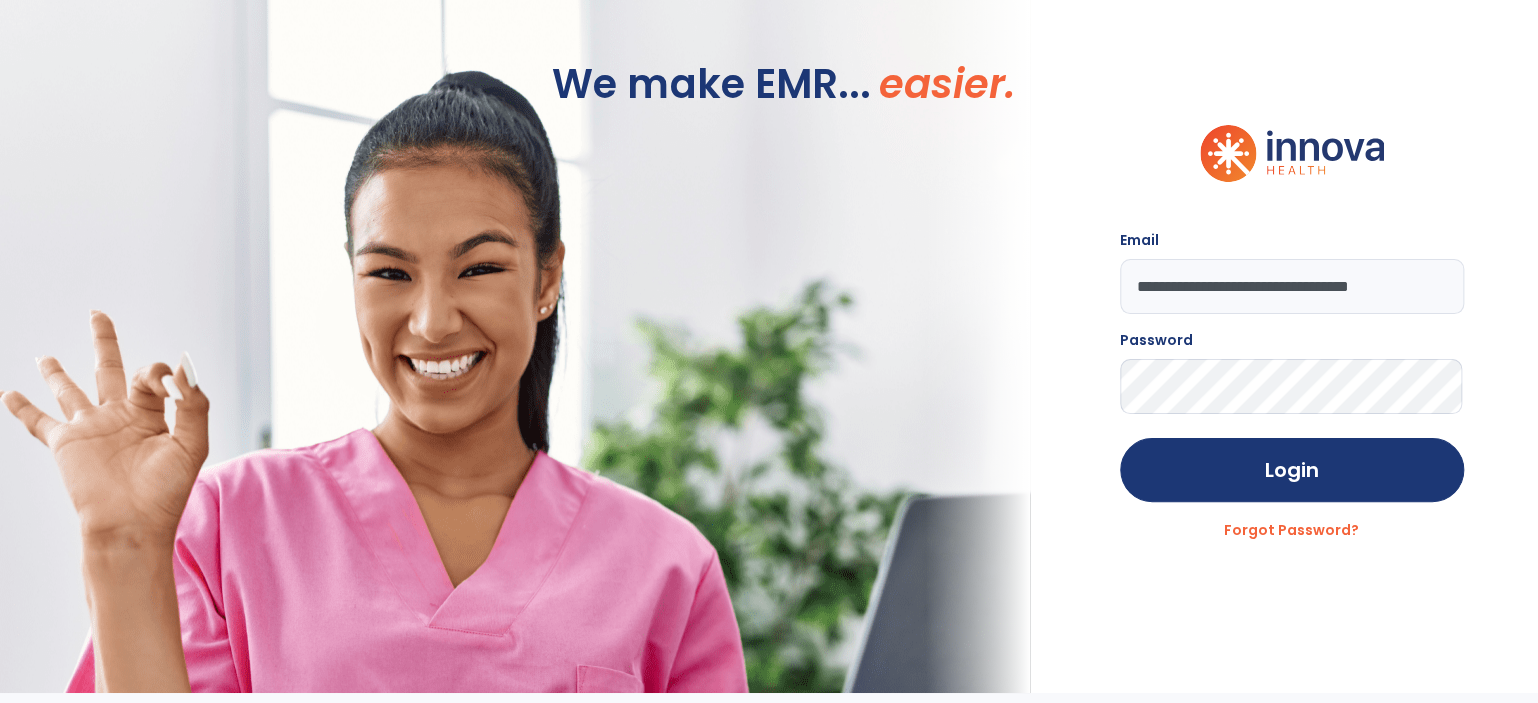 click on "Login" 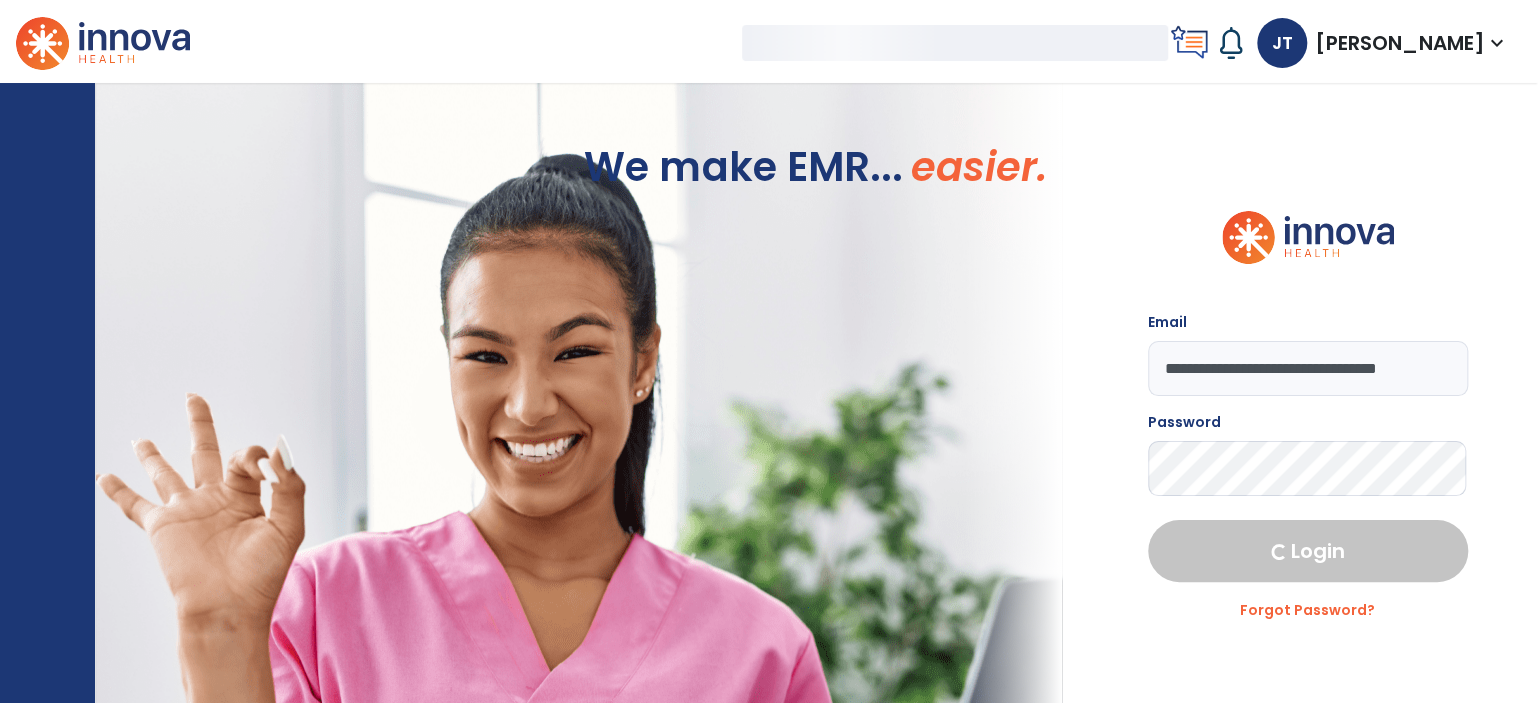 select on "***" 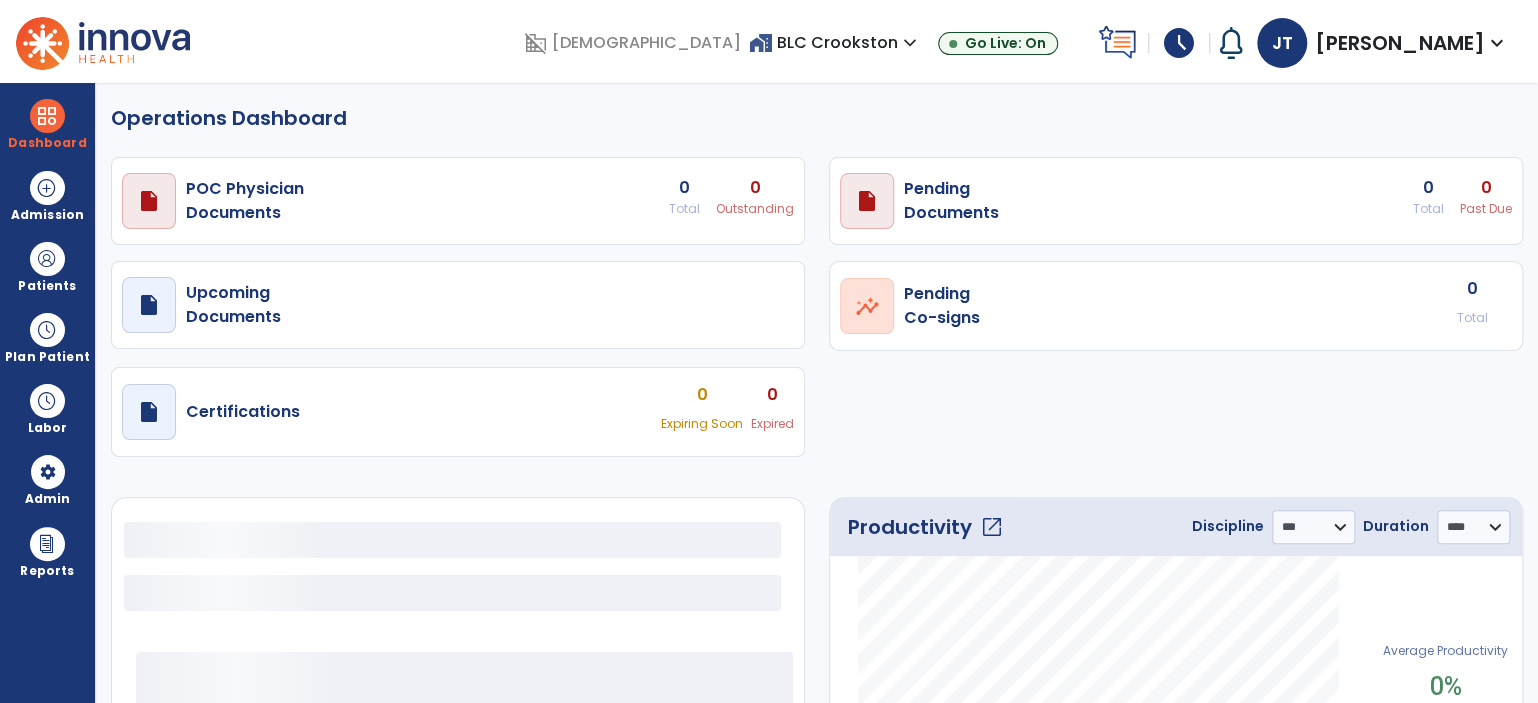 select on "***" 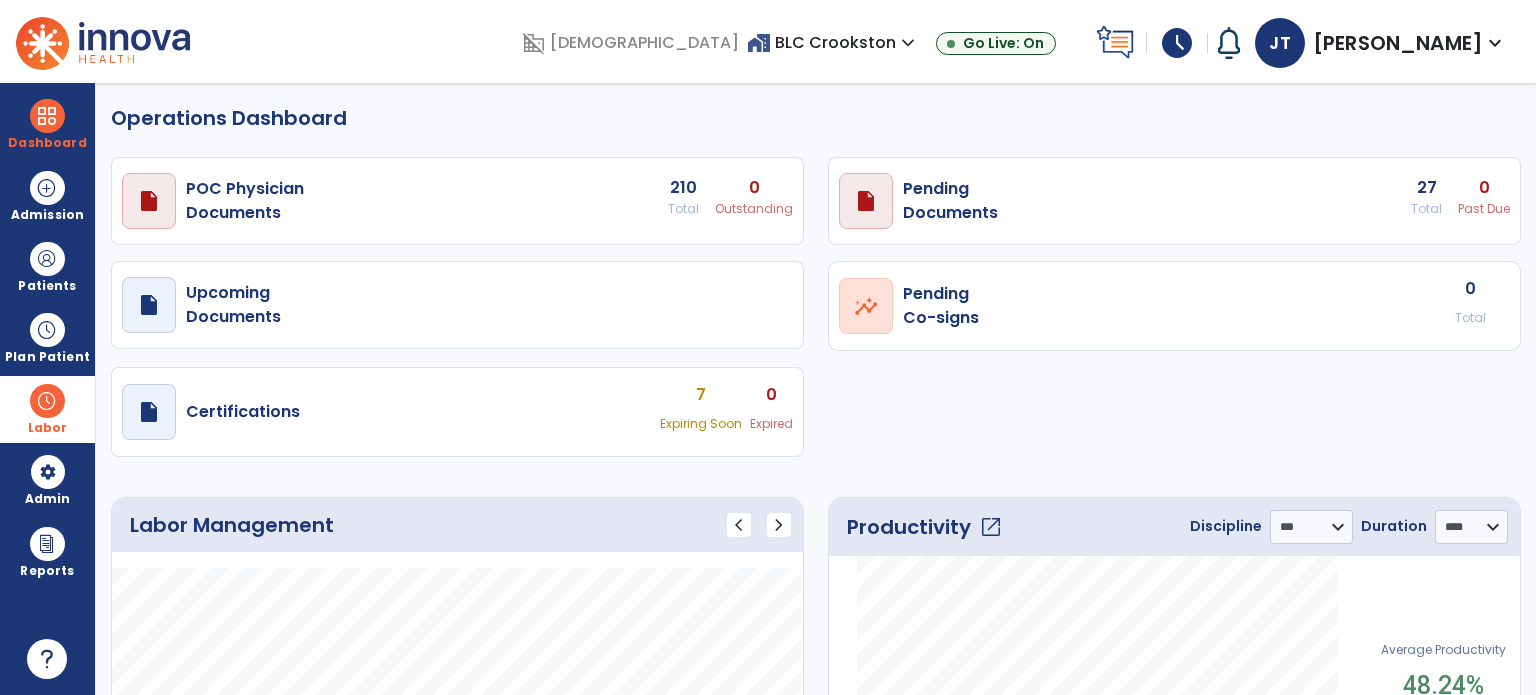 click at bounding box center (47, 401) 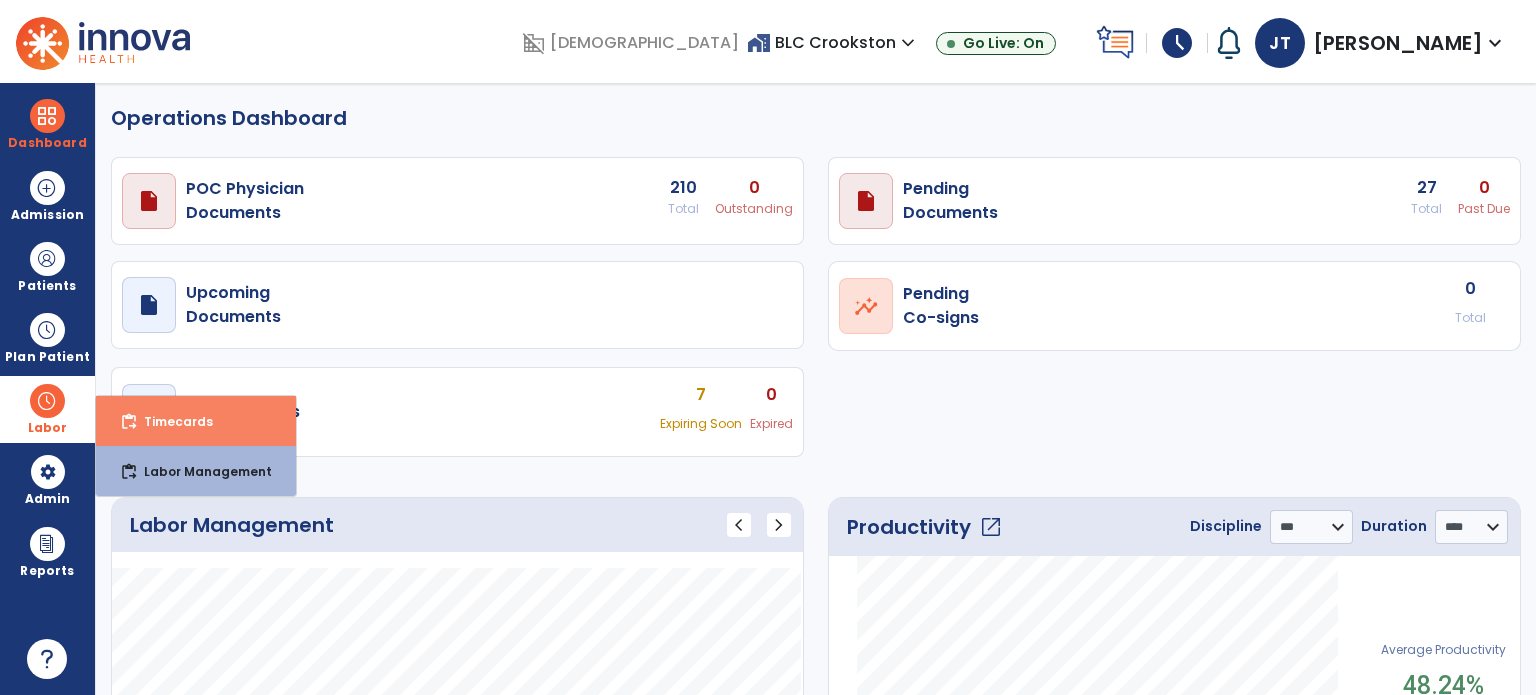 click on "Timecards" at bounding box center [170, 421] 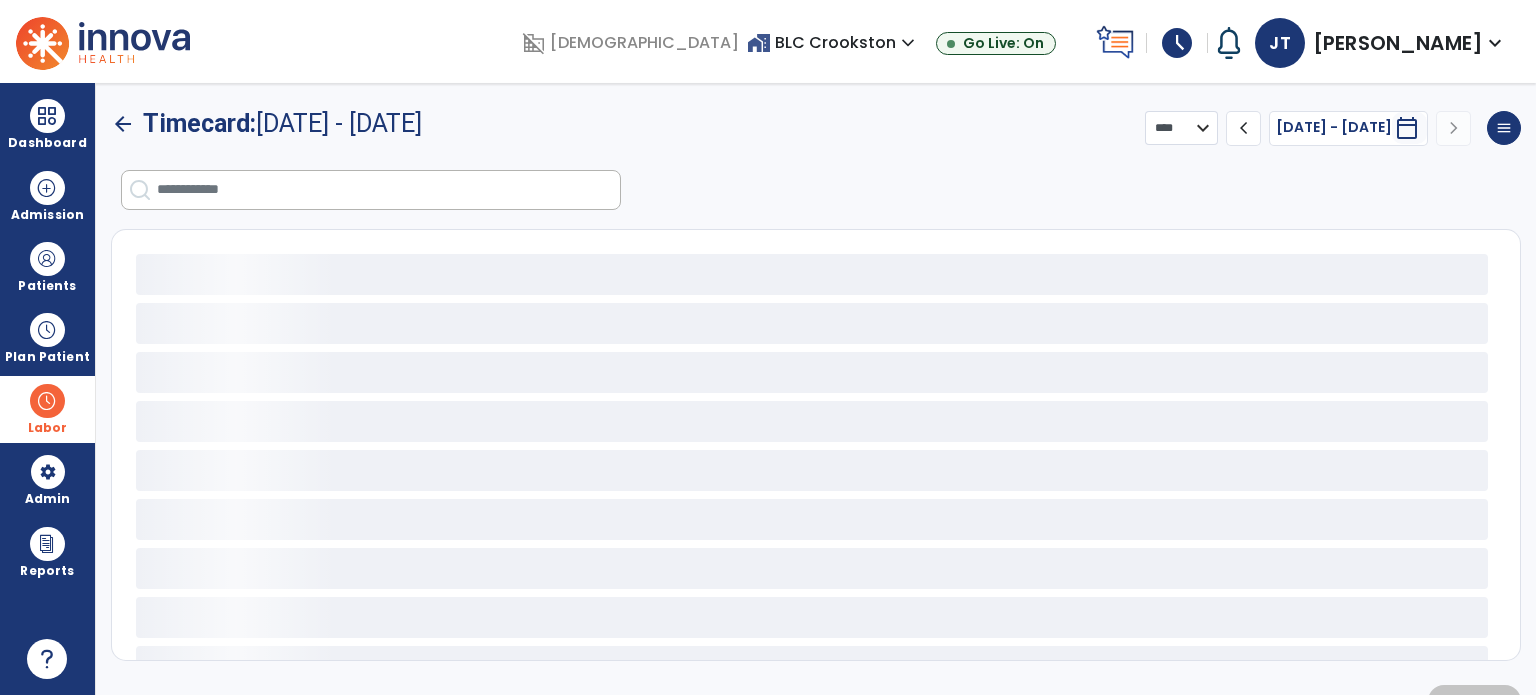 select on "***" 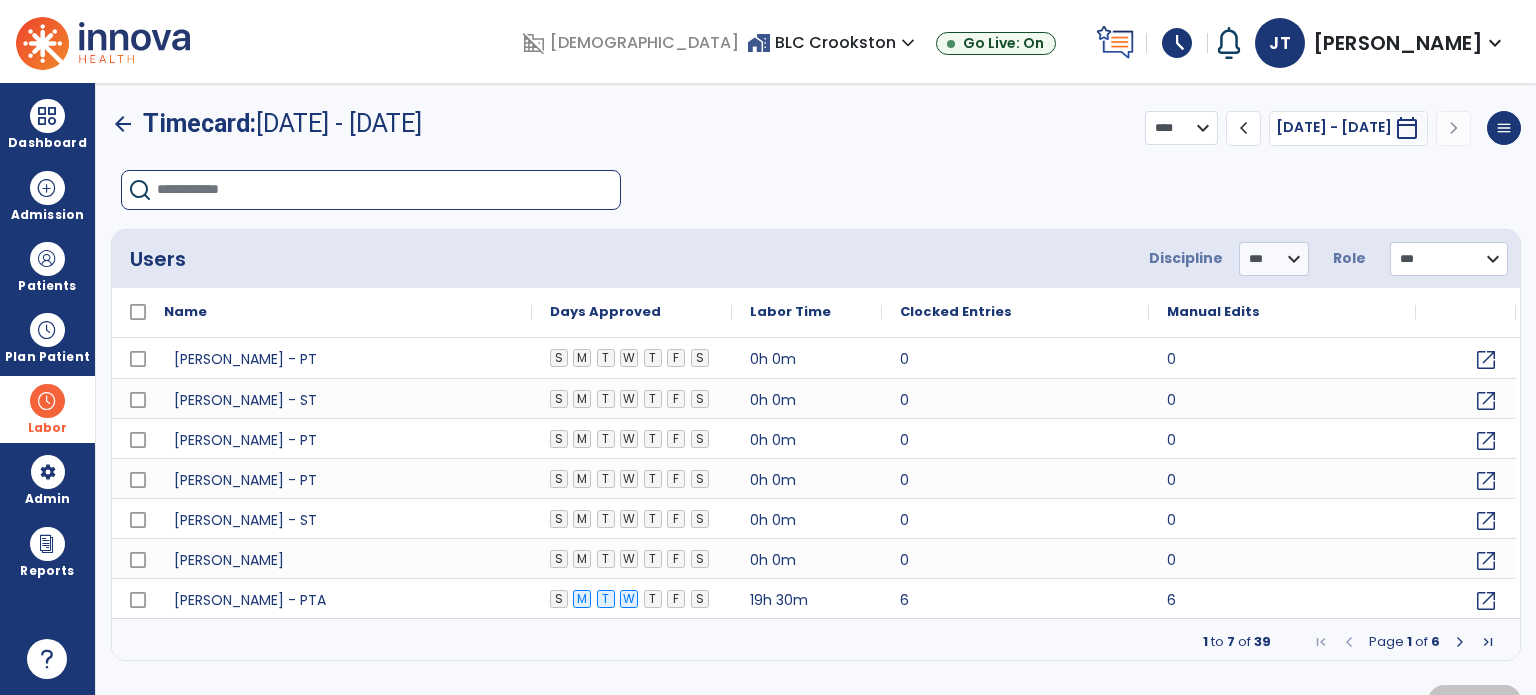 click at bounding box center [388, 190] 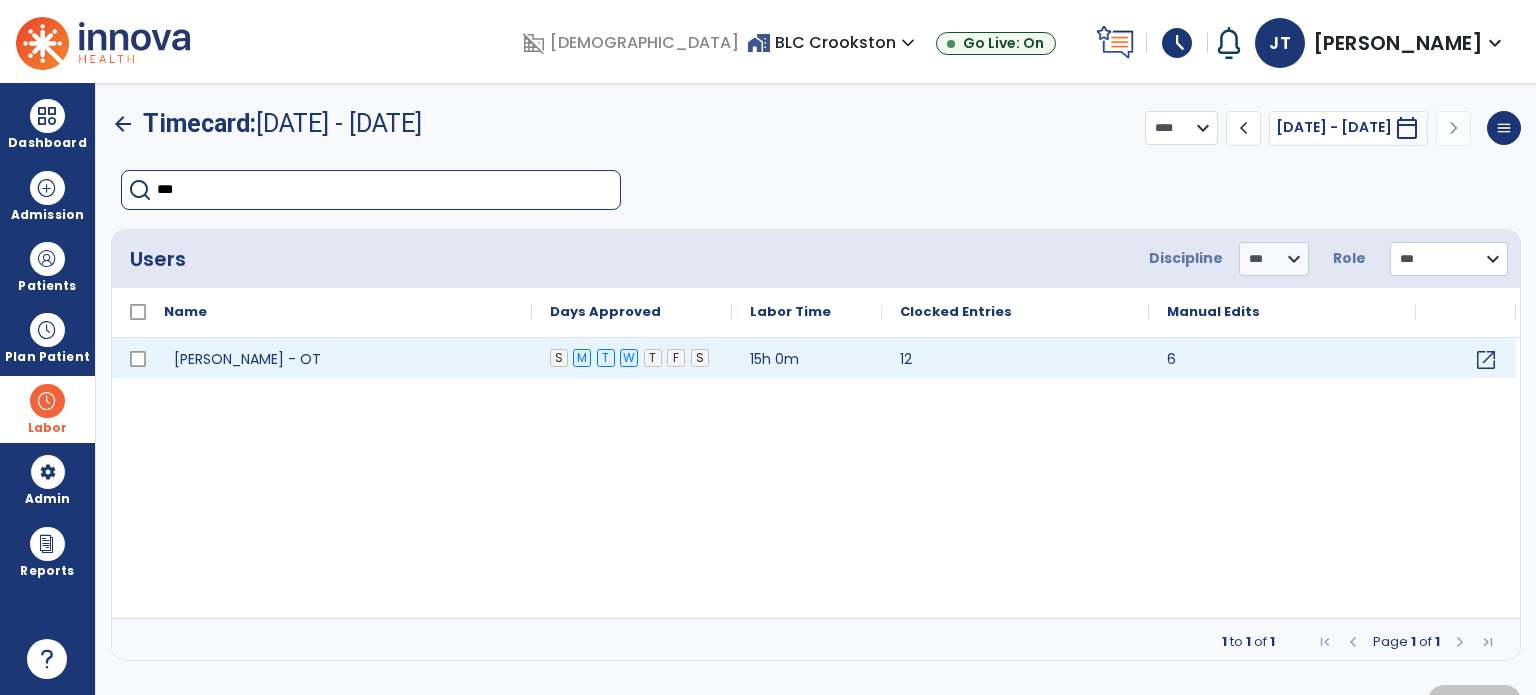 type on "***" 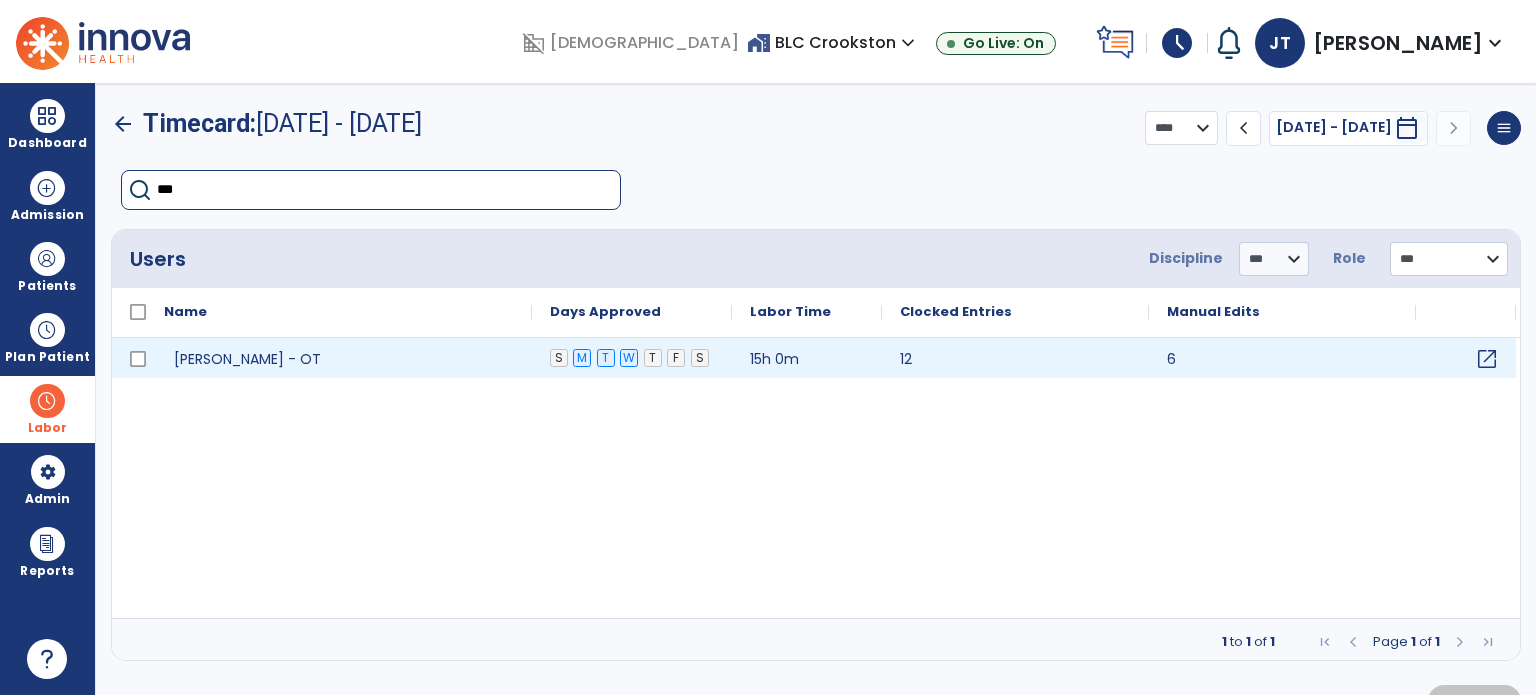 click on "open_in_new" 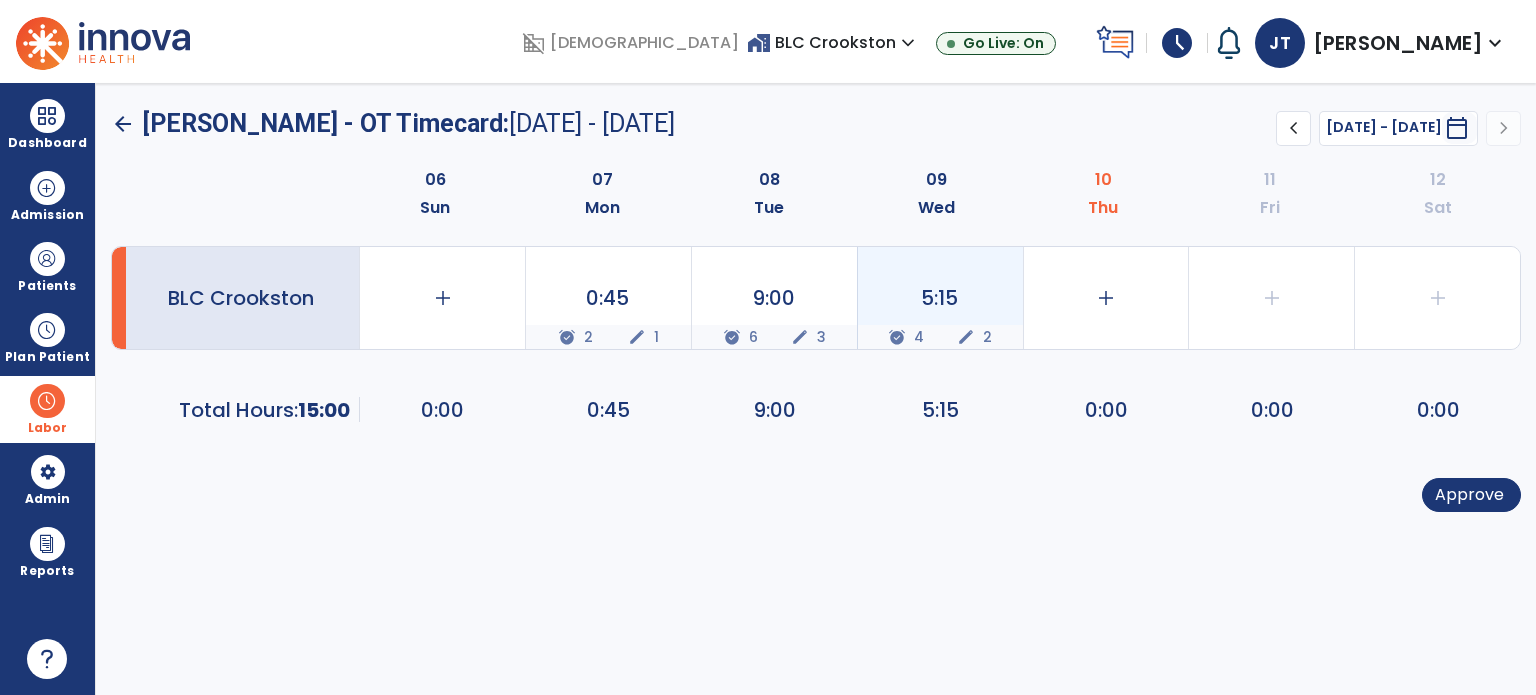 click on "edit" 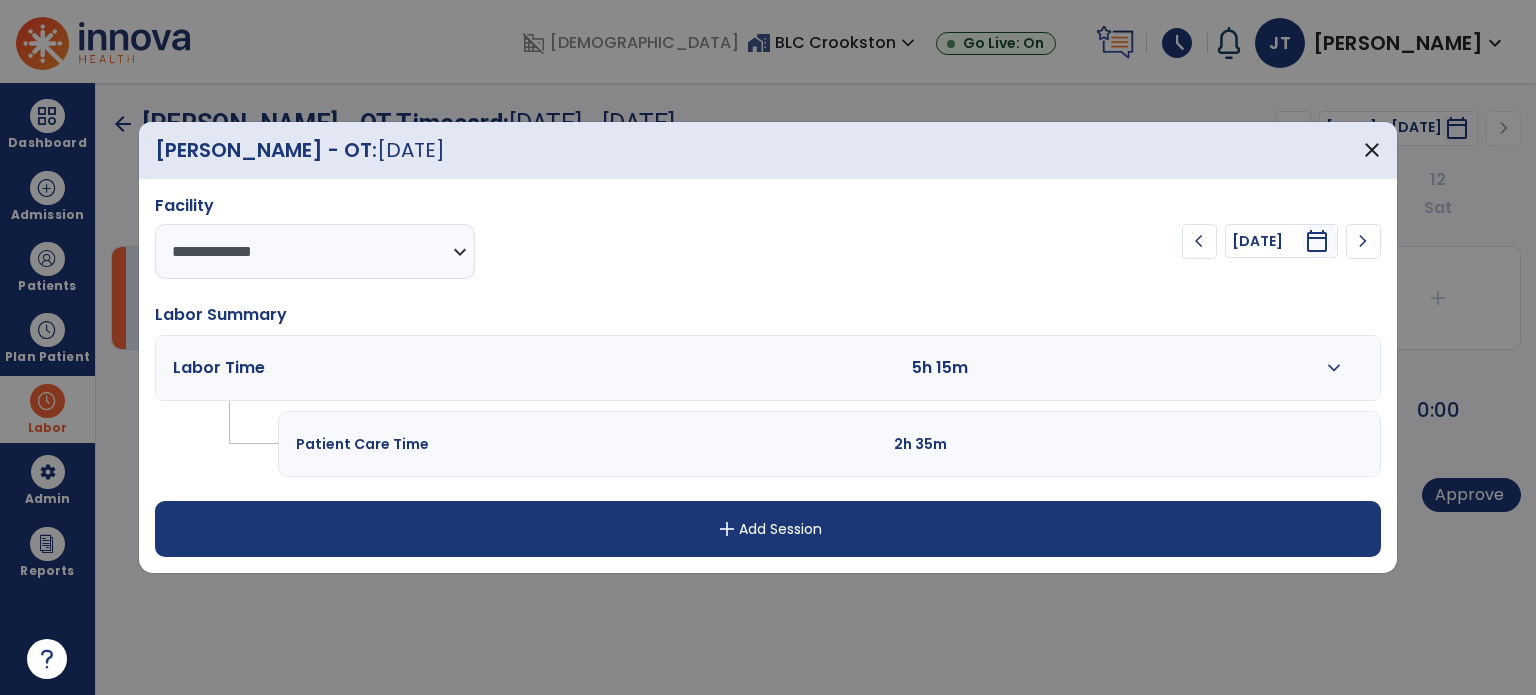 click on "expand_more" at bounding box center [1334, 368] 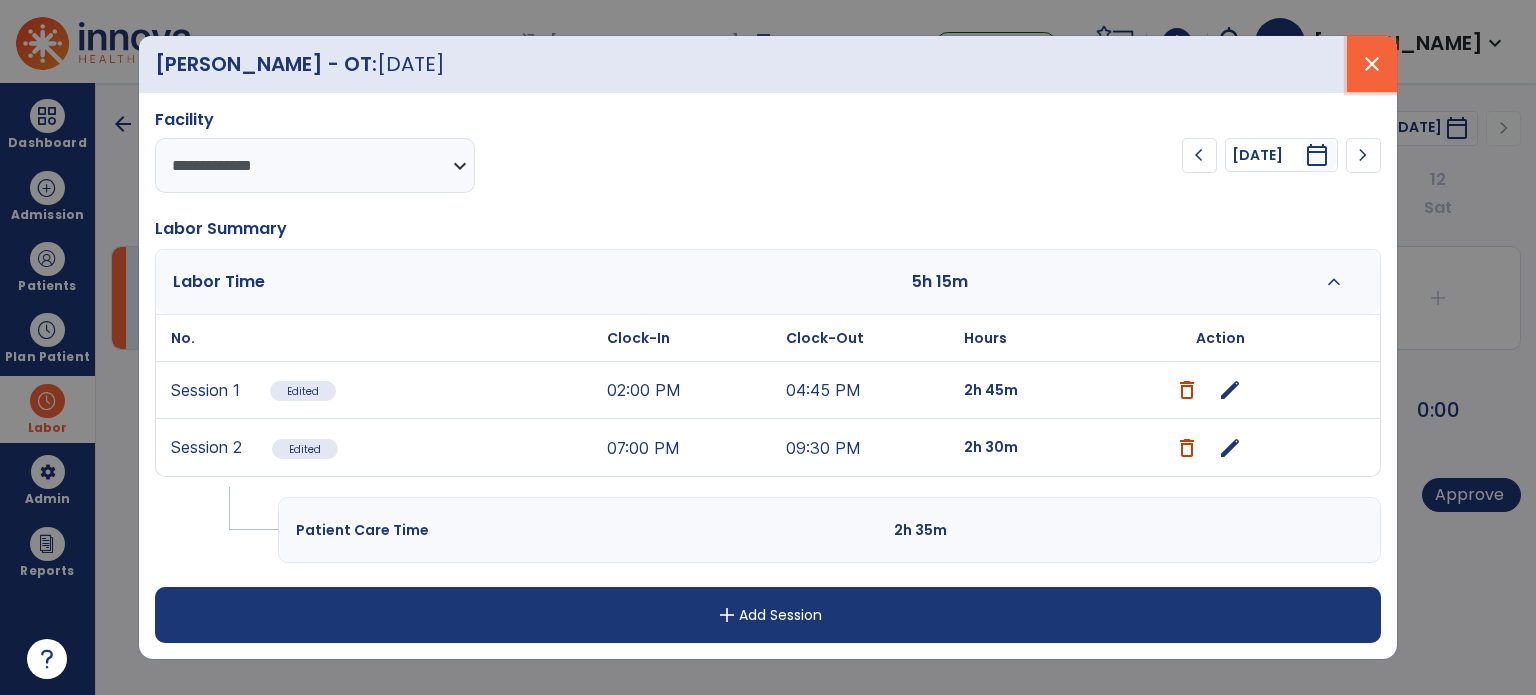 click on "close" at bounding box center (1372, 64) 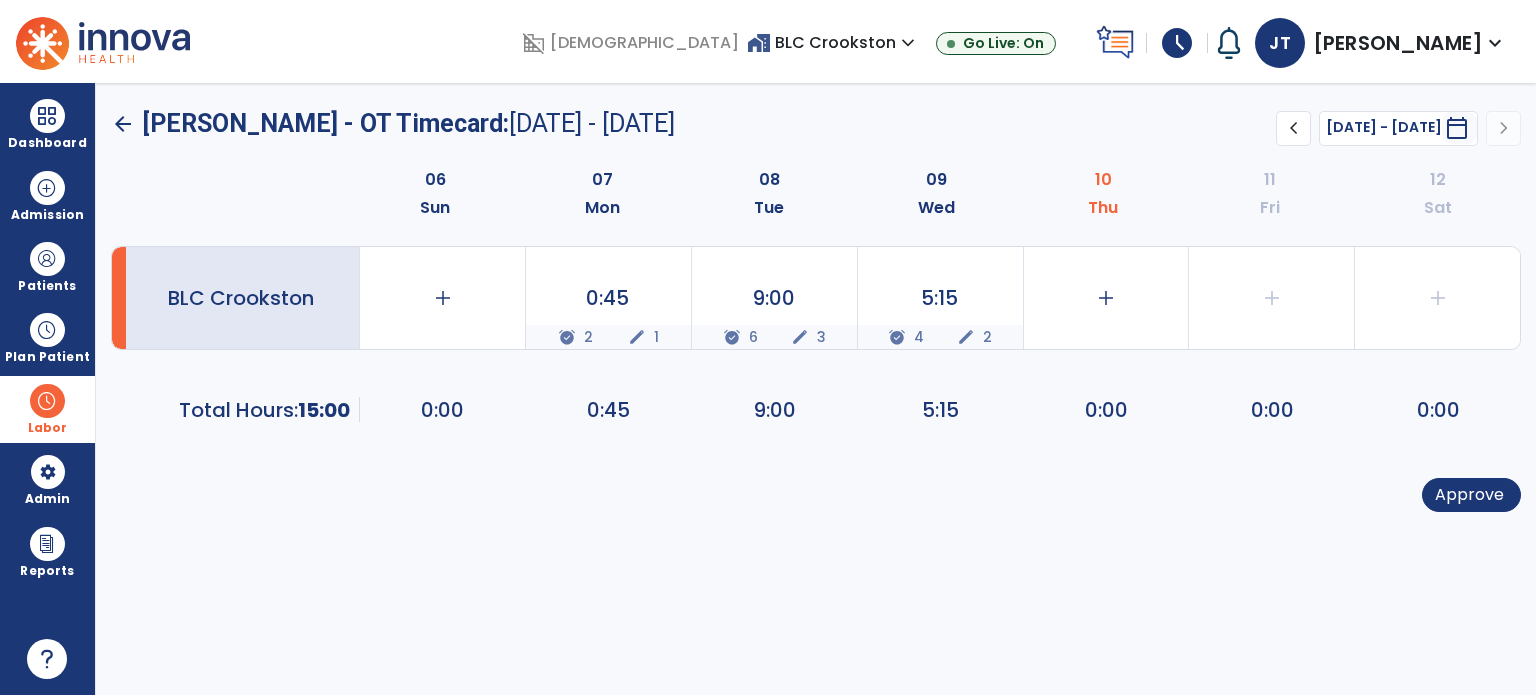 click on "arrow_back" 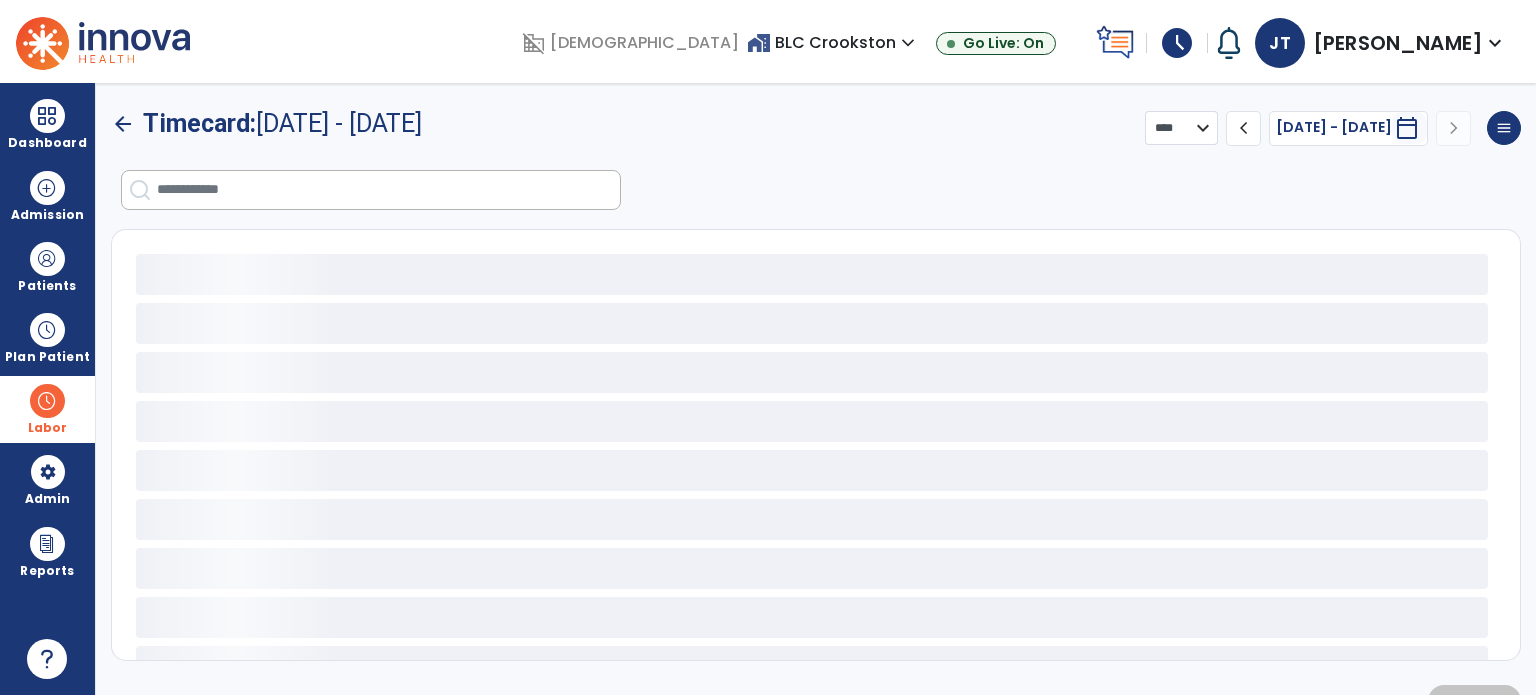 click at bounding box center (388, 190) 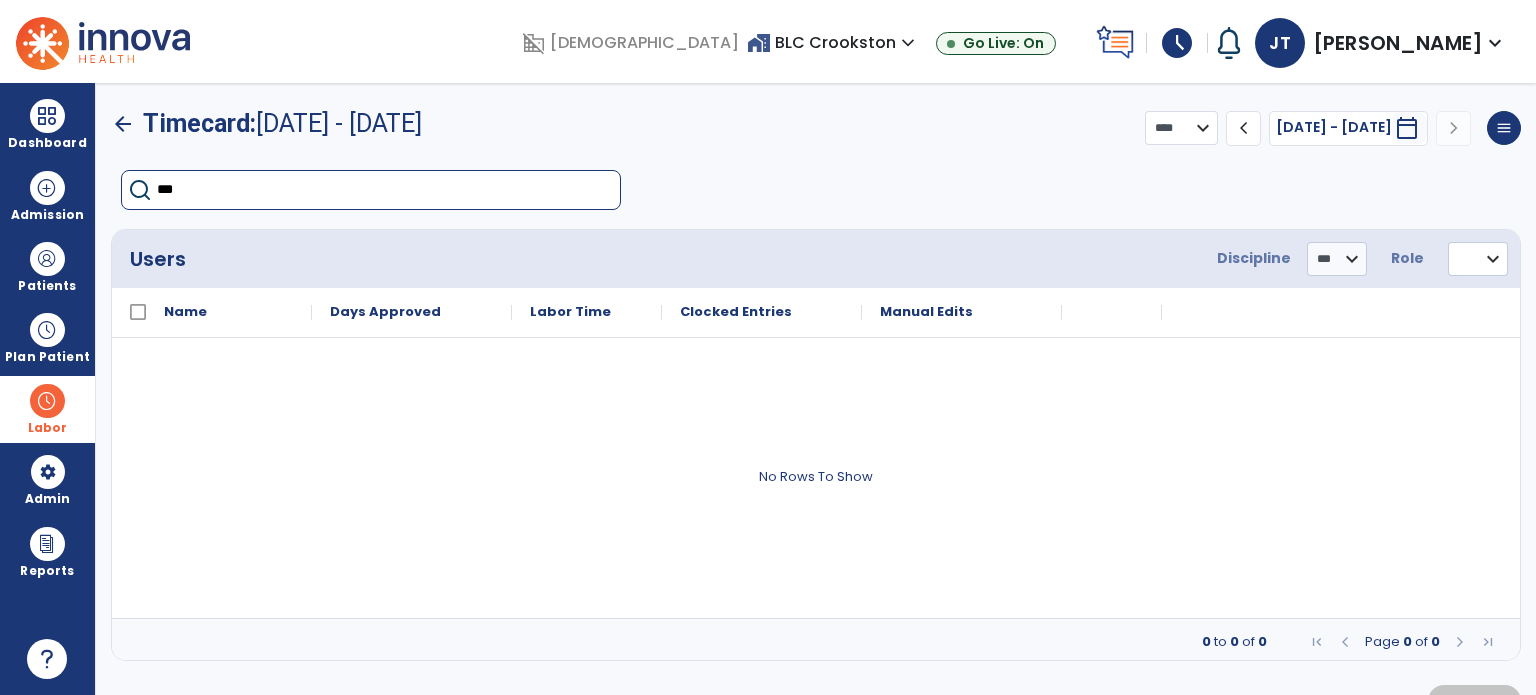 type on "****" 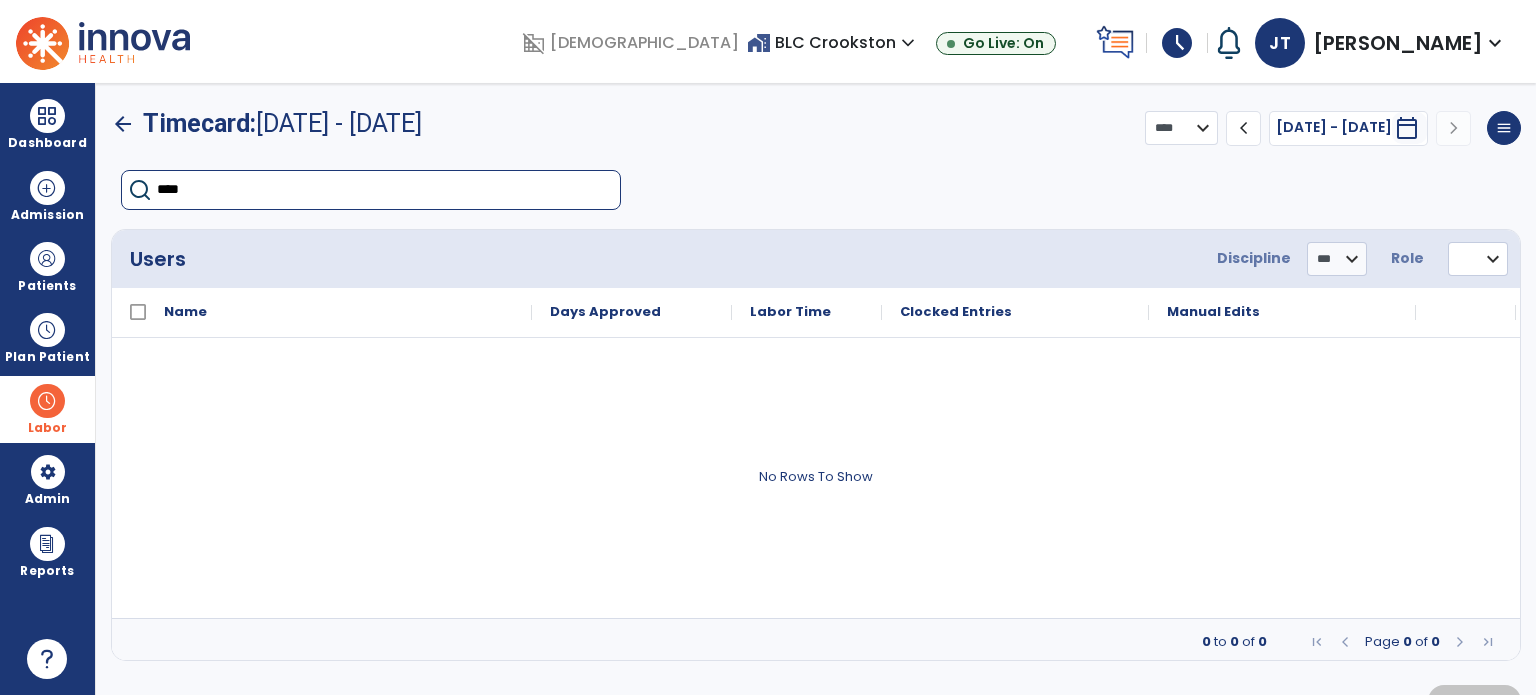 select on "***" 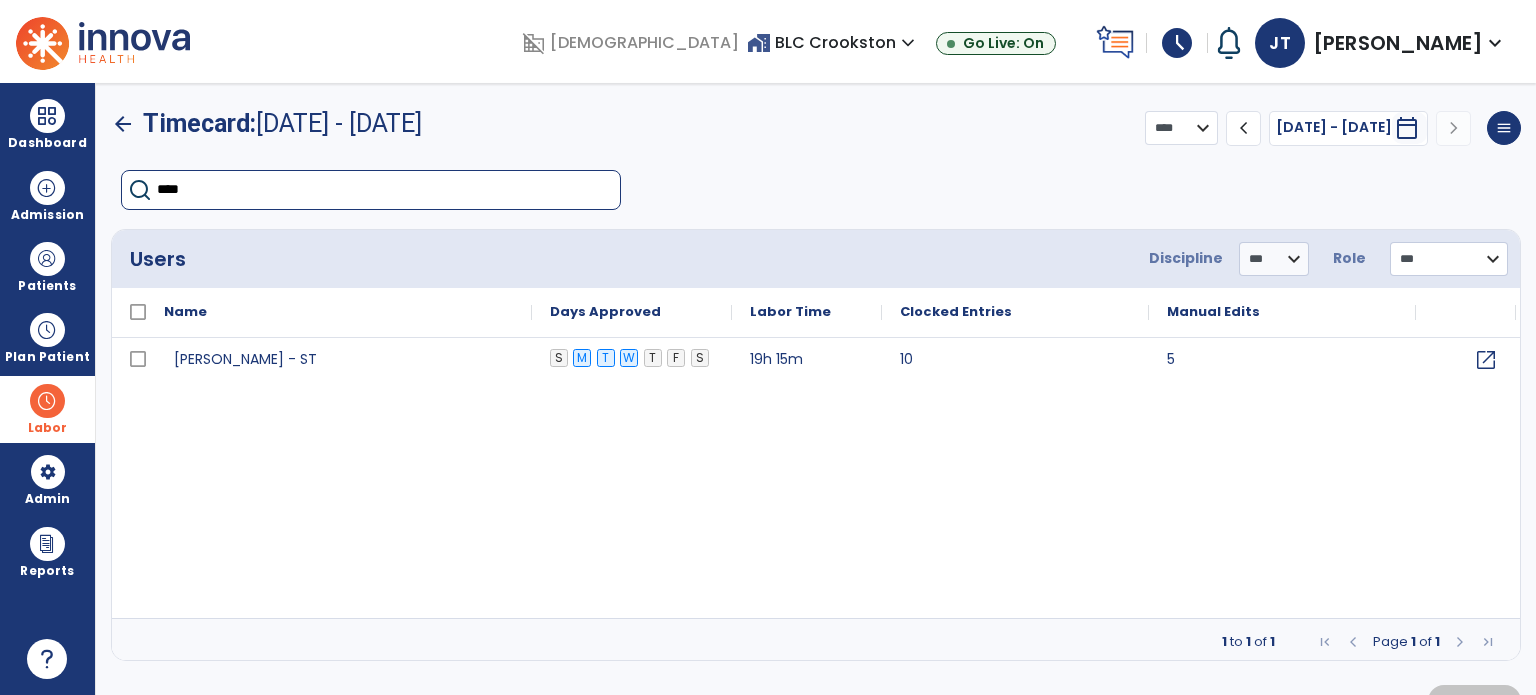 click on "****" at bounding box center (388, 190) 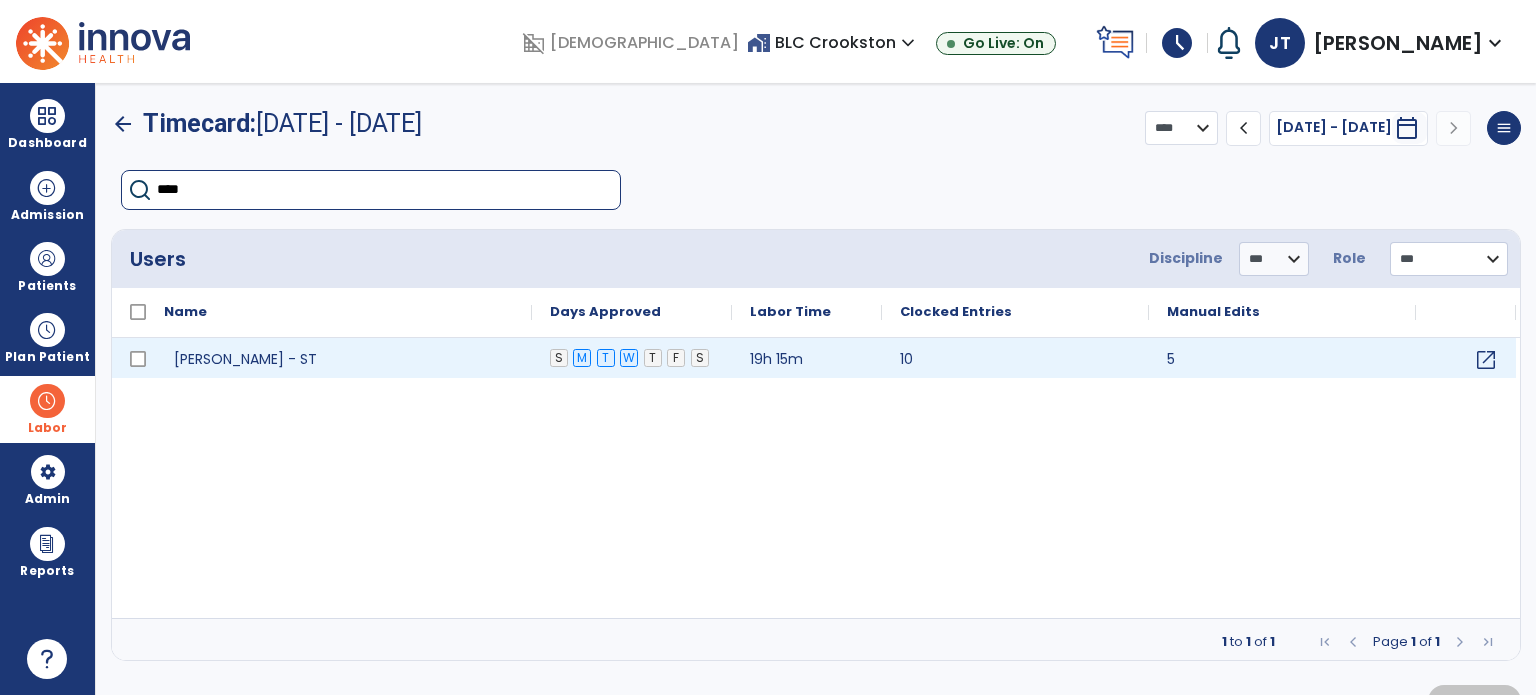 type on "****" 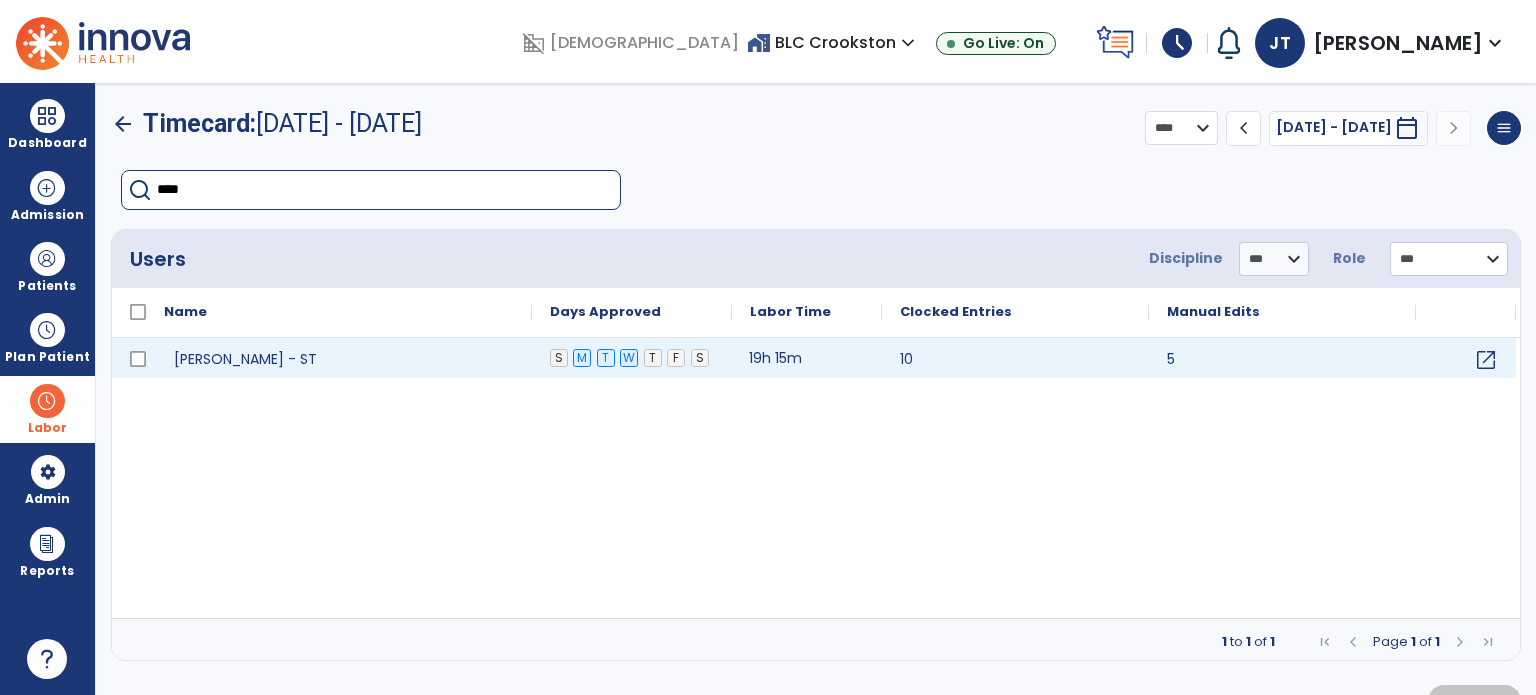click on "19h 15m" 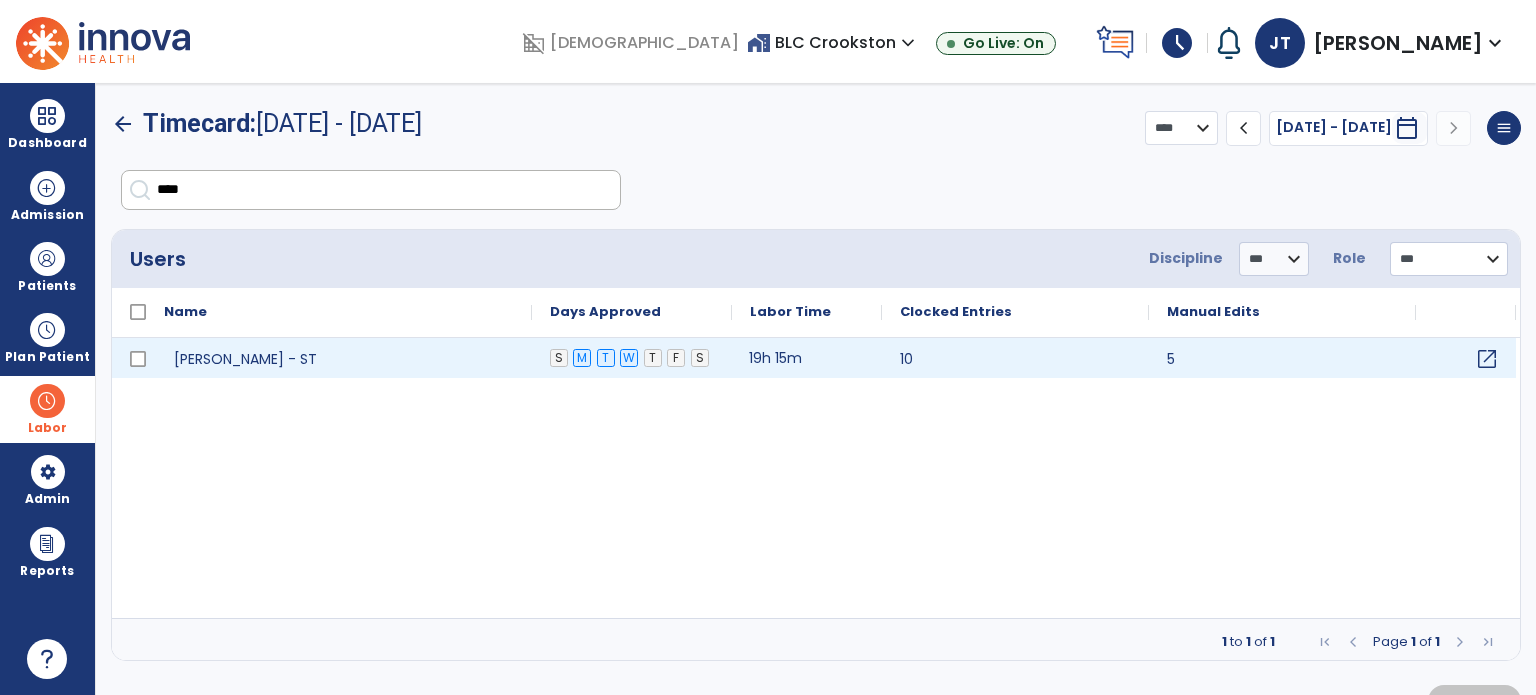 click on "open_in_new" 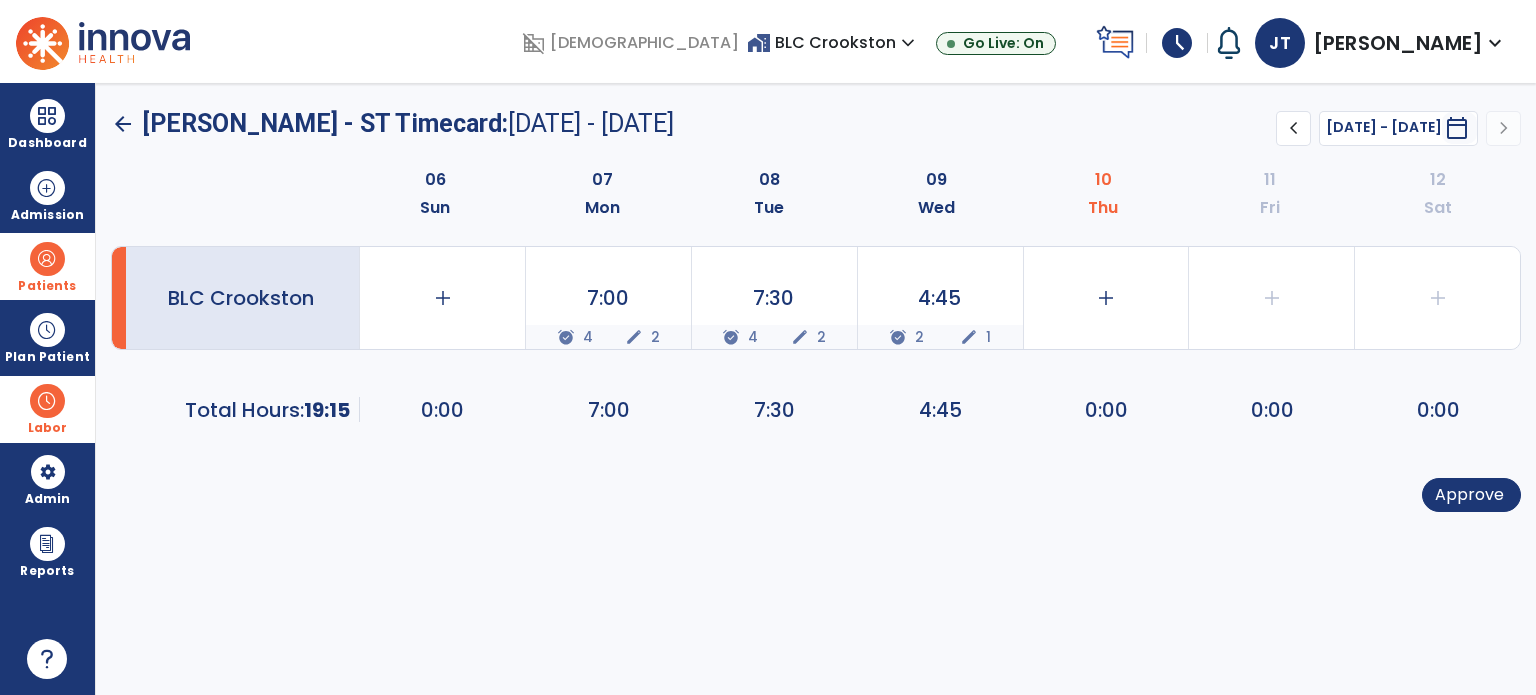 click at bounding box center [47, 259] 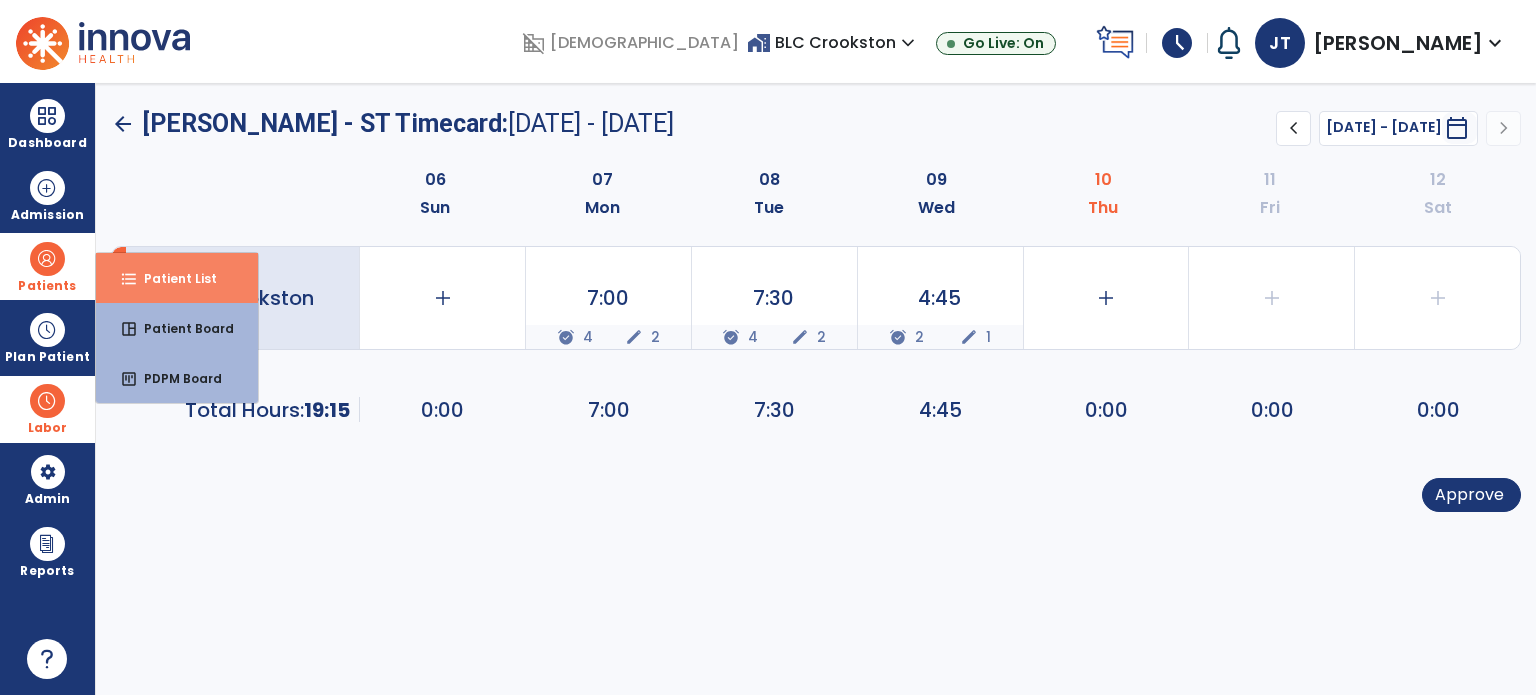 click on "Patient List" at bounding box center [172, 278] 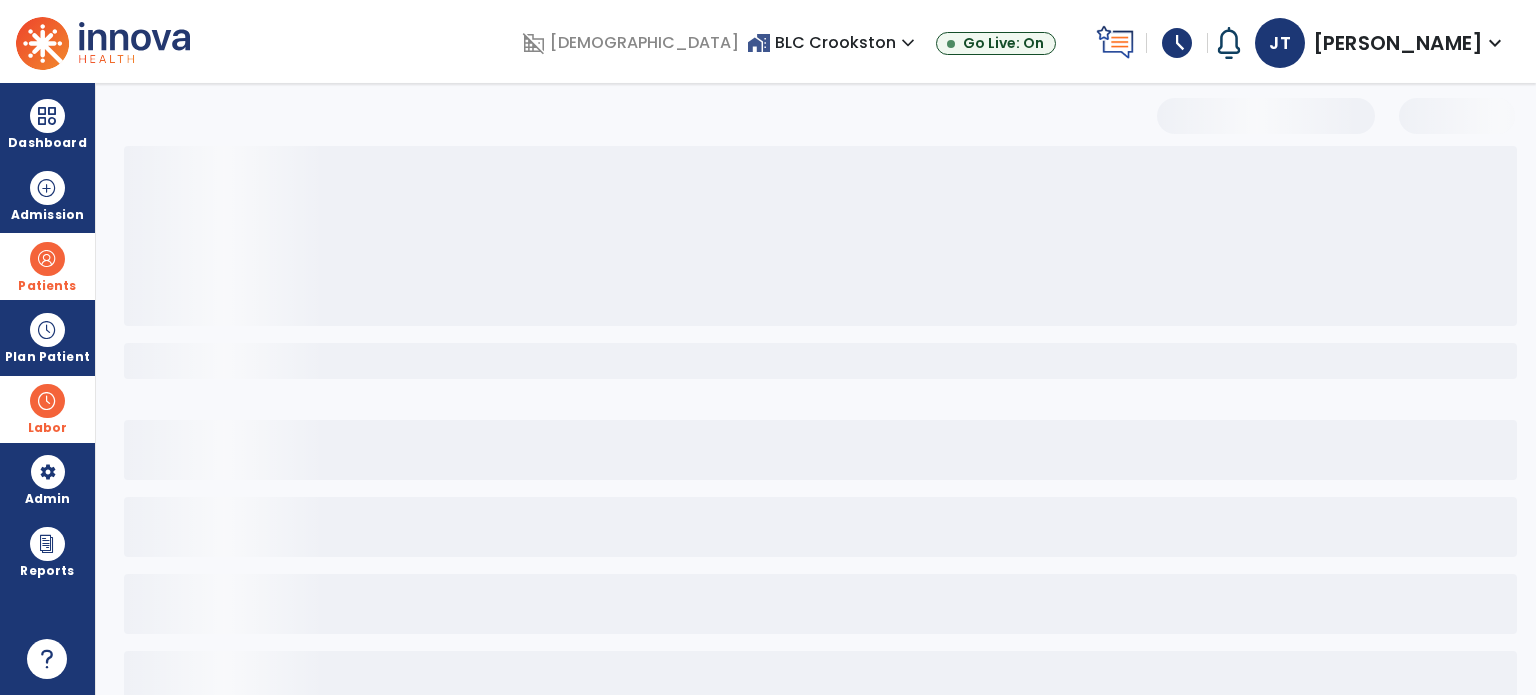 select on "***" 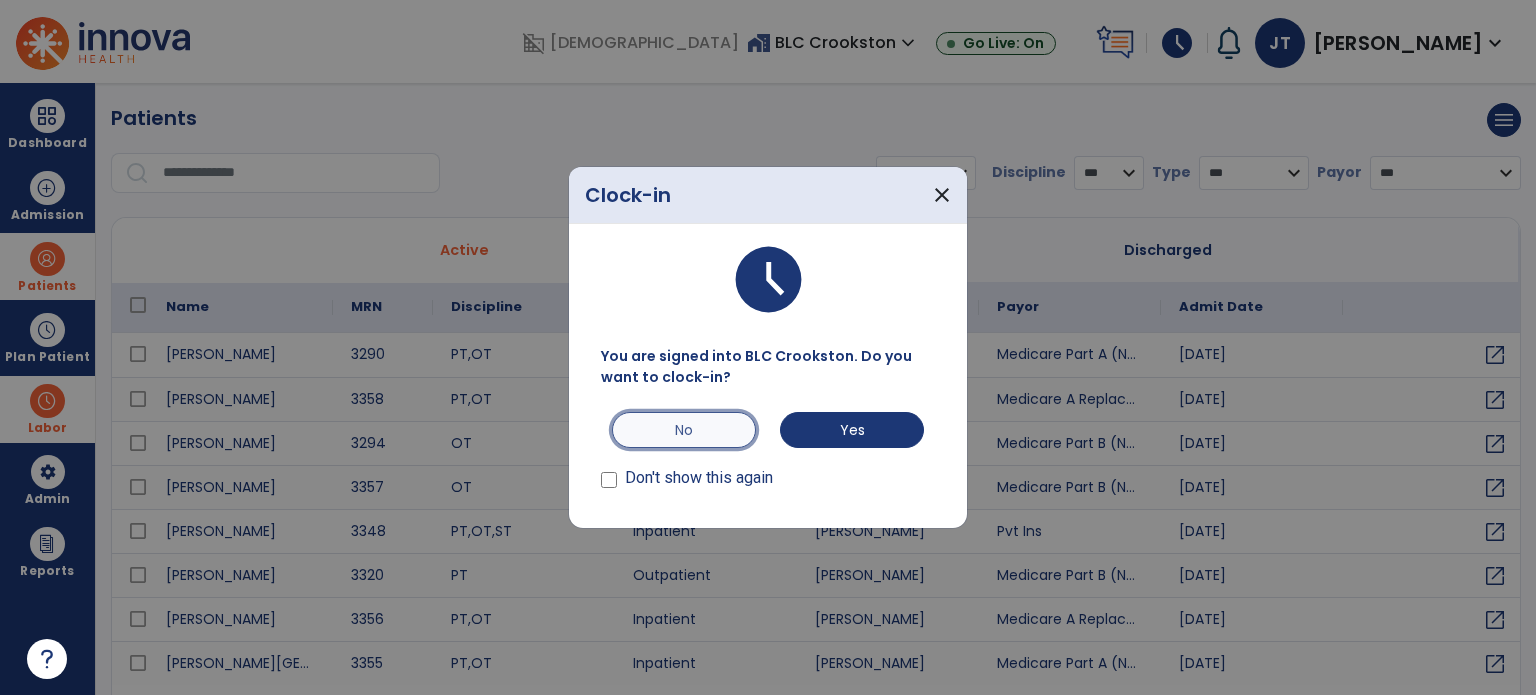click on "No" at bounding box center [684, 430] 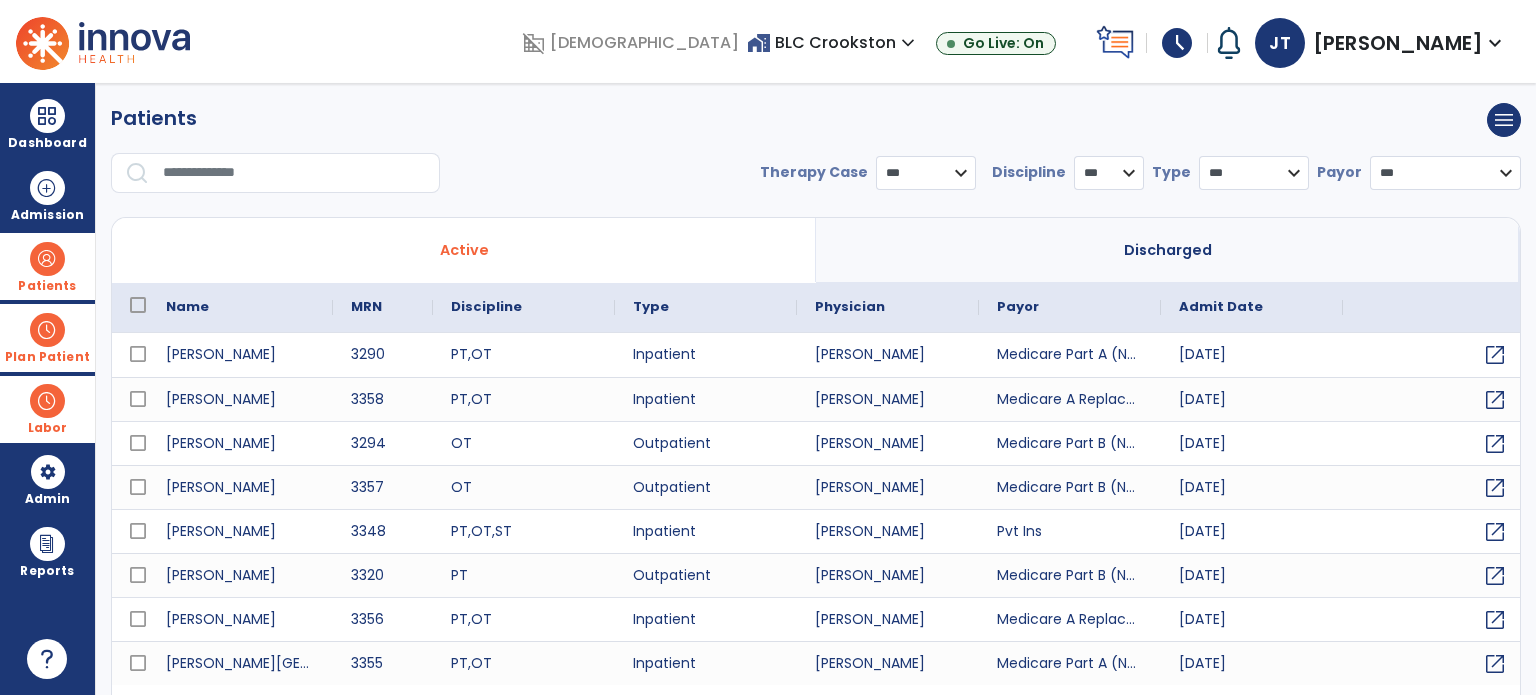 click at bounding box center [47, 330] 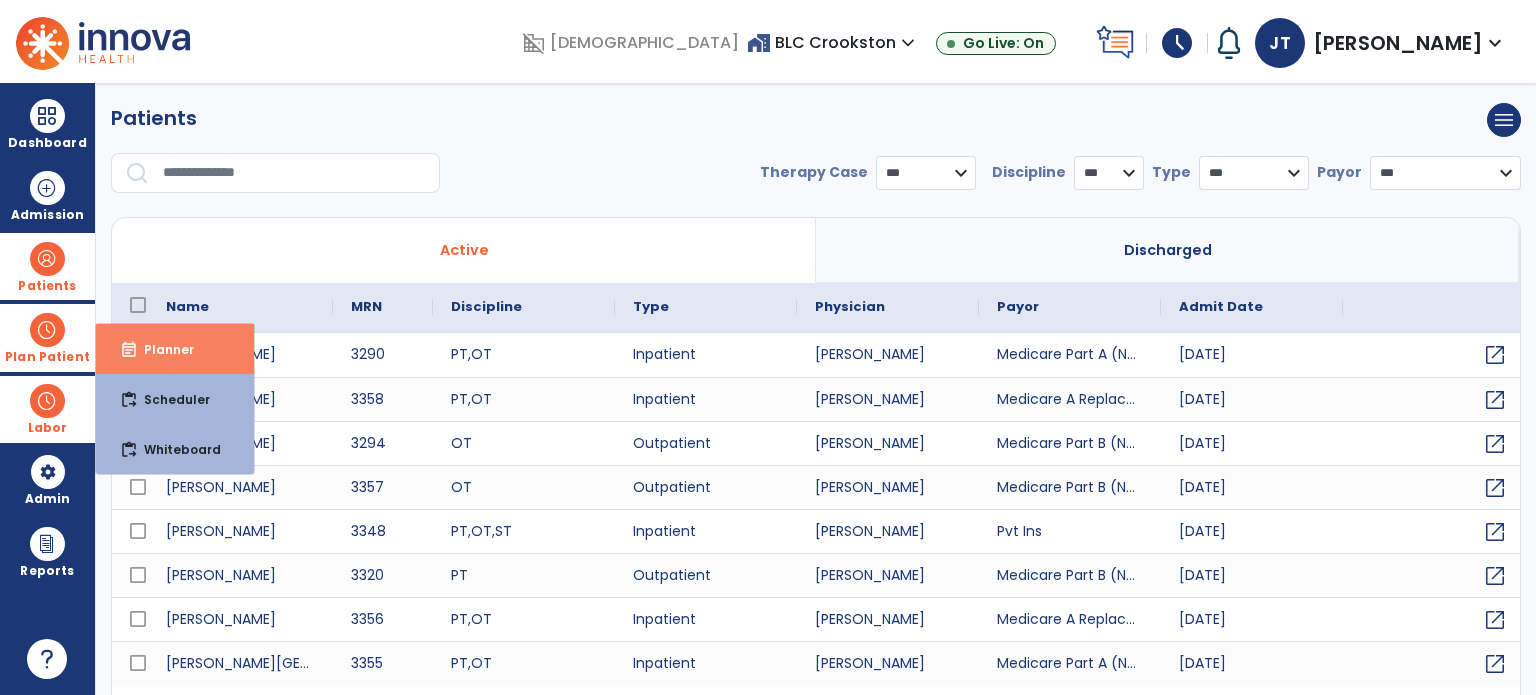 click on "event_note  Planner" at bounding box center [175, 349] 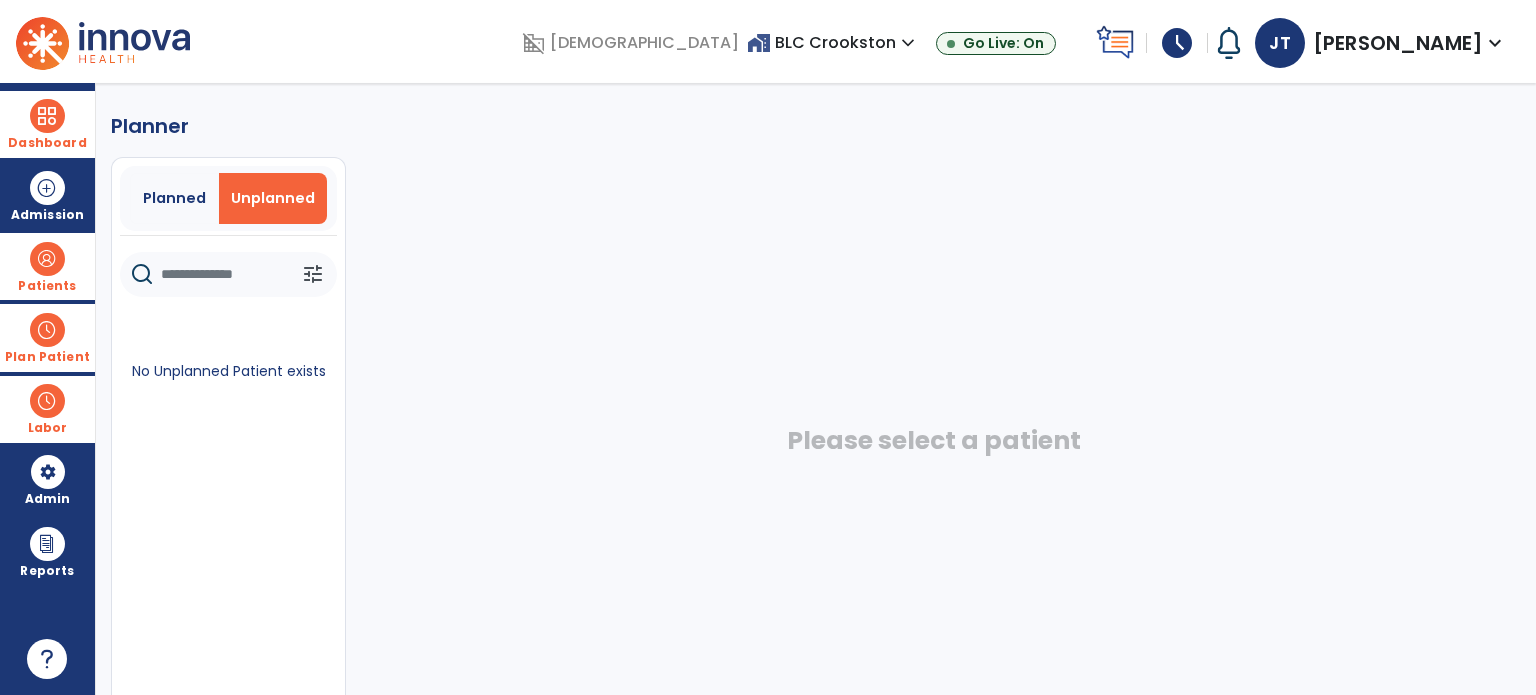 click at bounding box center (47, 116) 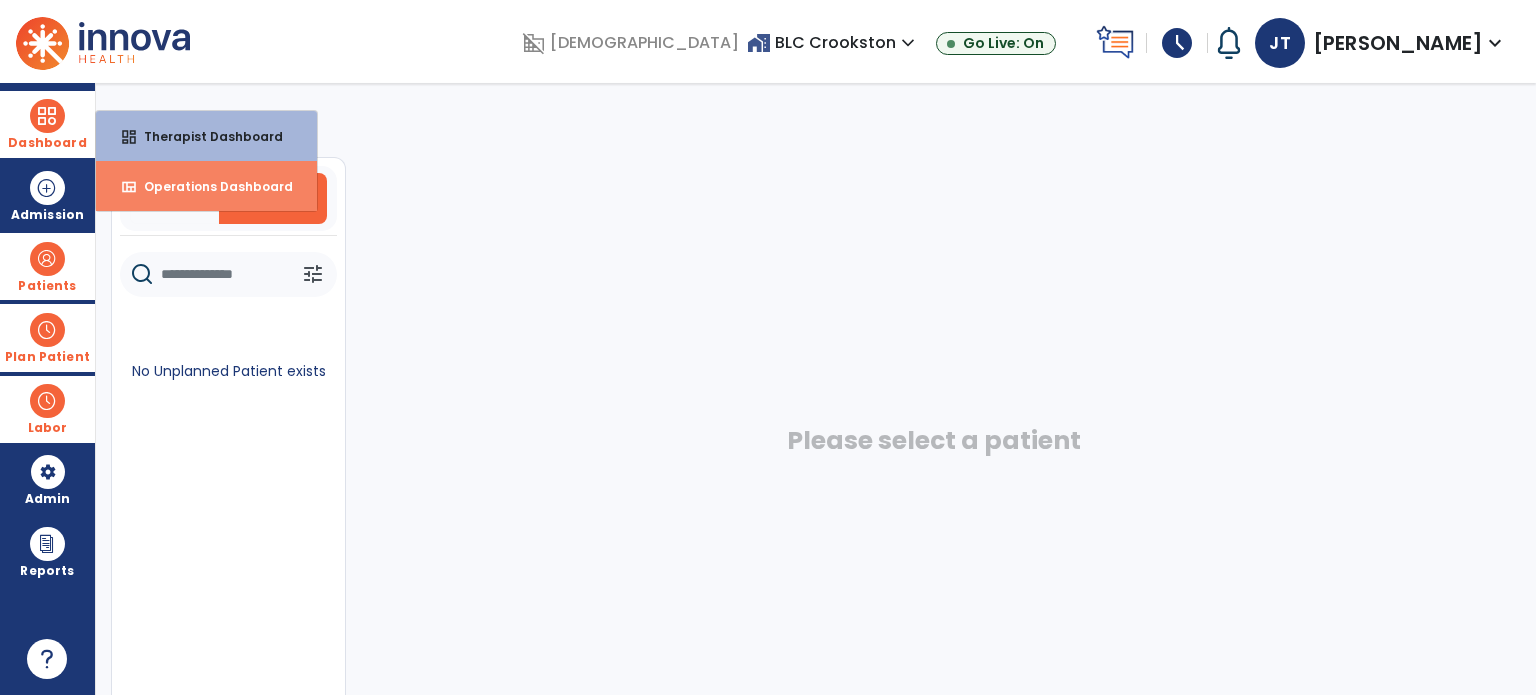 click on "Operations Dashboard" at bounding box center [210, 186] 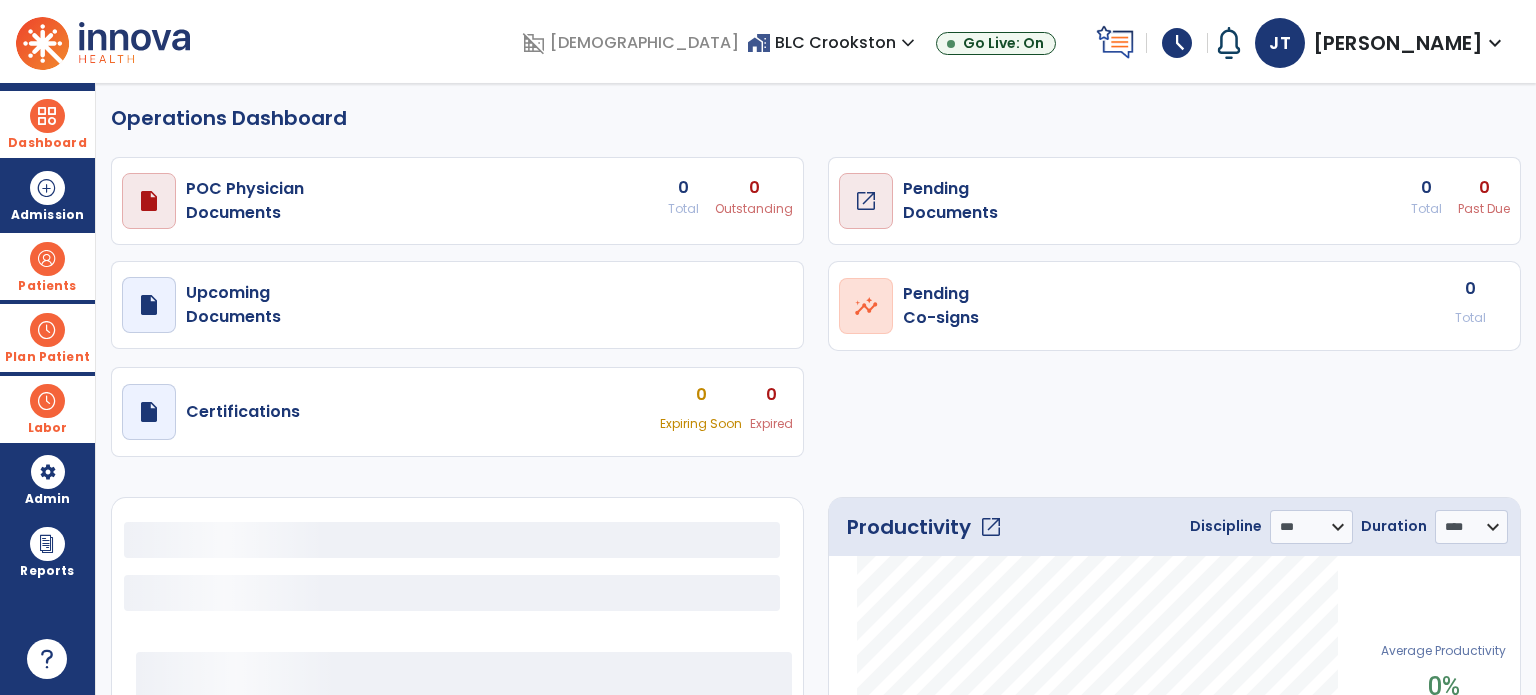 click on "Pending   Documents" at bounding box center [245, 201] 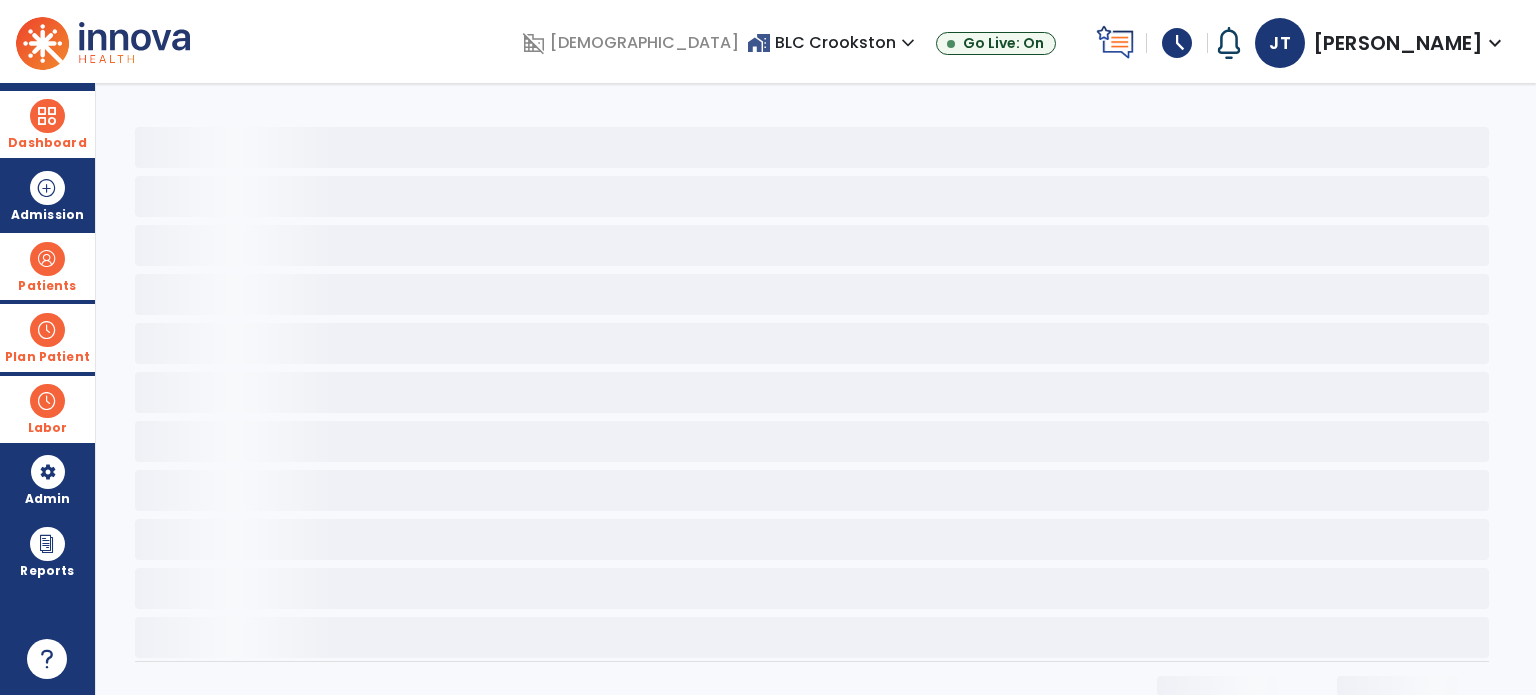 click at bounding box center [47, 116] 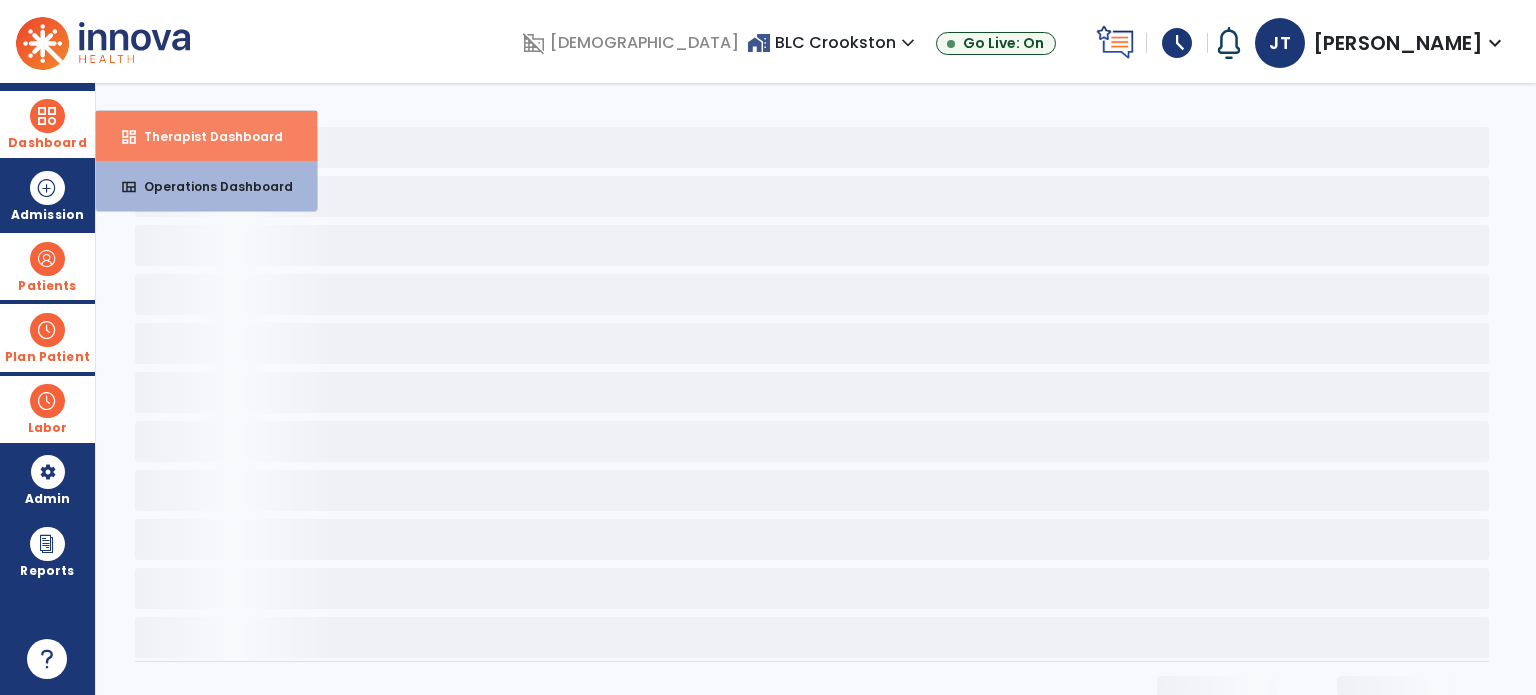 click on "Therapist Dashboard" at bounding box center (205, 136) 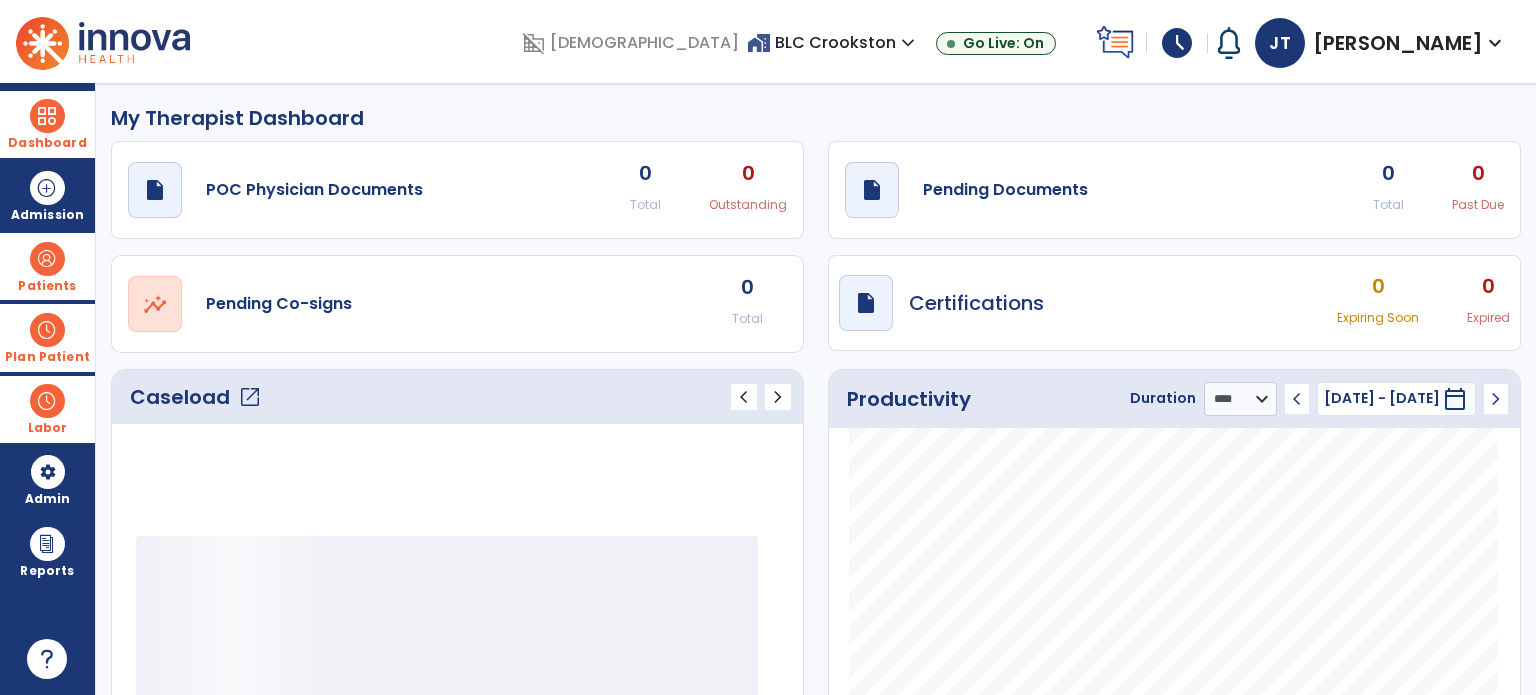 click on "open_in_new" 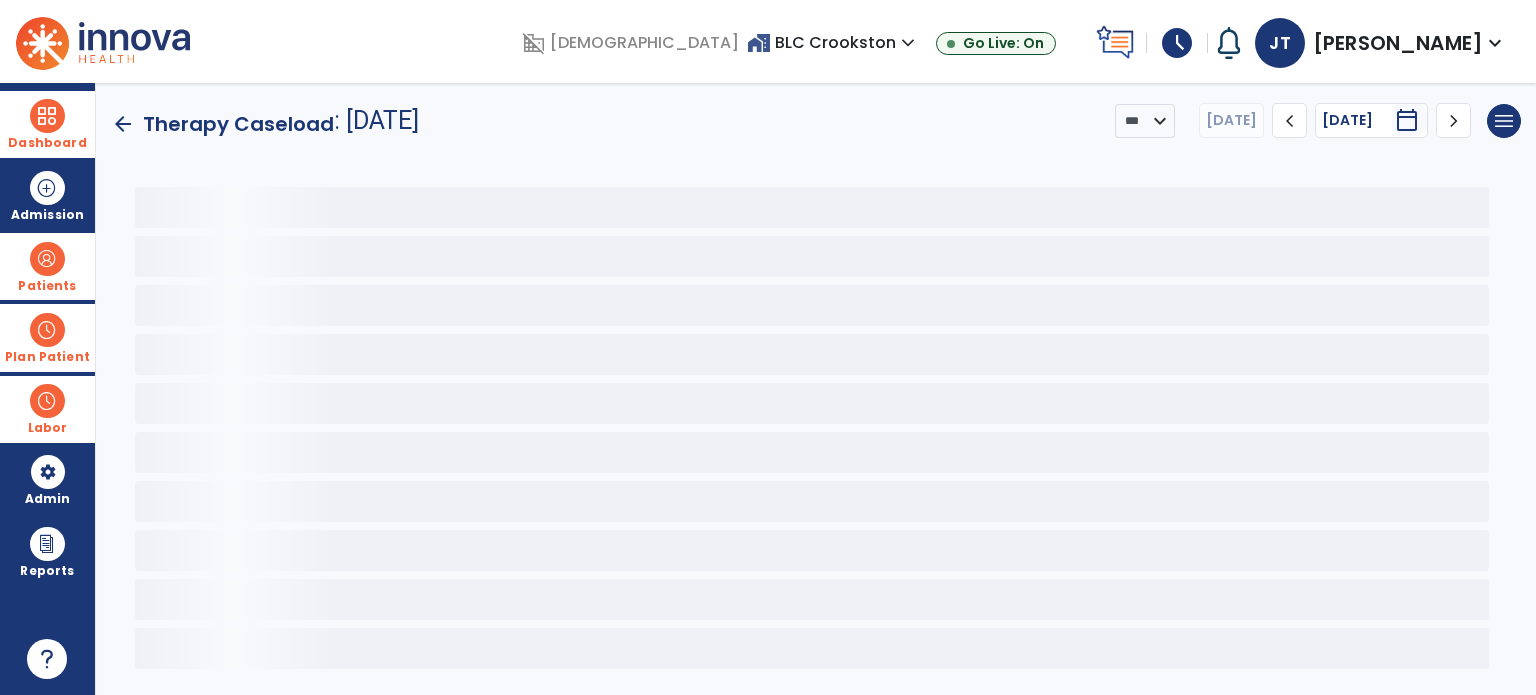 click 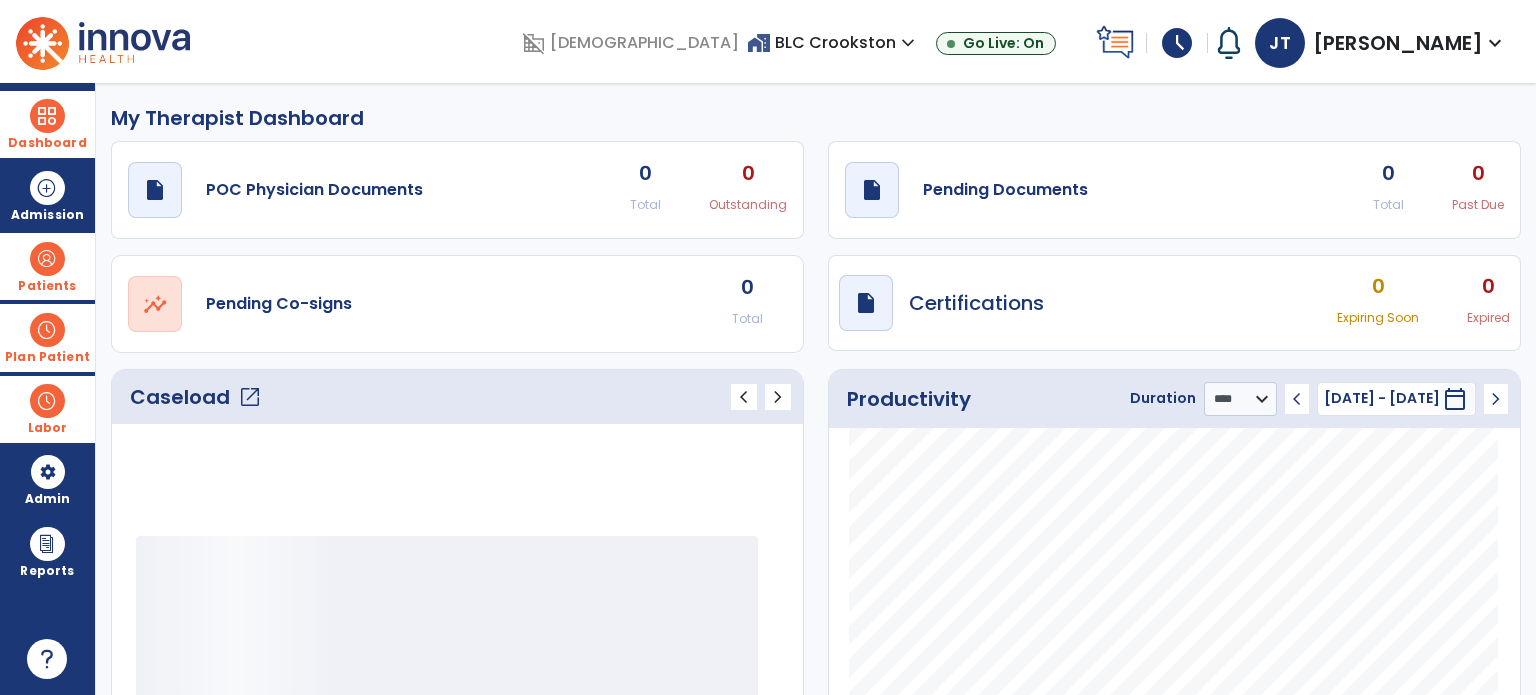 click at bounding box center [47, 259] 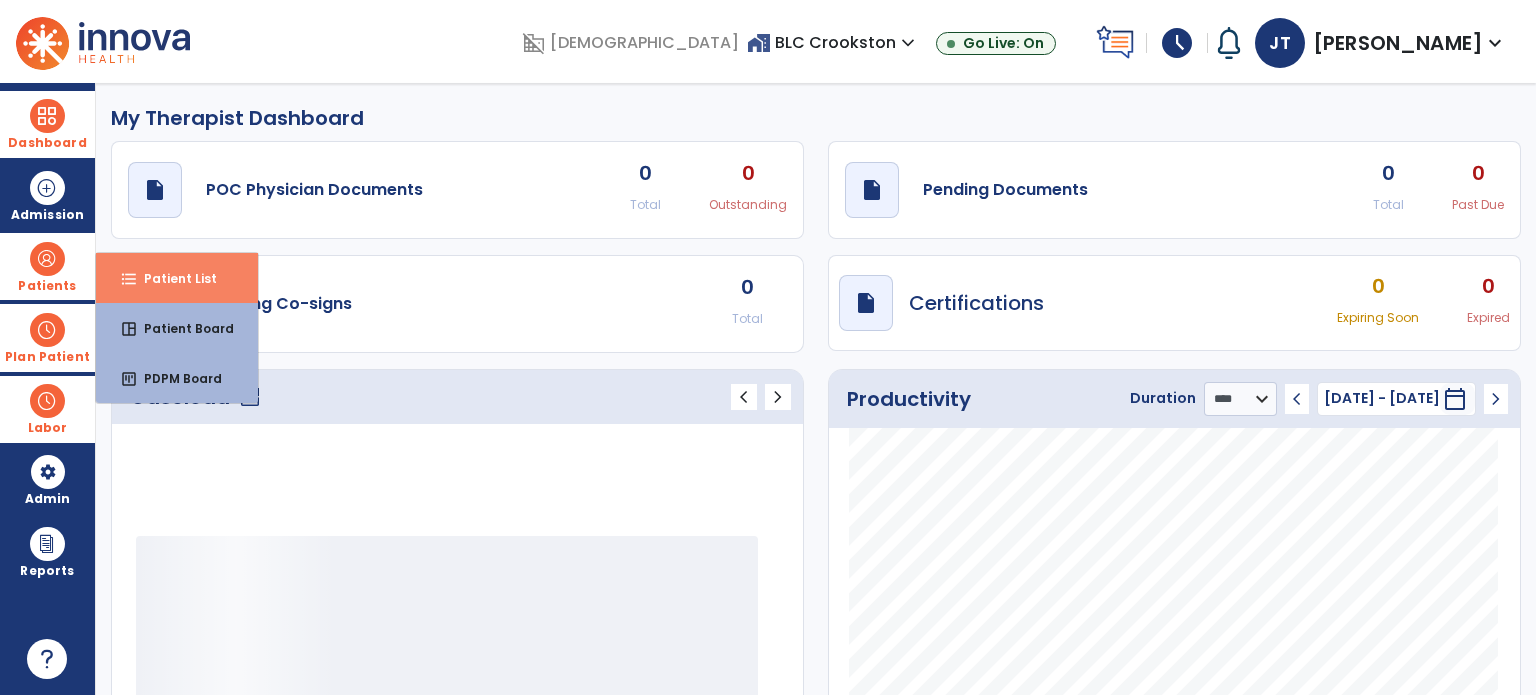 click on "Patient List" at bounding box center (172, 278) 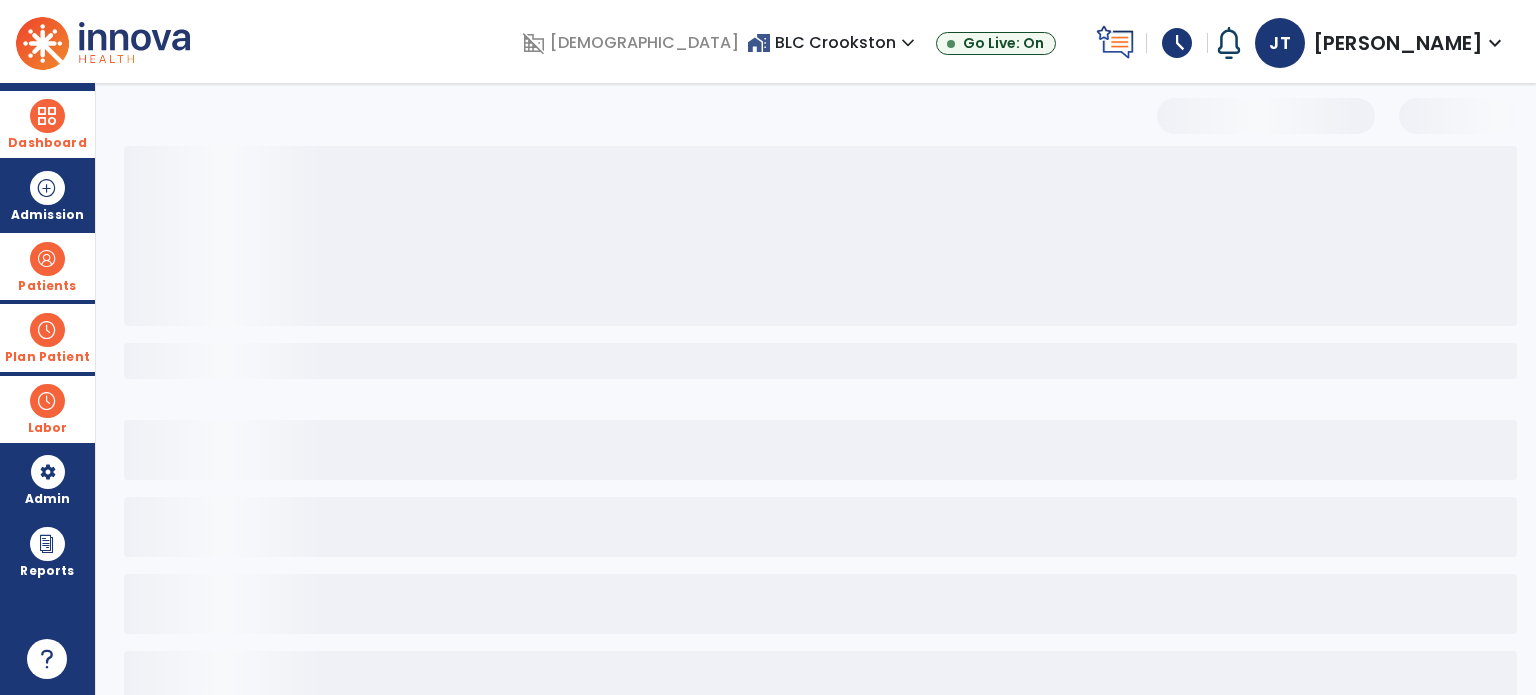 select on "***" 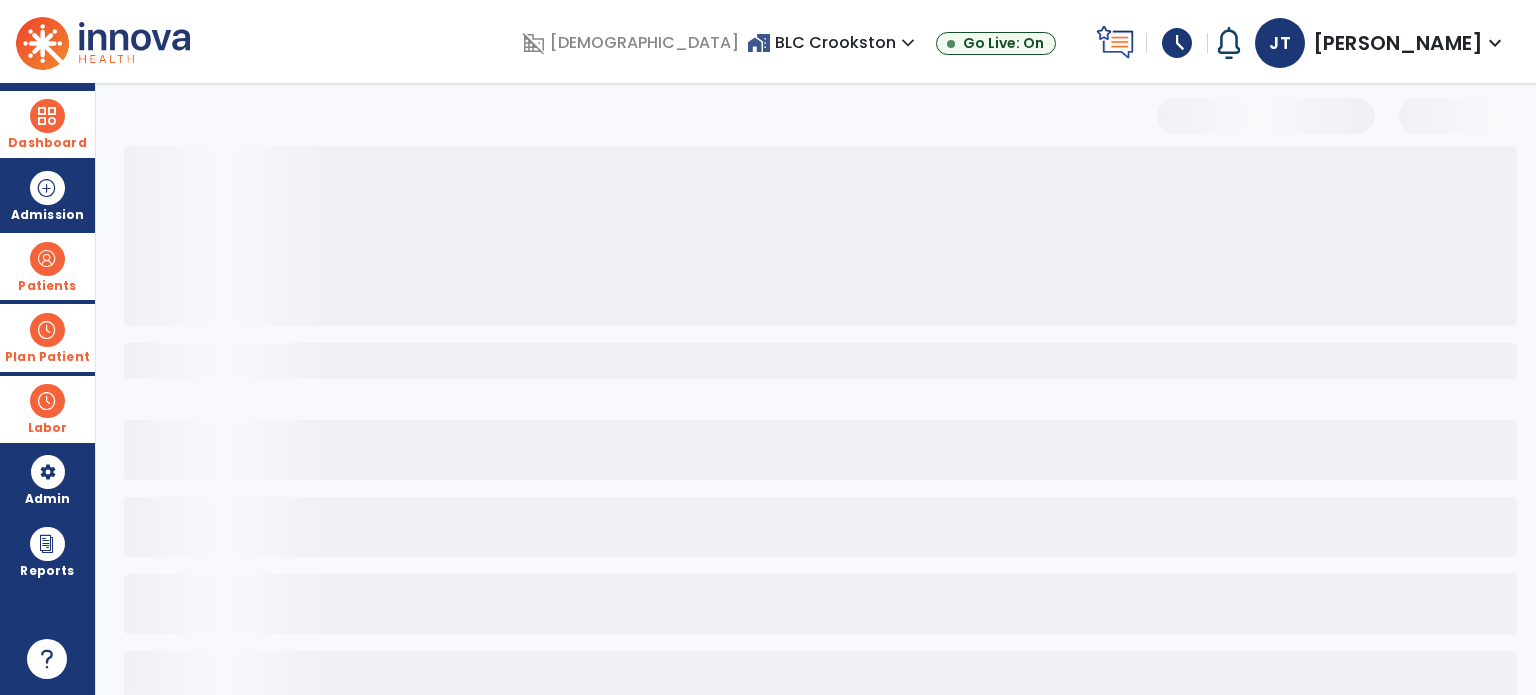 click at bounding box center (47, 330) 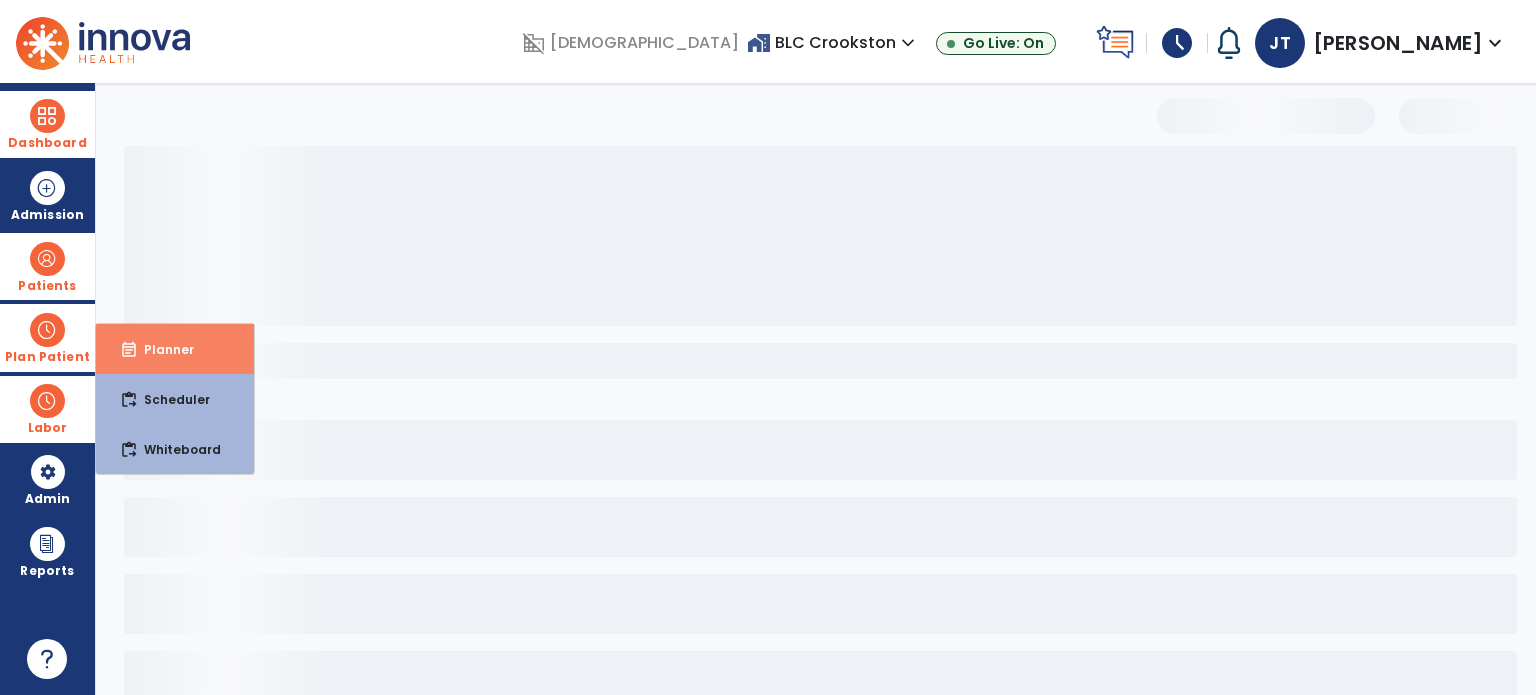 click on "Planner" at bounding box center (161, 349) 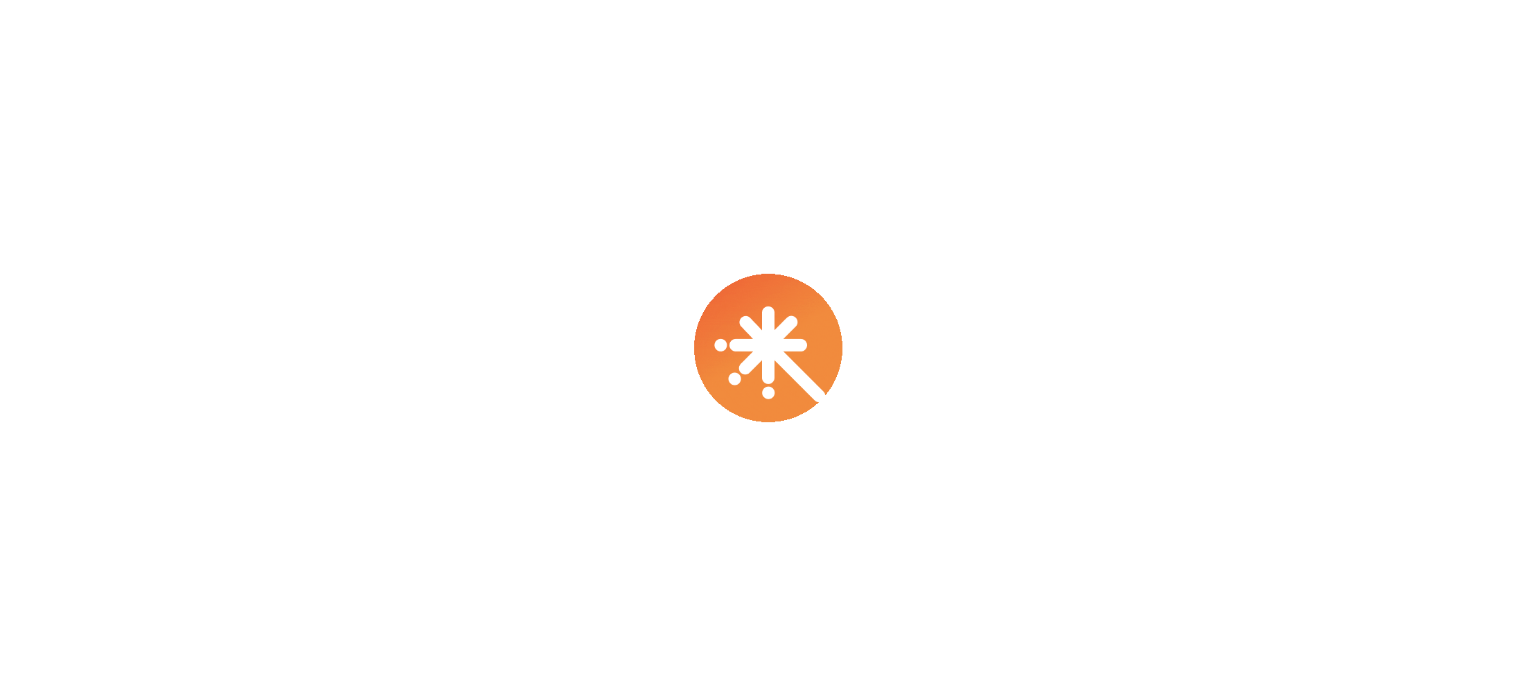 scroll, scrollTop: 0, scrollLeft: 0, axis: both 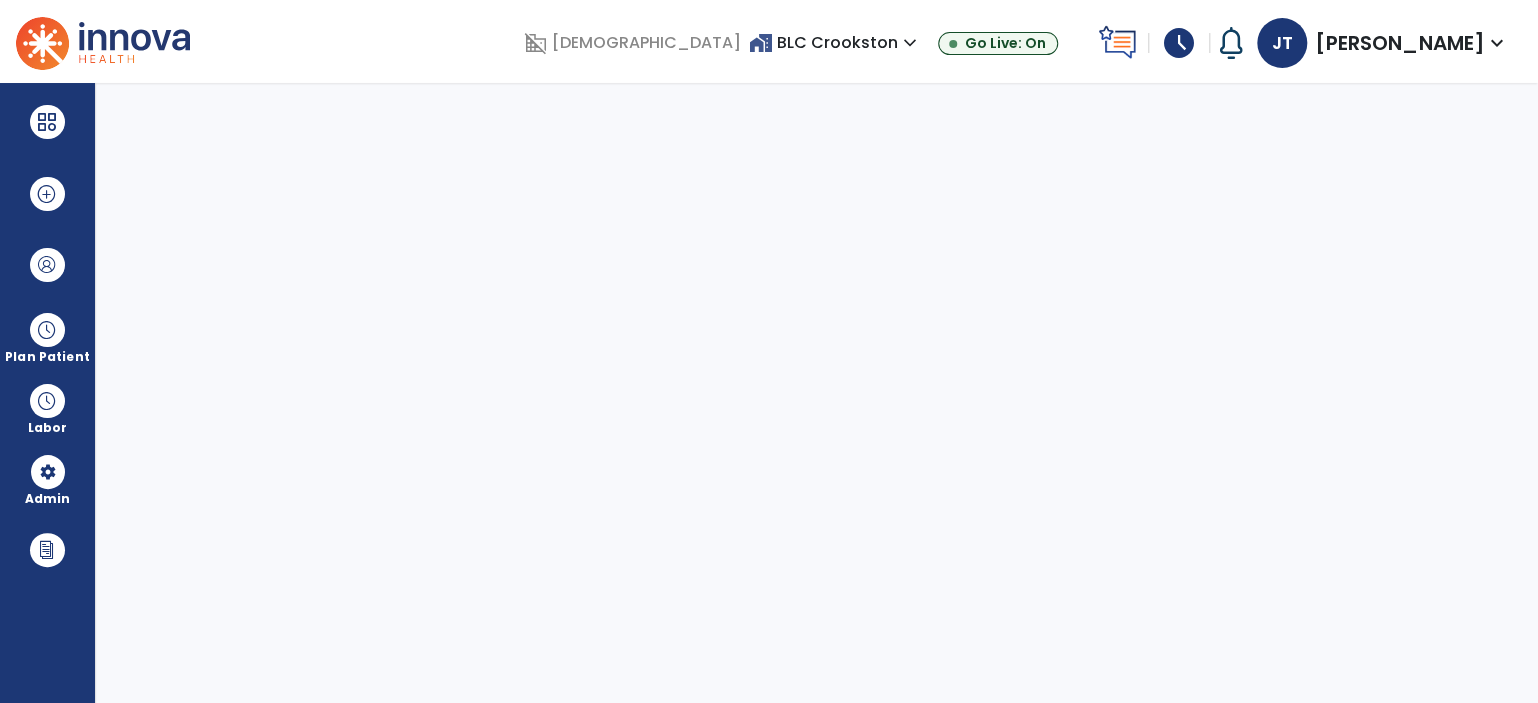 select on "***" 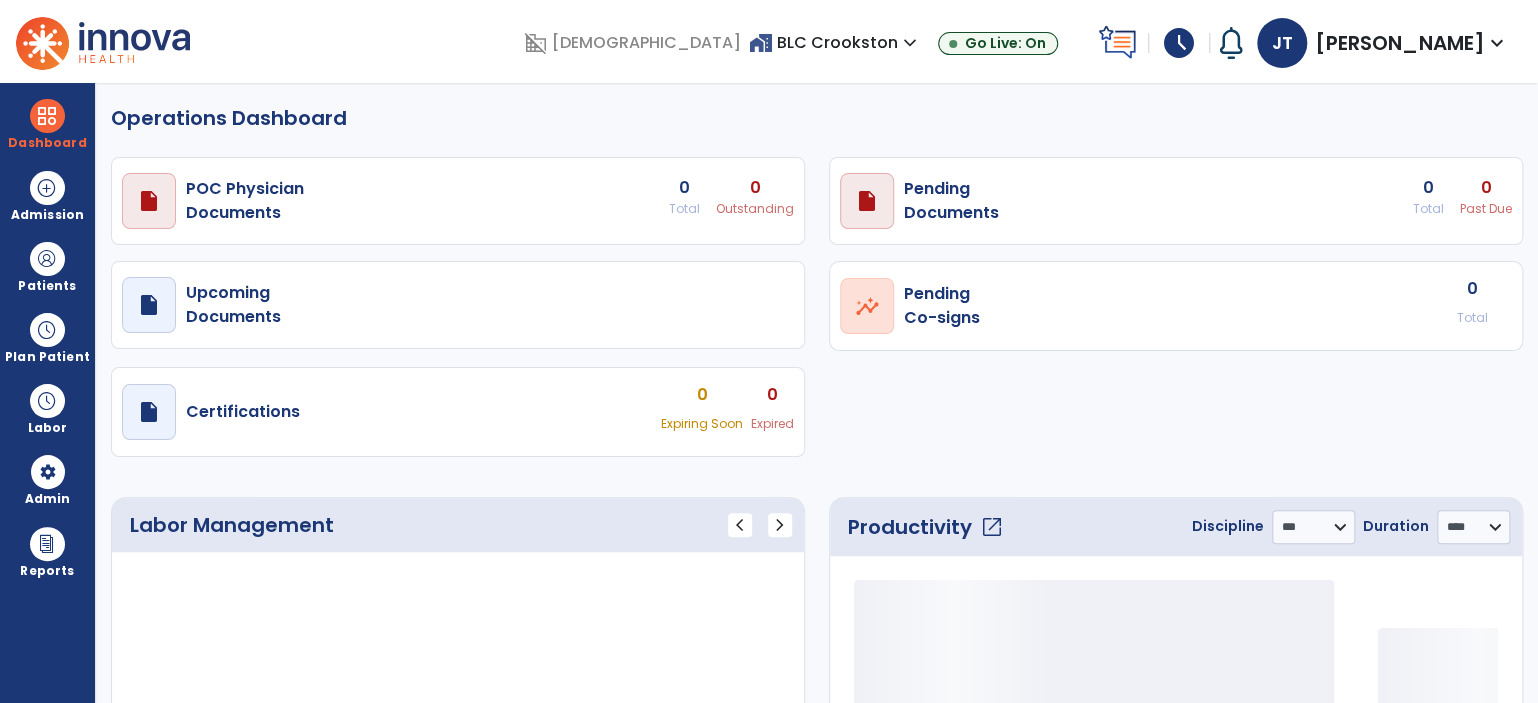 select on "***" 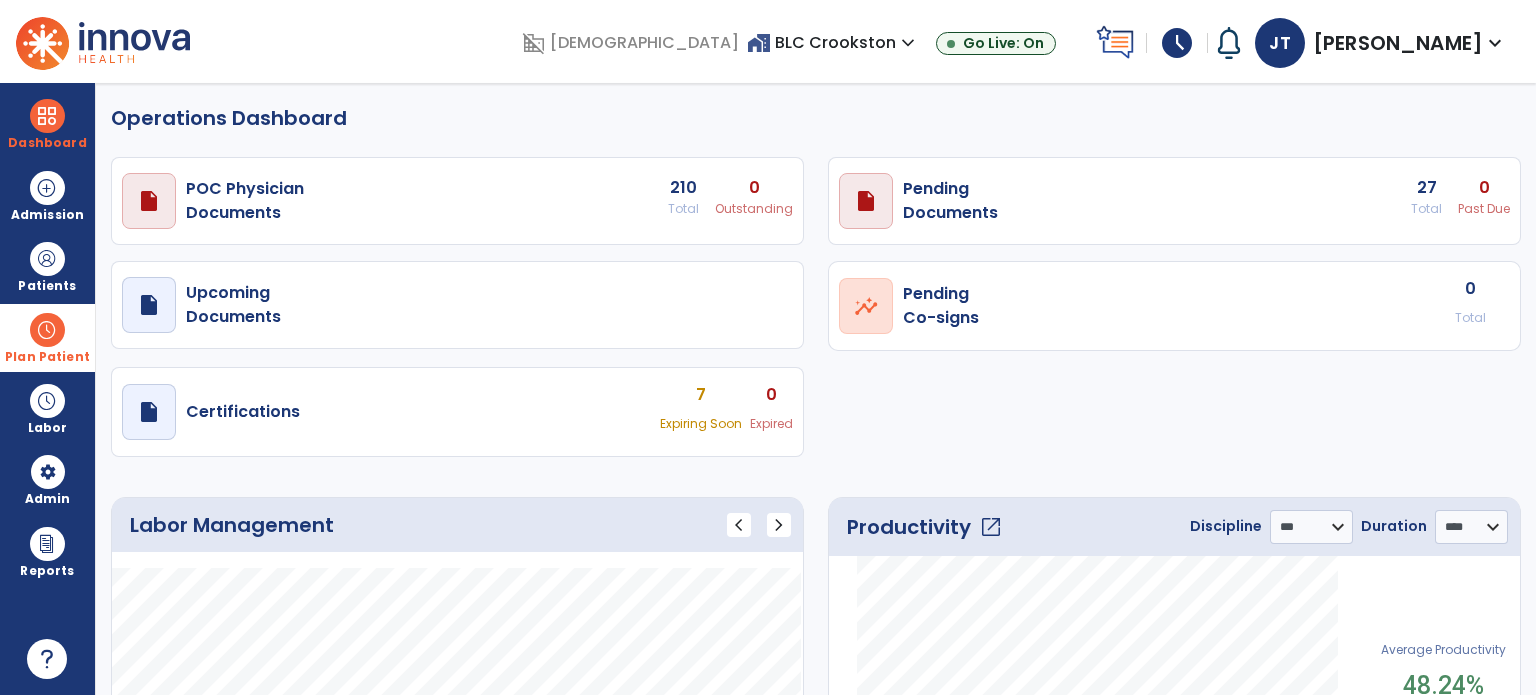 click at bounding box center [47, 330] 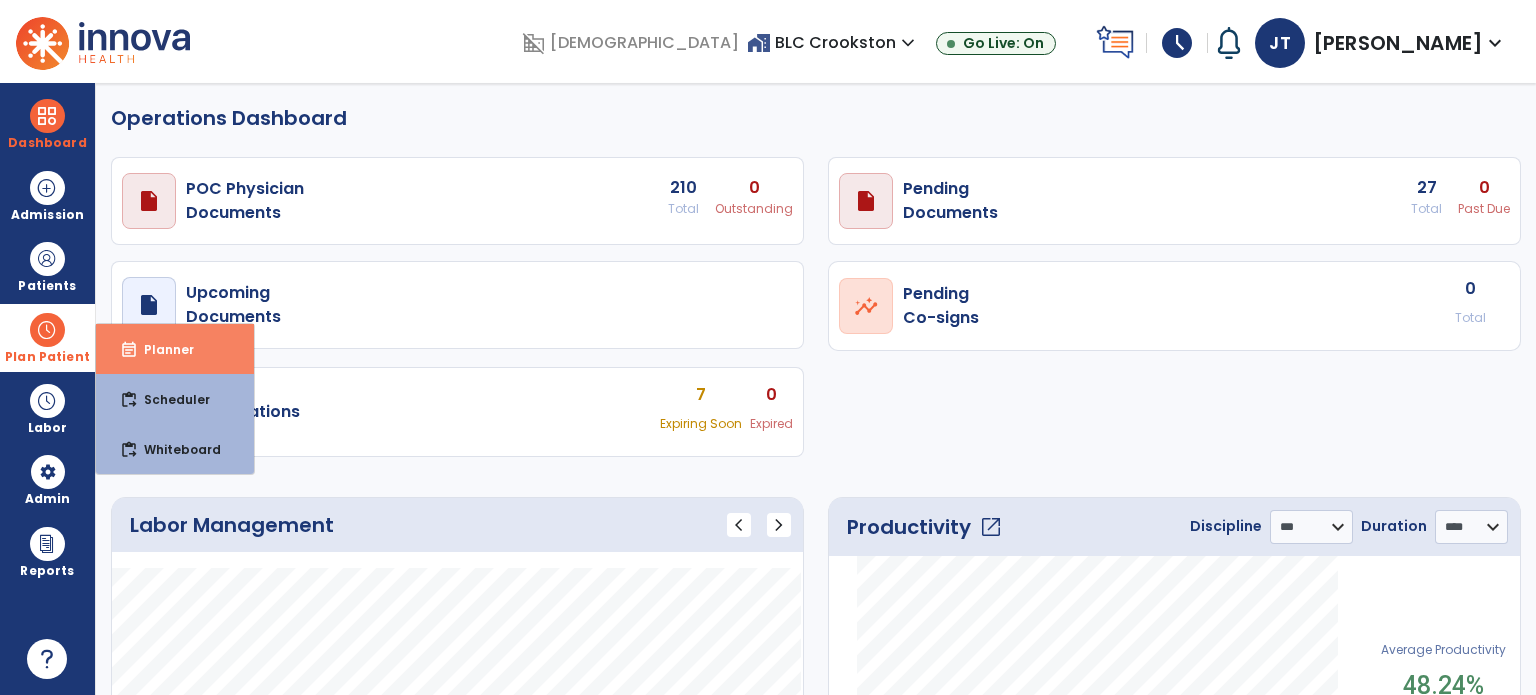 click on "event_note  Planner" at bounding box center (175, 349) 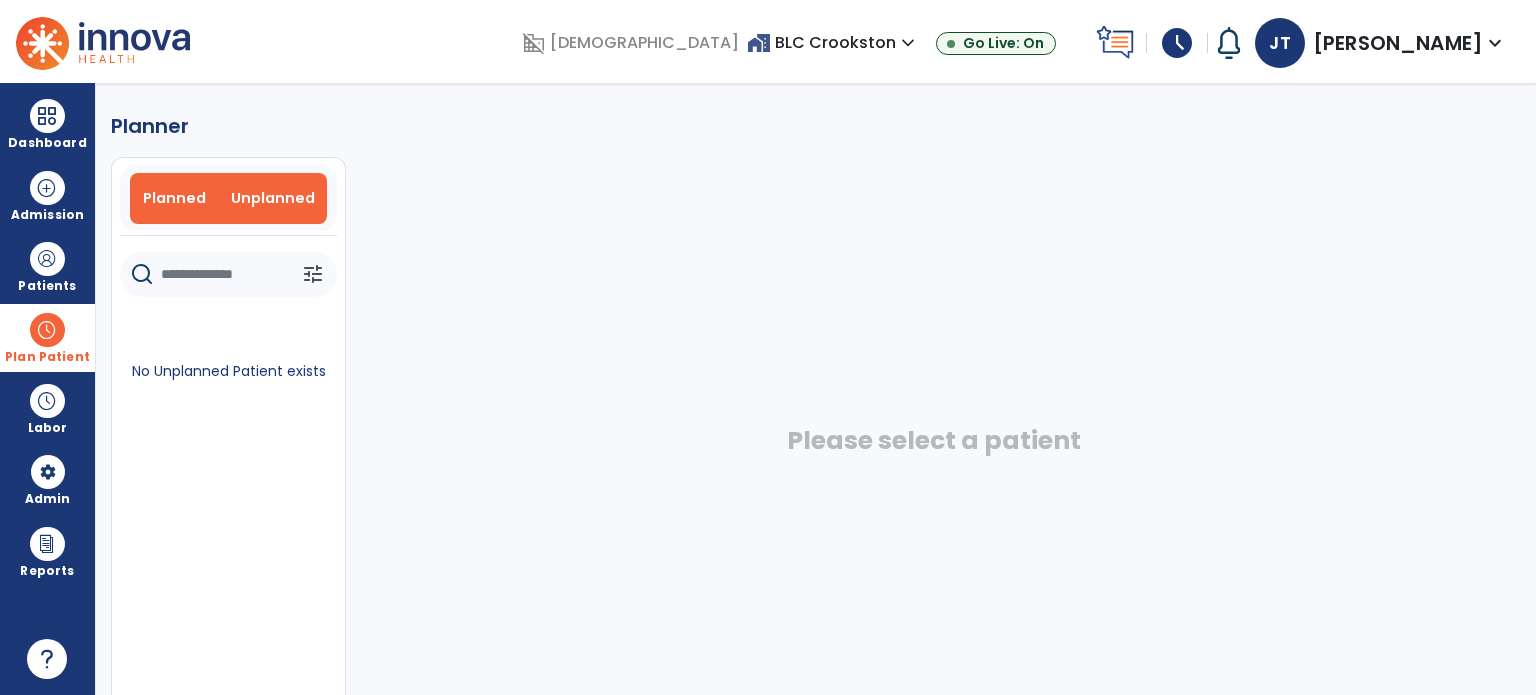 click on "Planned" at bounding box center [174, 198] 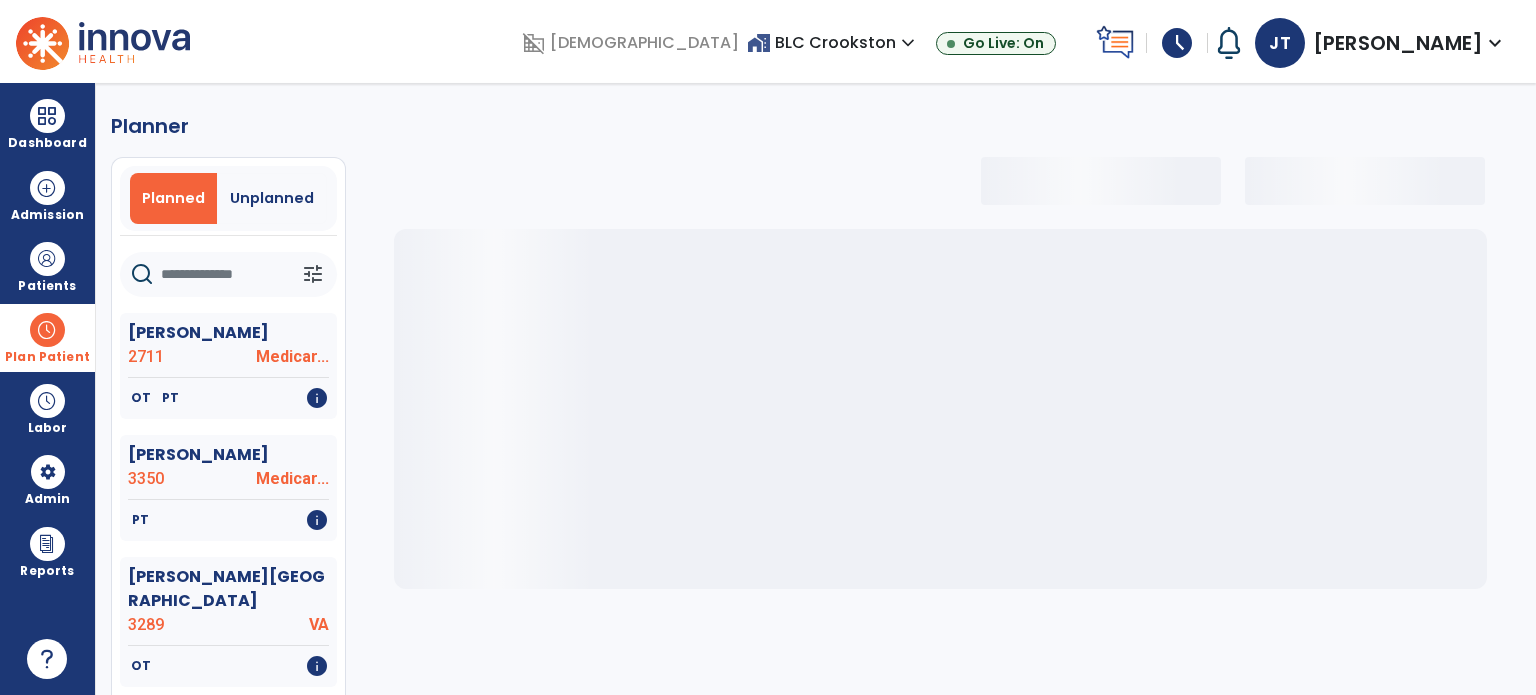 select on "***" 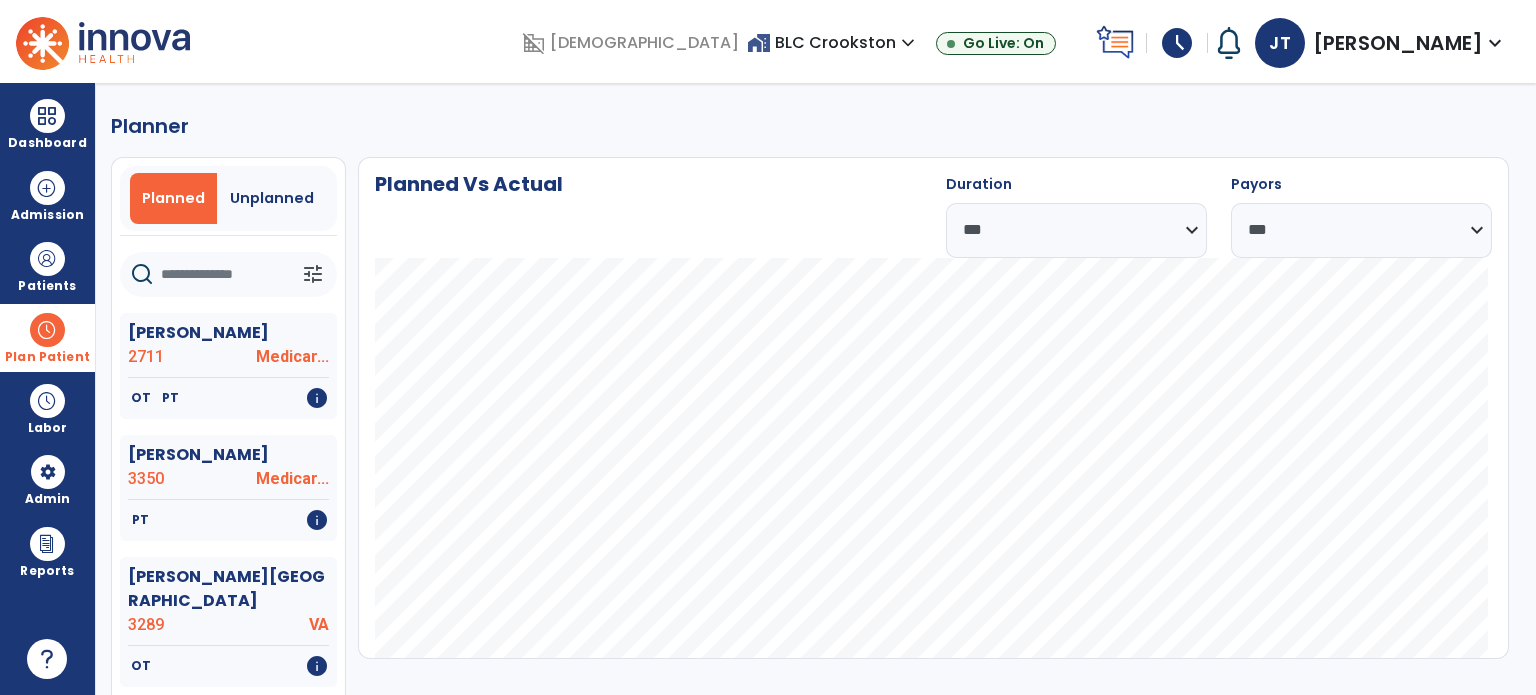 click 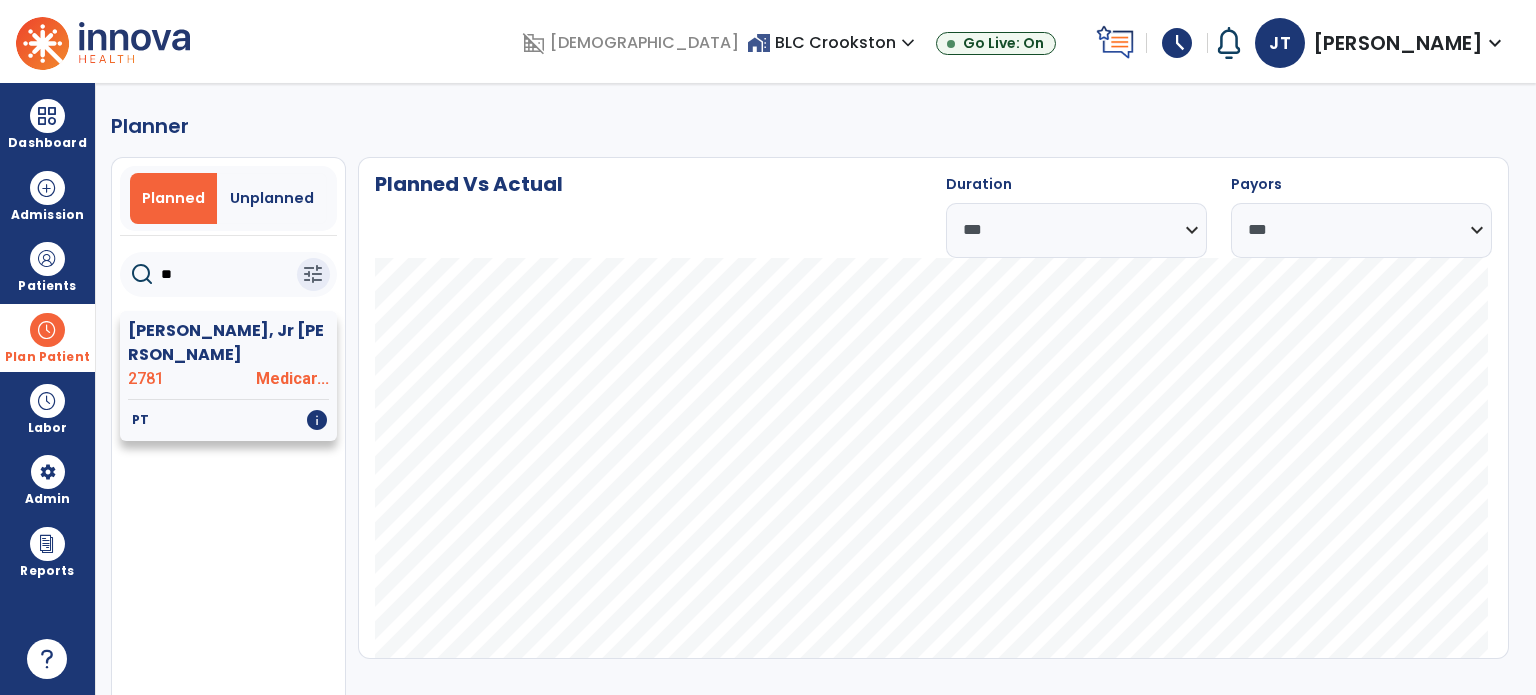 type on "**" 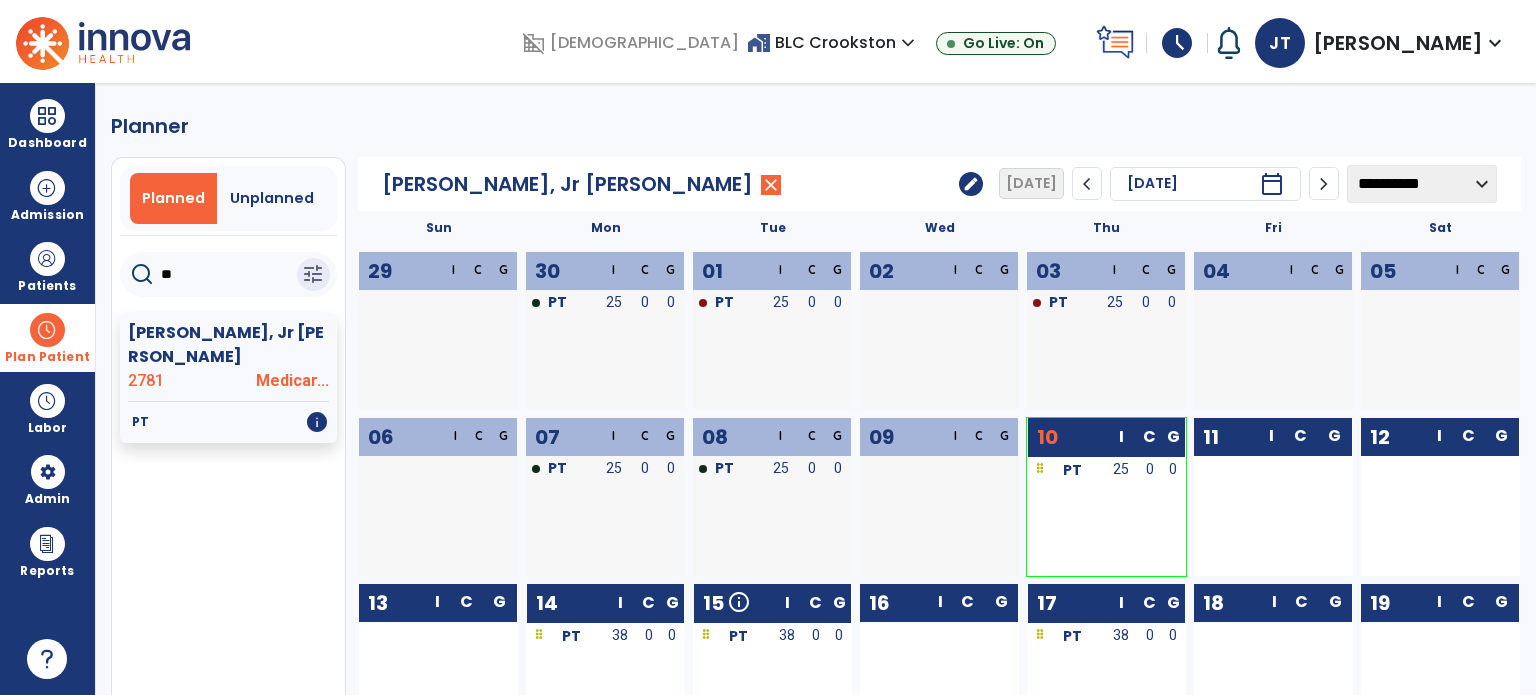 click on "edit" 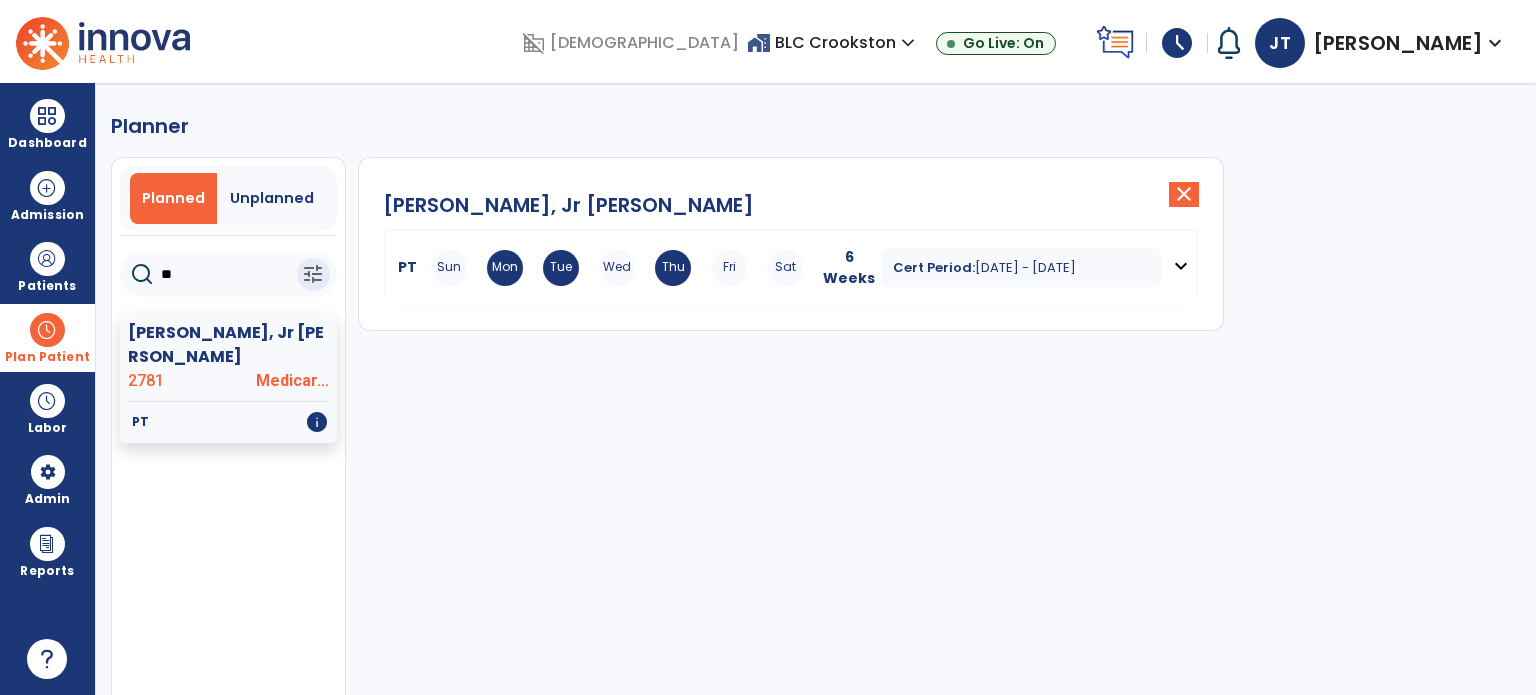 click on "close" 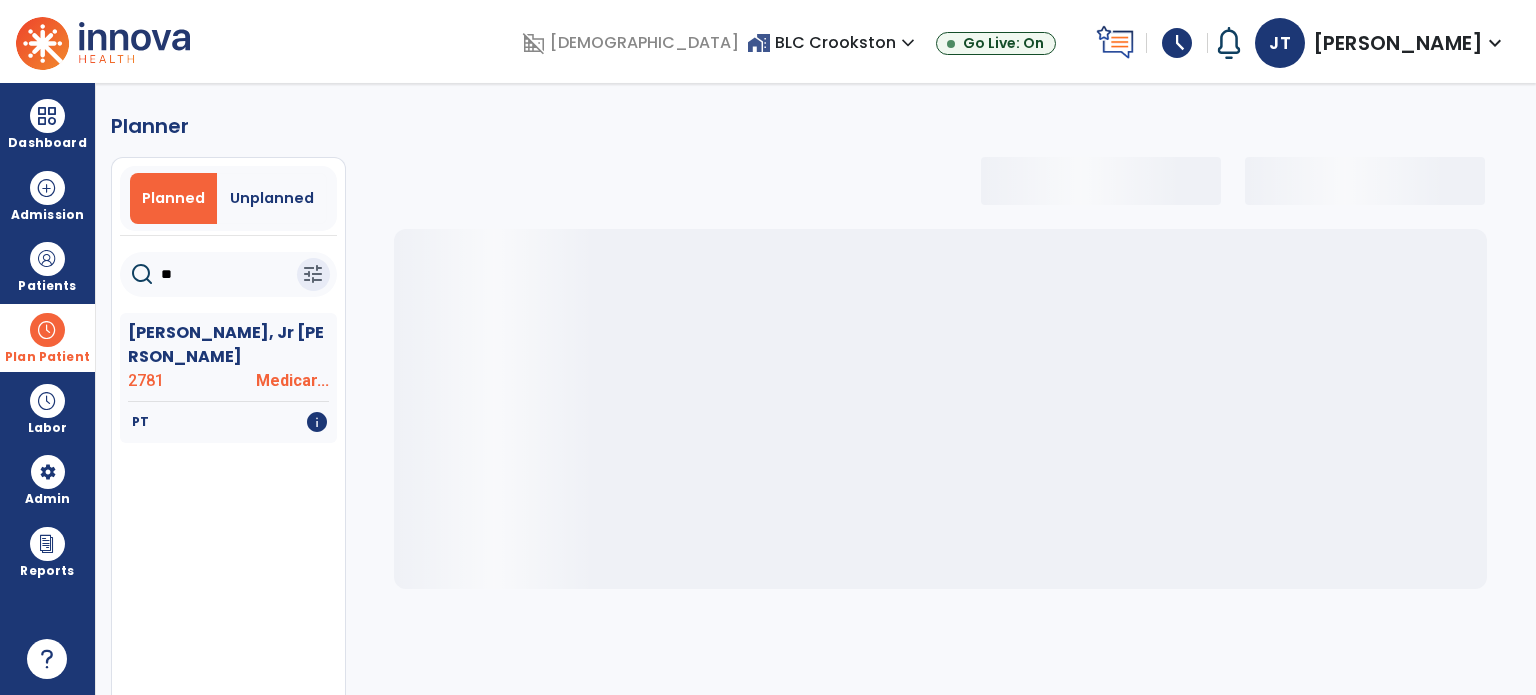 select on "***" 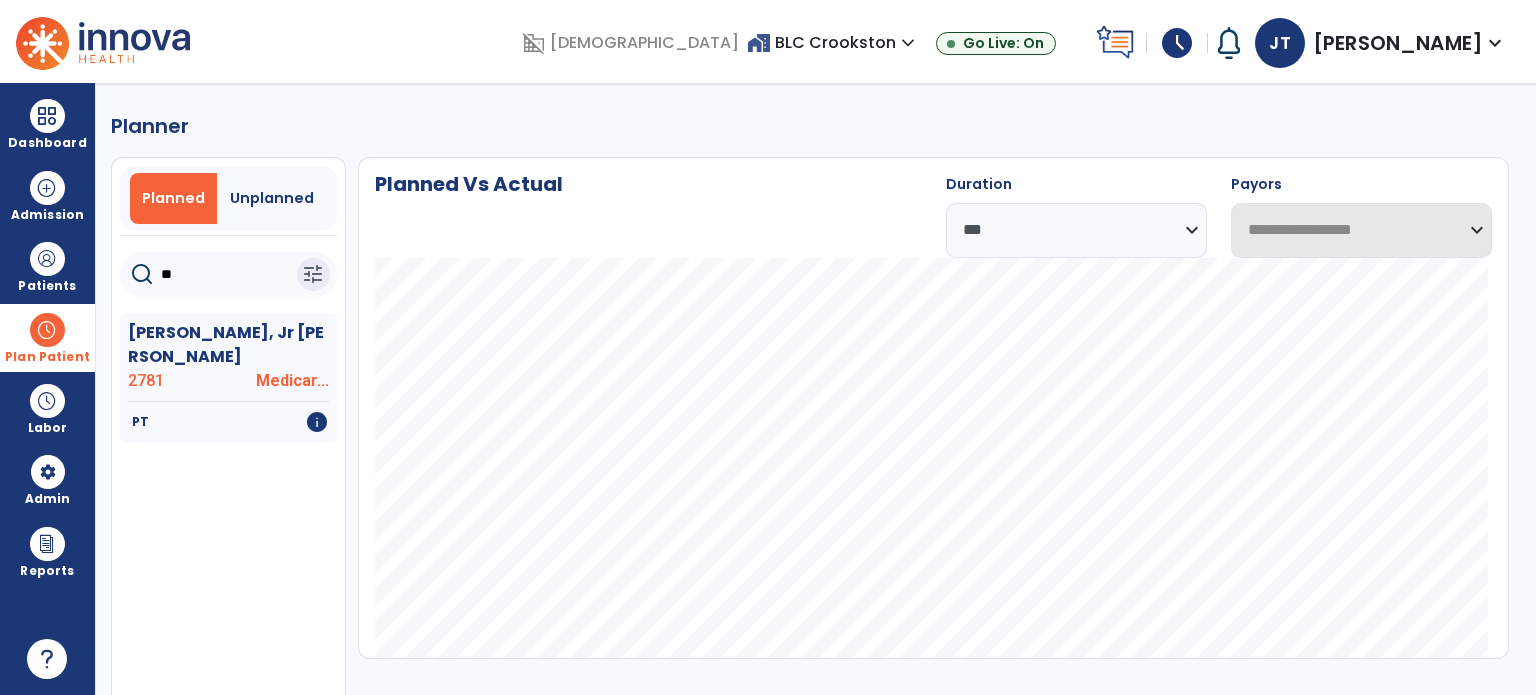 select on "***" 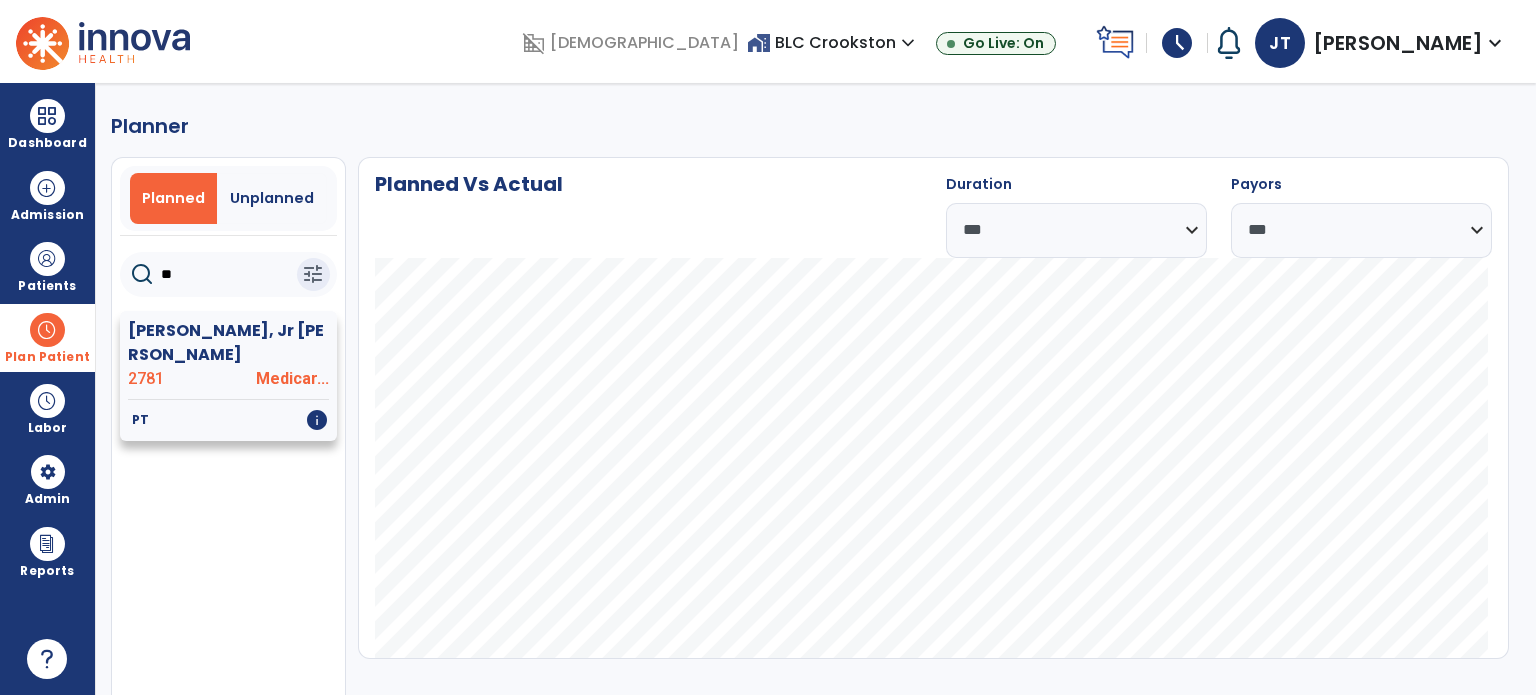 click on "2781" 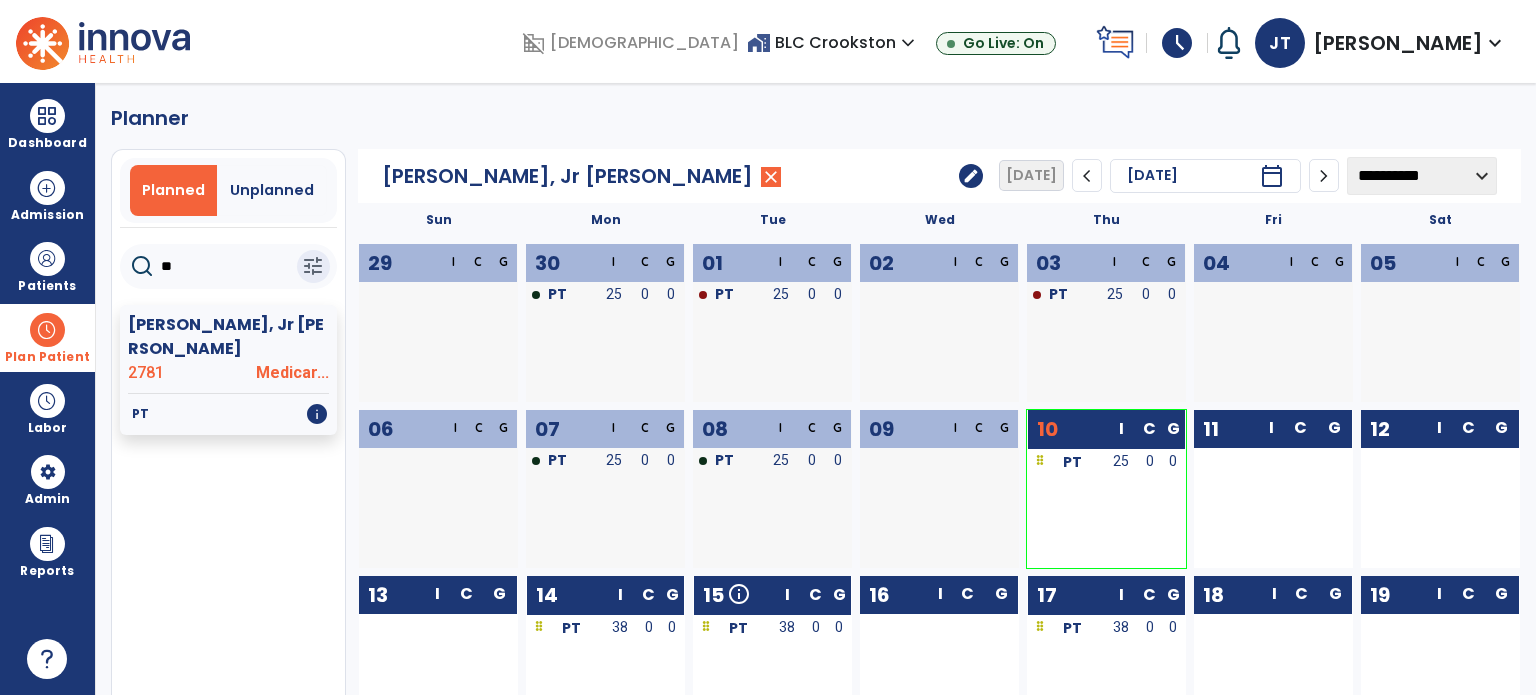 scroll, scrollTop: 1, scrollLeft: 0, axis: vertical 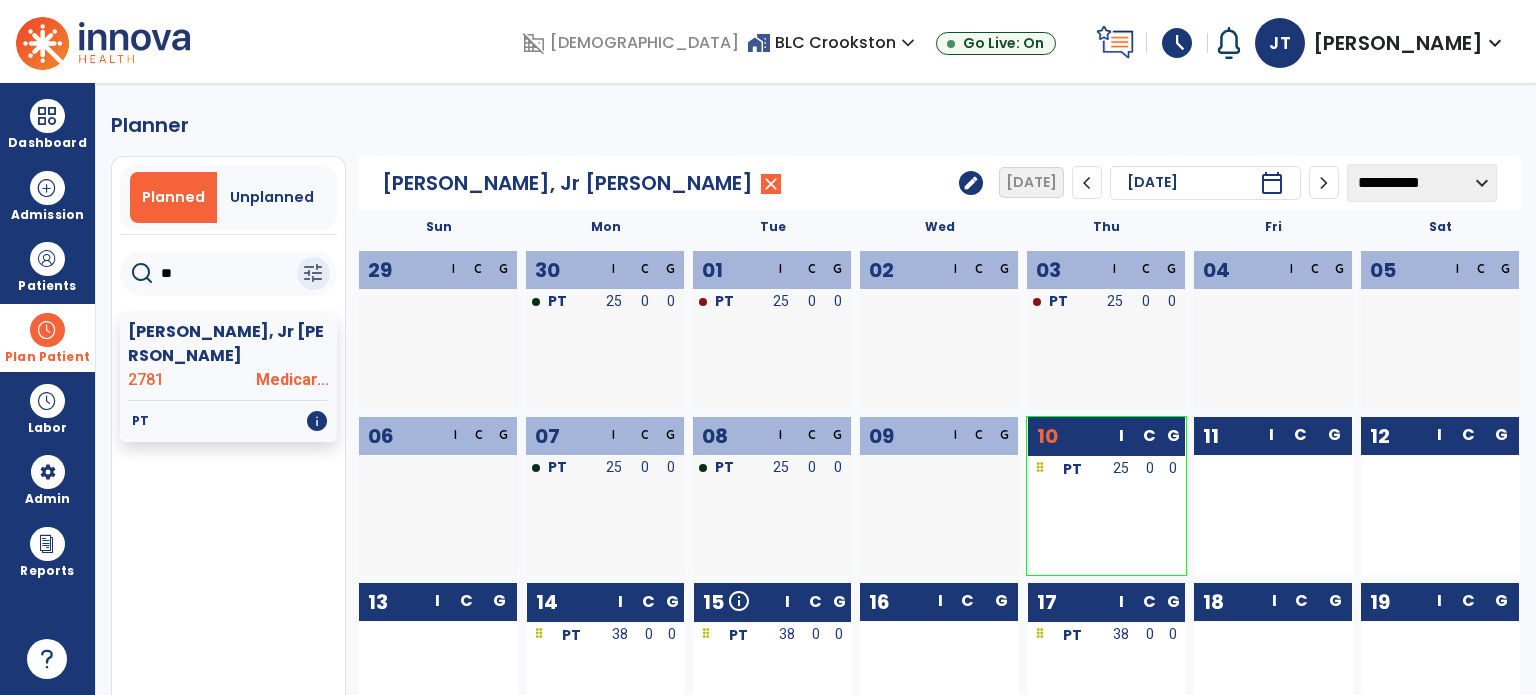 click on "edit" 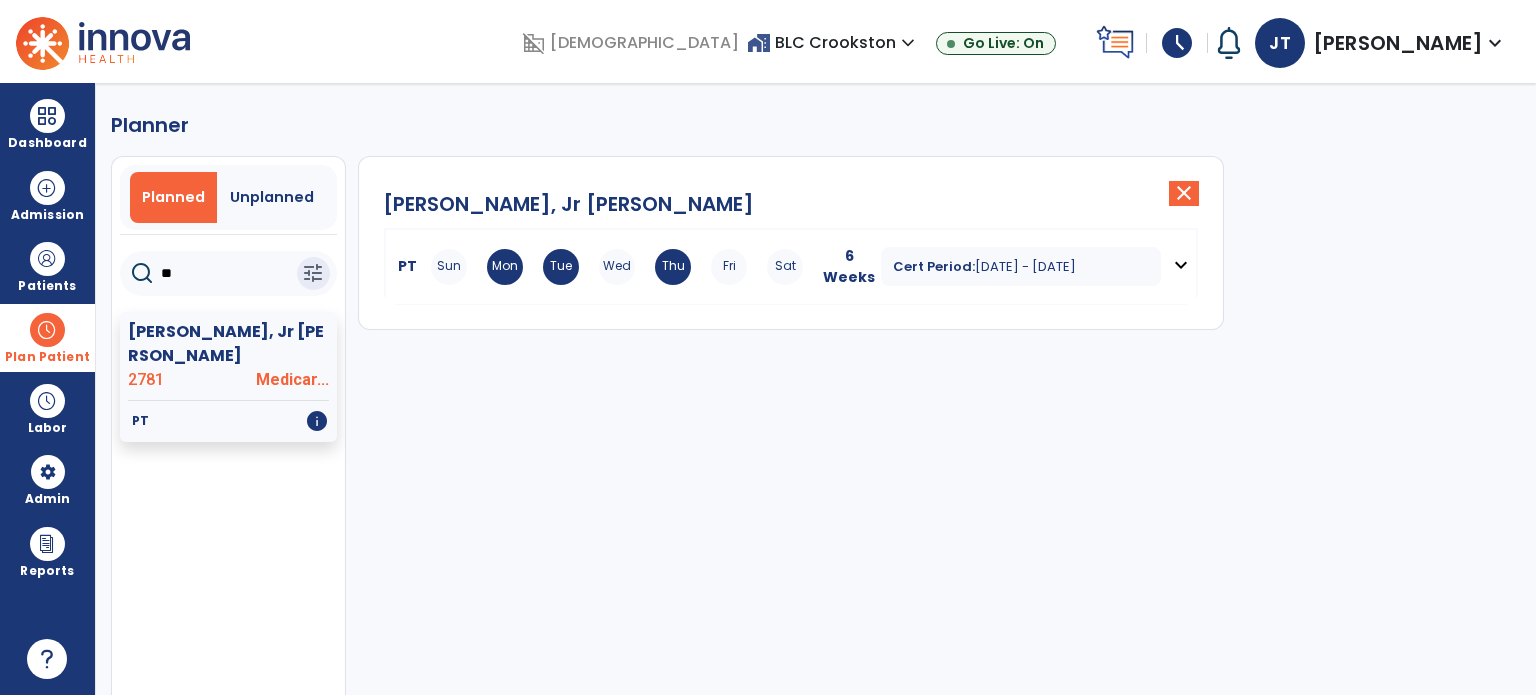 click on "PT Sun Mon Tue Wed Thu Fri Sat 6 Weeks Cert Period:  [DATE] - [DATE]  expand_more" at bounding box center (791, 267) 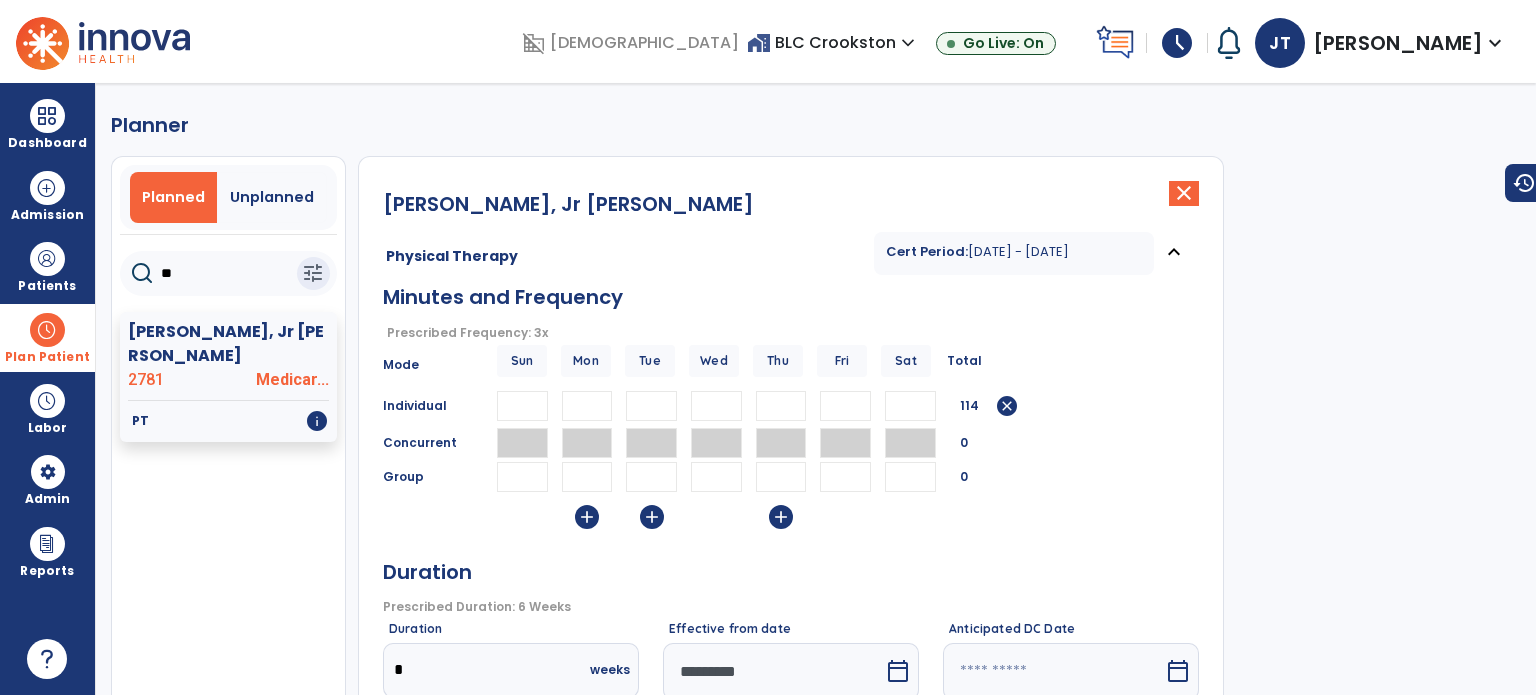 scroll, scrollTop: 208, scrollLeft: 0, axis: vertical 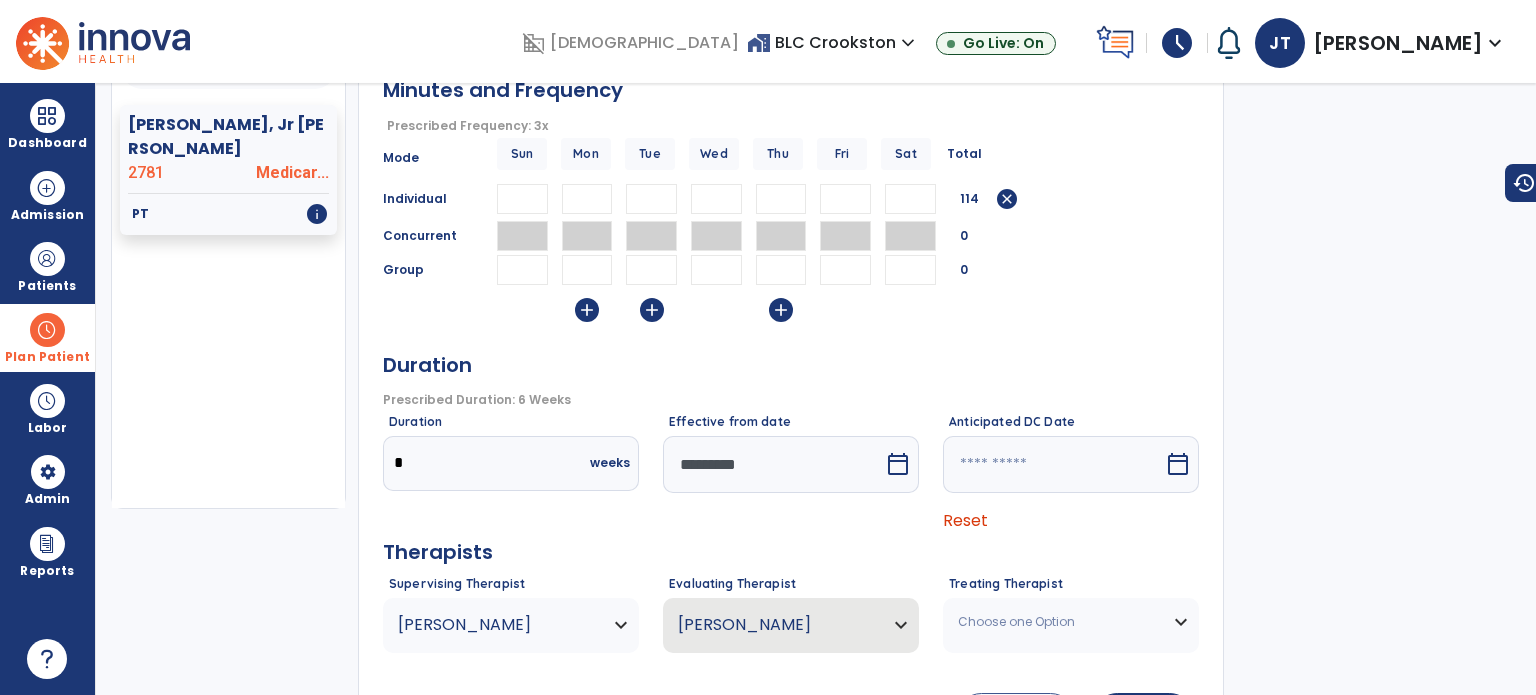 click on "calendar_today" at bounding box center (898, 464) 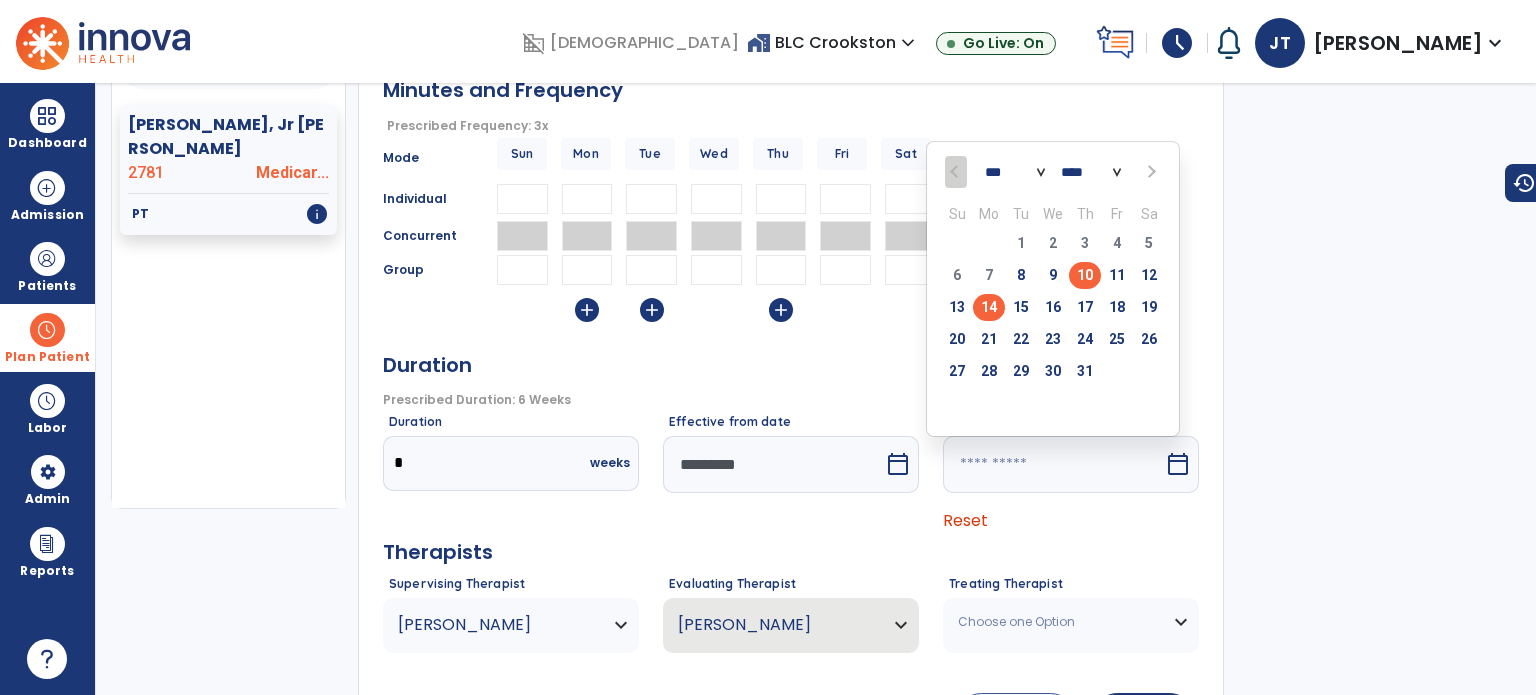 click on "14" at bounding box center [989, 307] 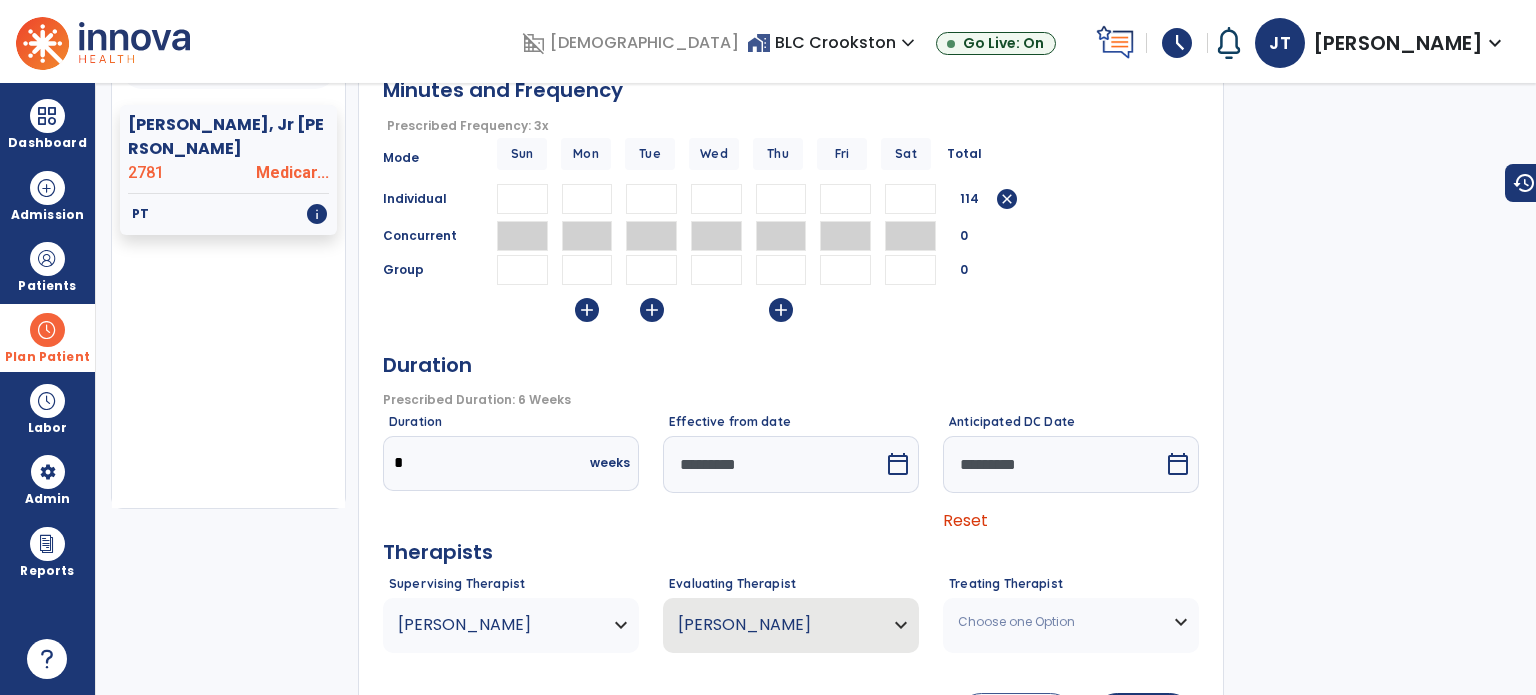 scroll, scrollTop: 304, scrollLeft: 0, axis: vertical 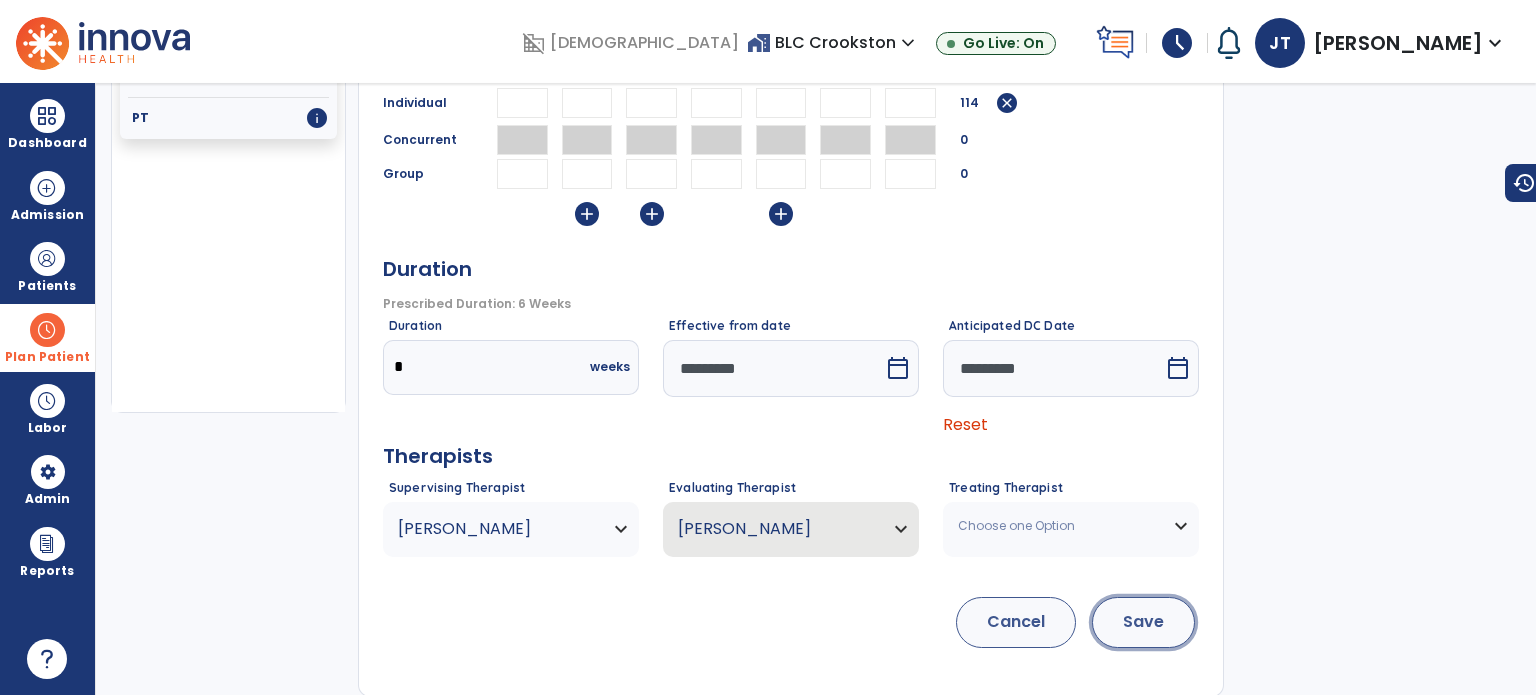 click on "Save" at bounding box center [1143, 622] 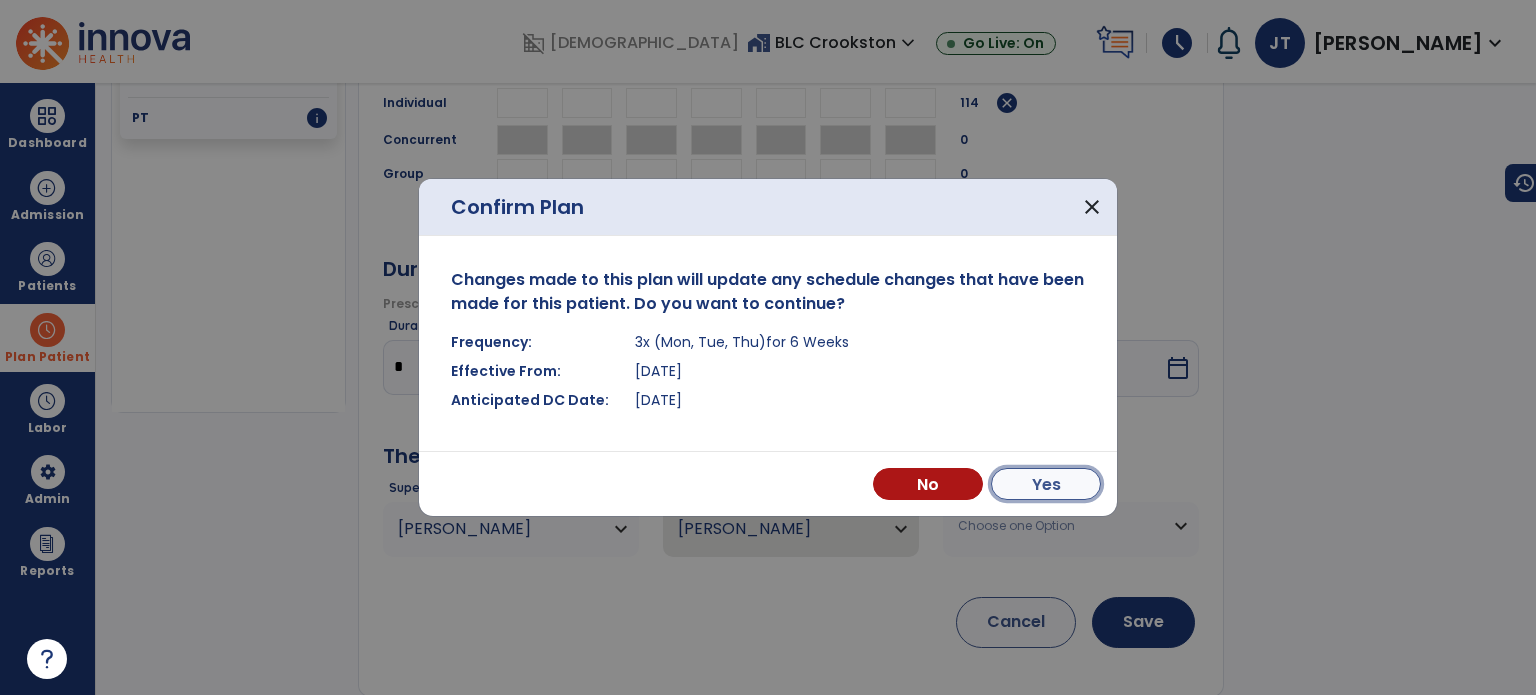 click on "Yes" at bounding box center (1046, 484) 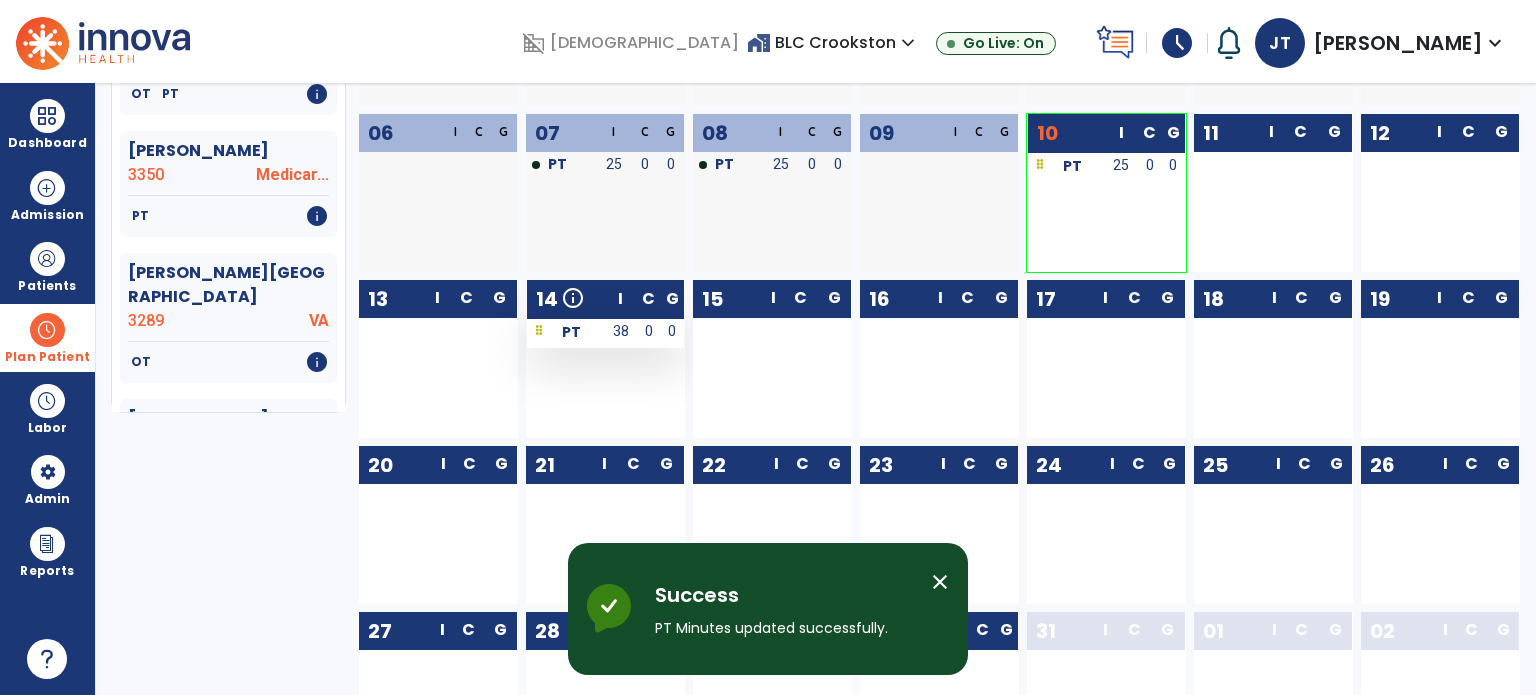 click on "PT" at bounding box center (571, 332) 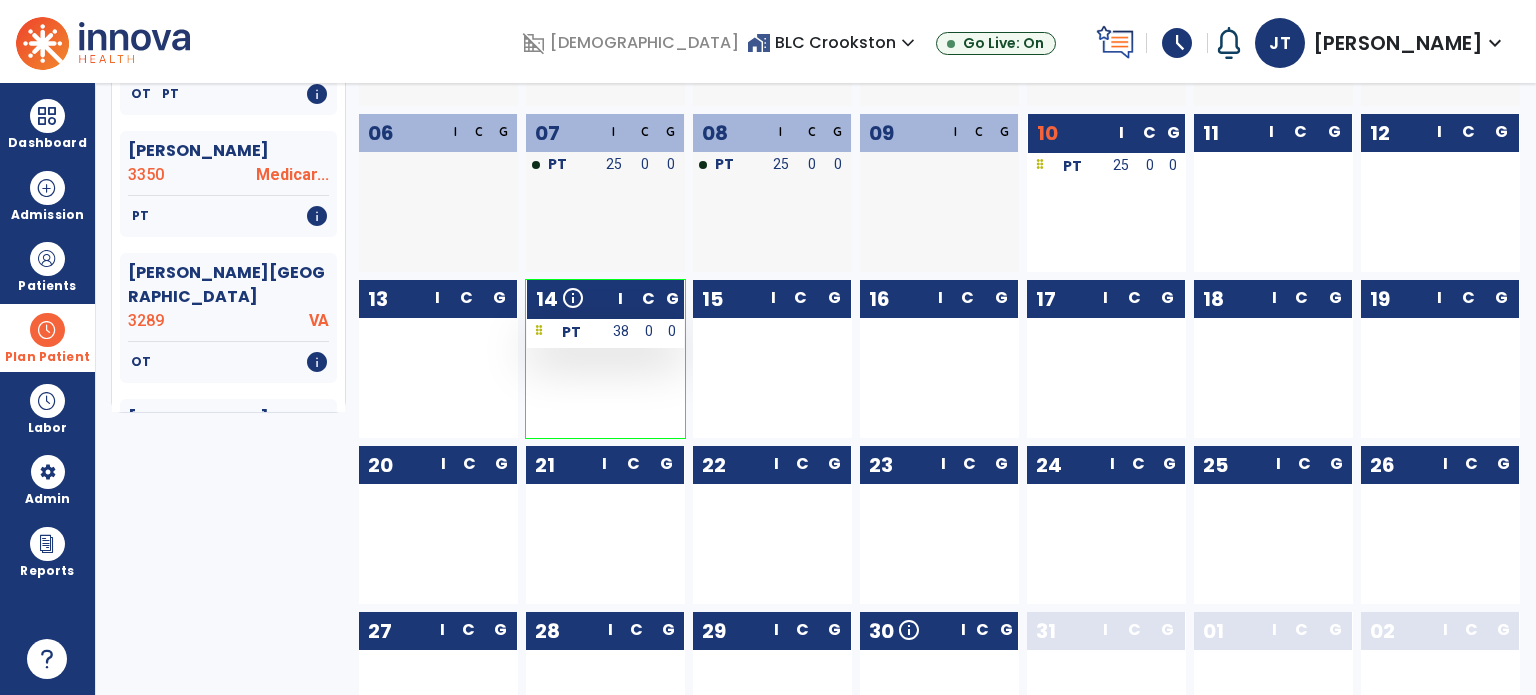 click on "PT" at bounding box center (571, 332) 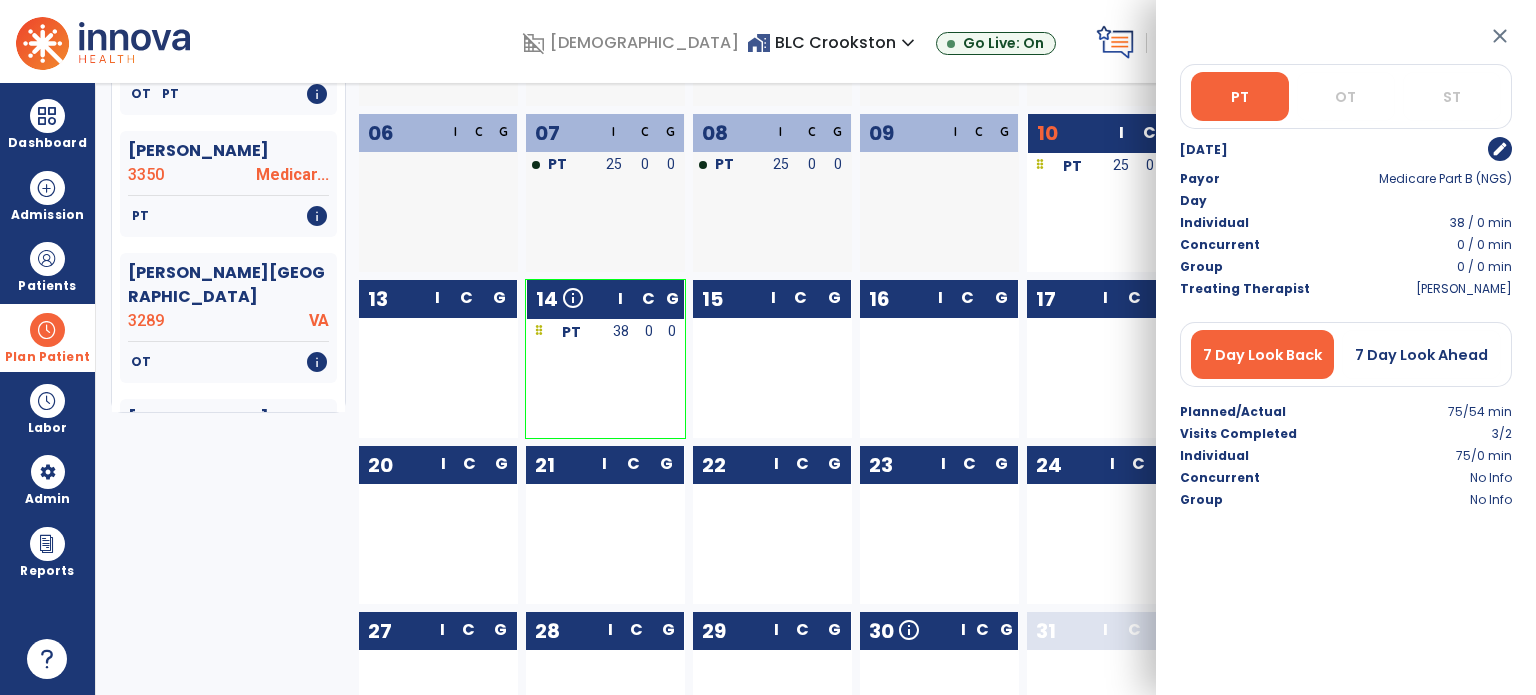 click on "edit" at bounding box center [1500, 149] 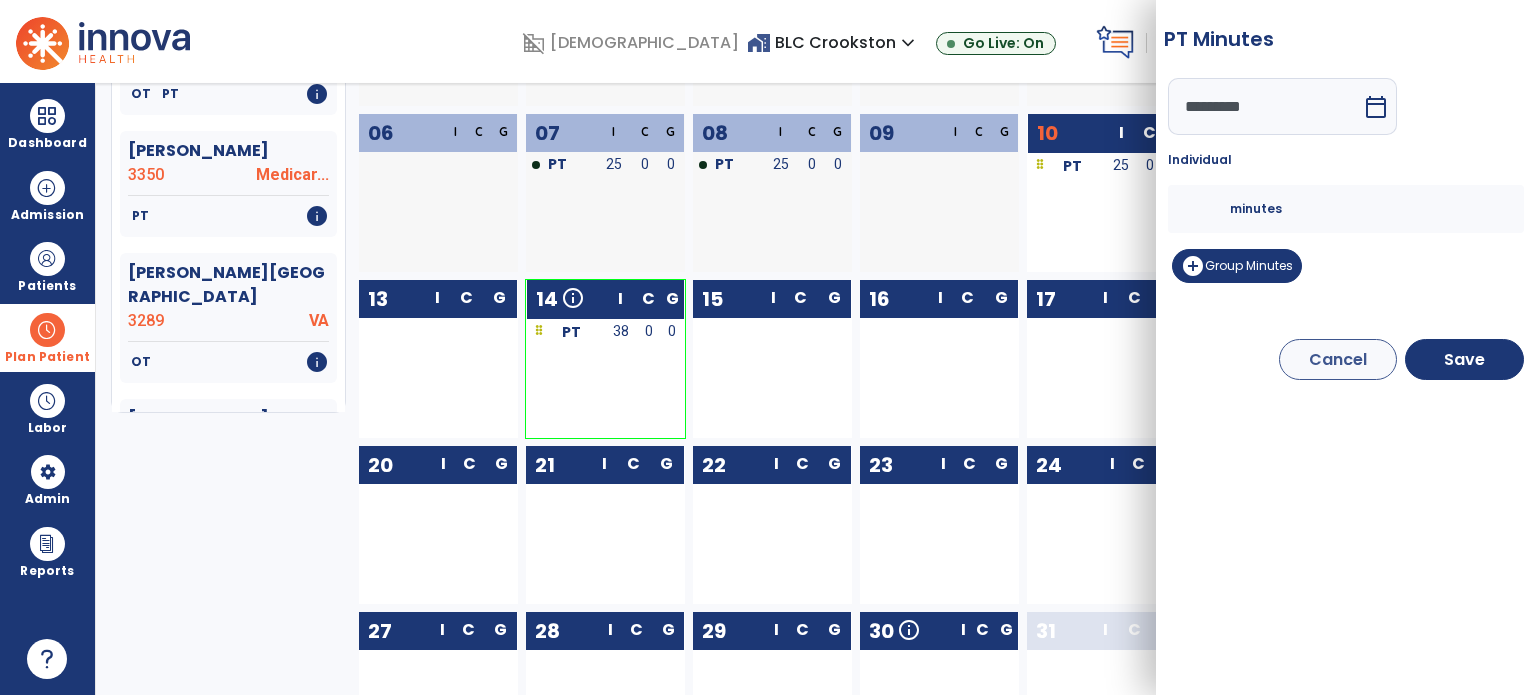 drag, startPoint x: 1210, startPoint y: 207, endPoint x: 1072, endPoint y: 189, distance: 139.16896 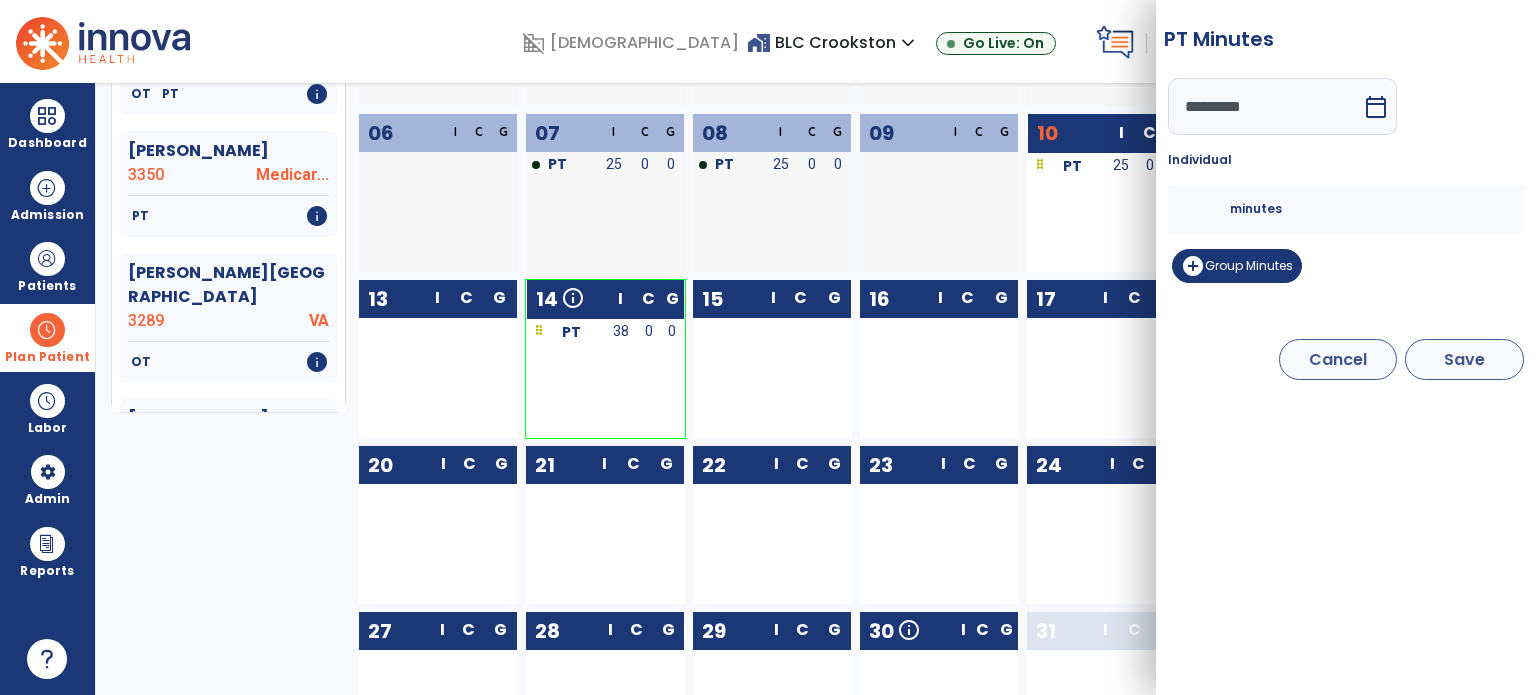 type on "**" 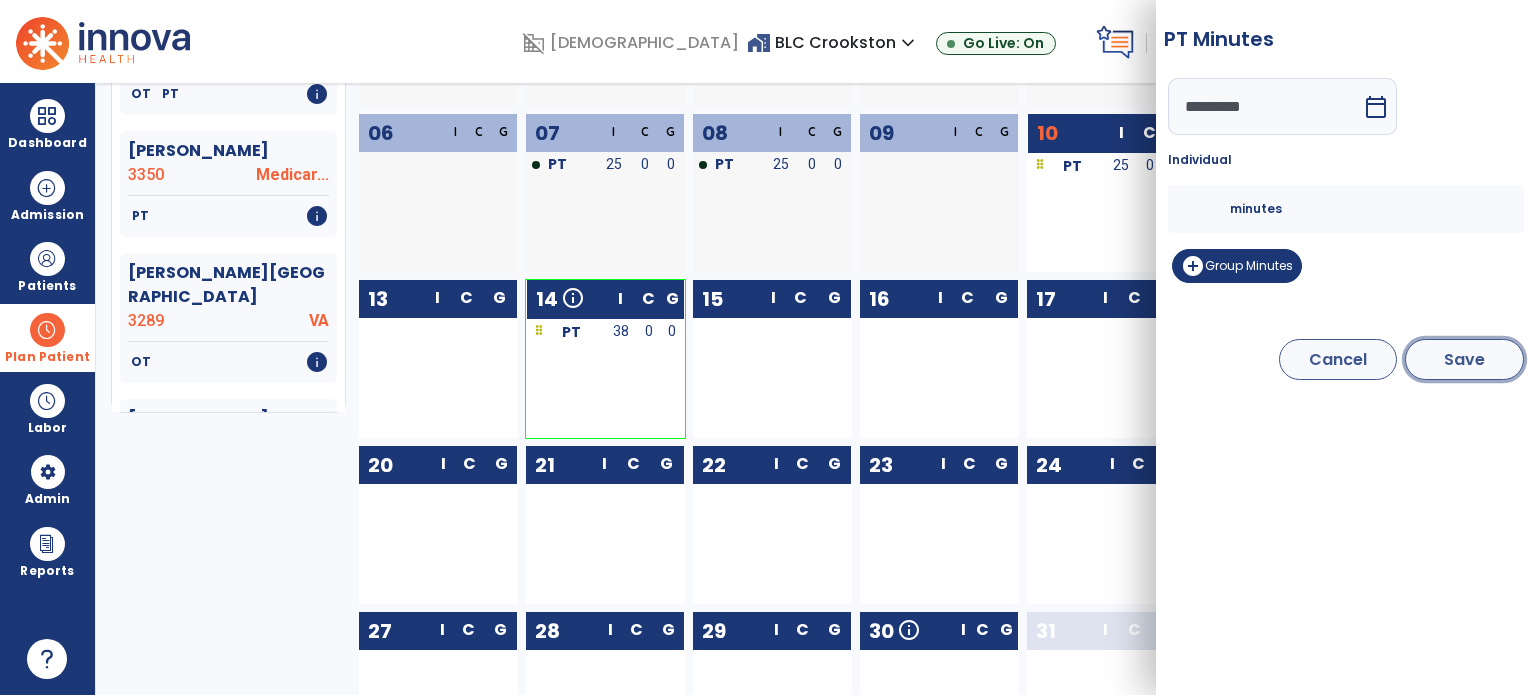 click on "Save" at bounding box center [1464, 359] 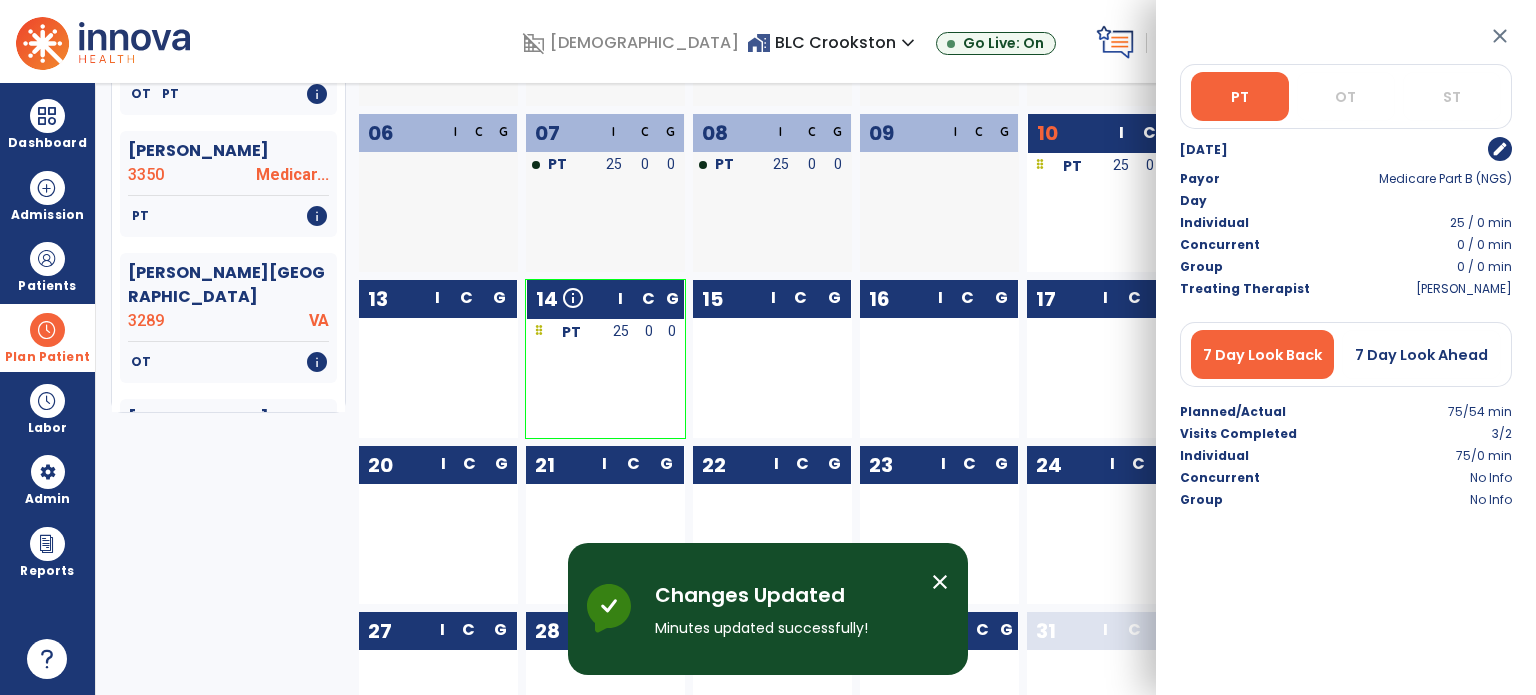 click on "15  I C G" 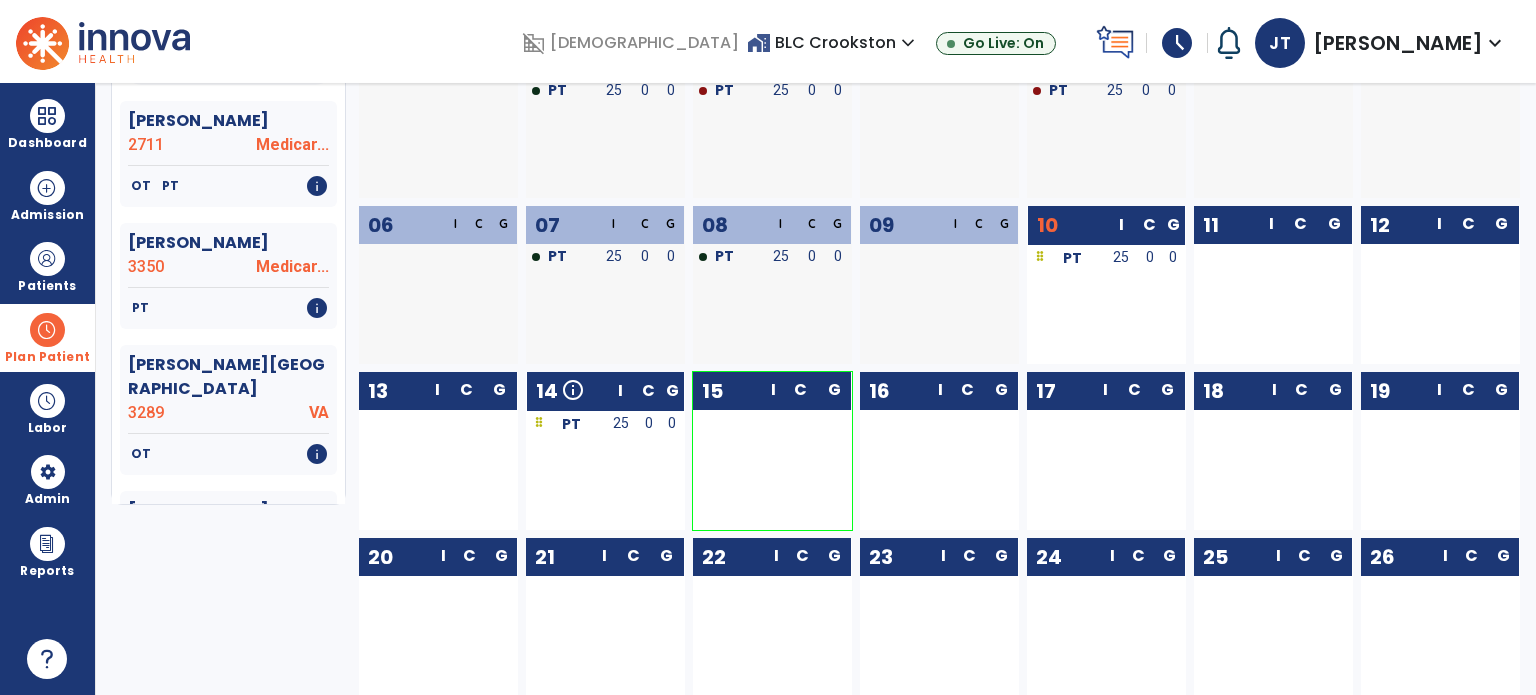 scroll, scrollTop: 208, scrollLeft: 0, axis: vertical 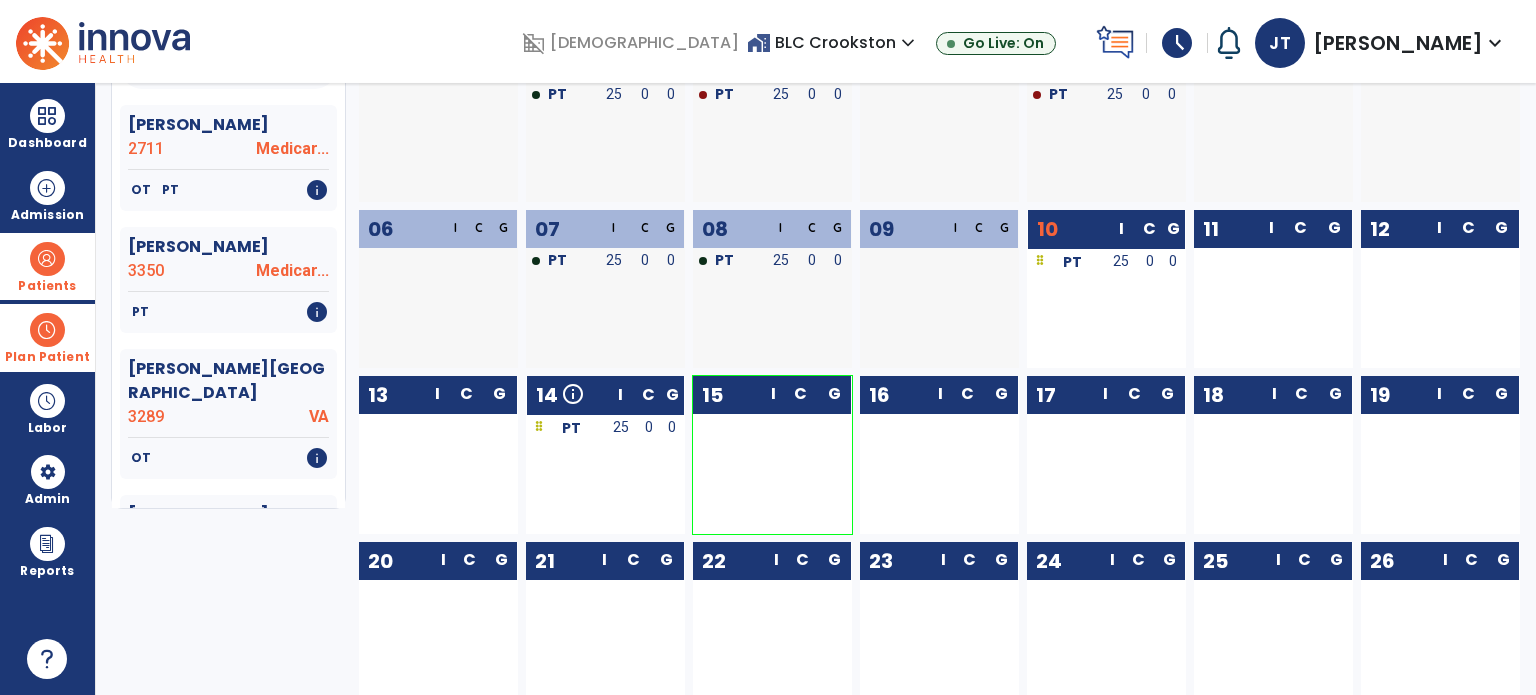 click at bounding box center [47, 259] 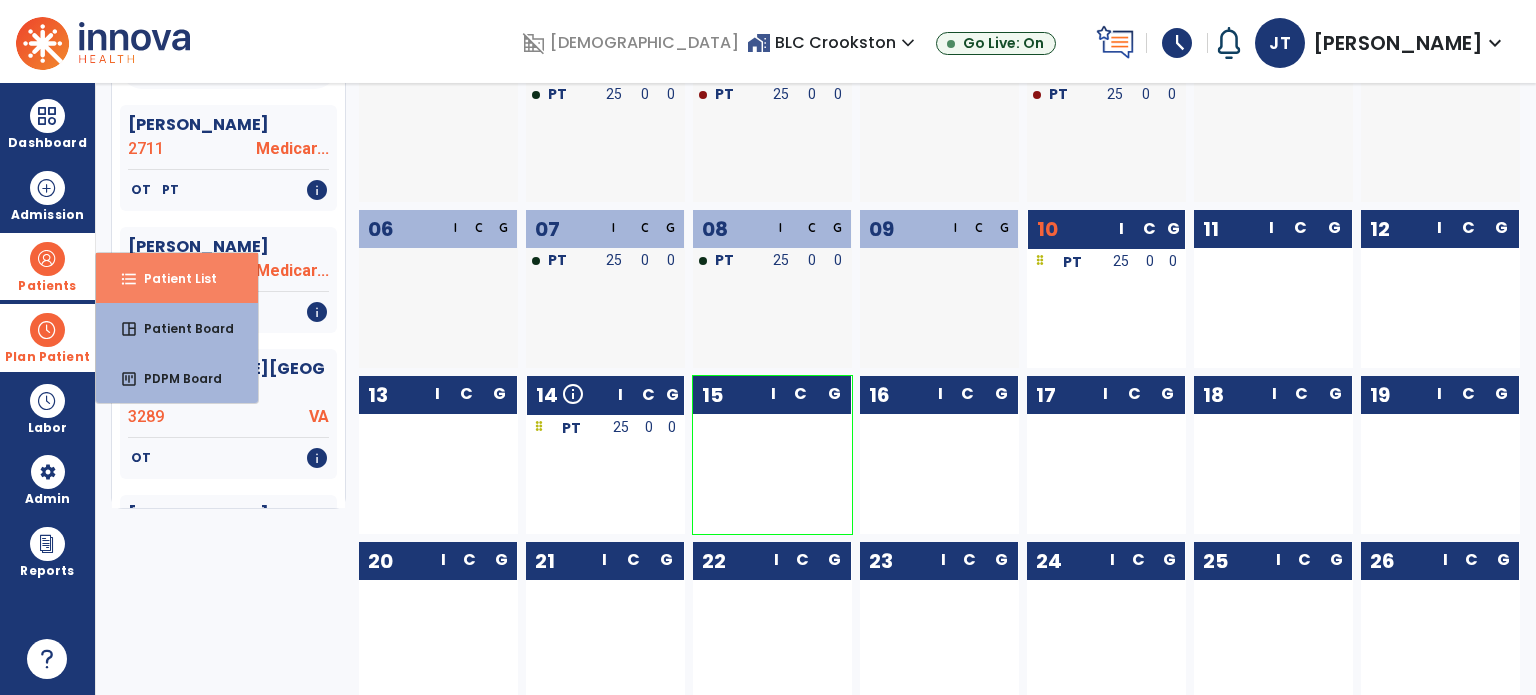 click on "Patient List" at bounding box center [172, 278] 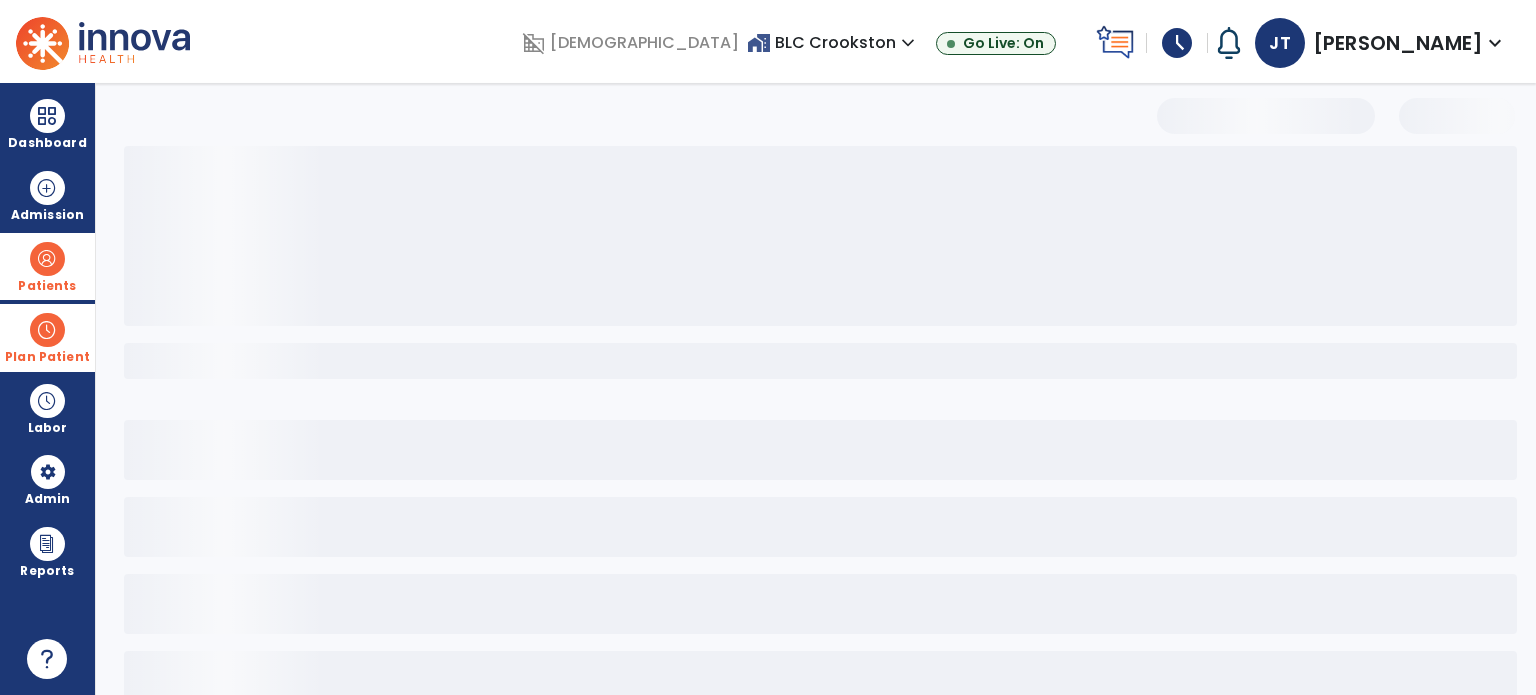 scroll, scrollTop: 0, scrollLeft: 0, axis: both 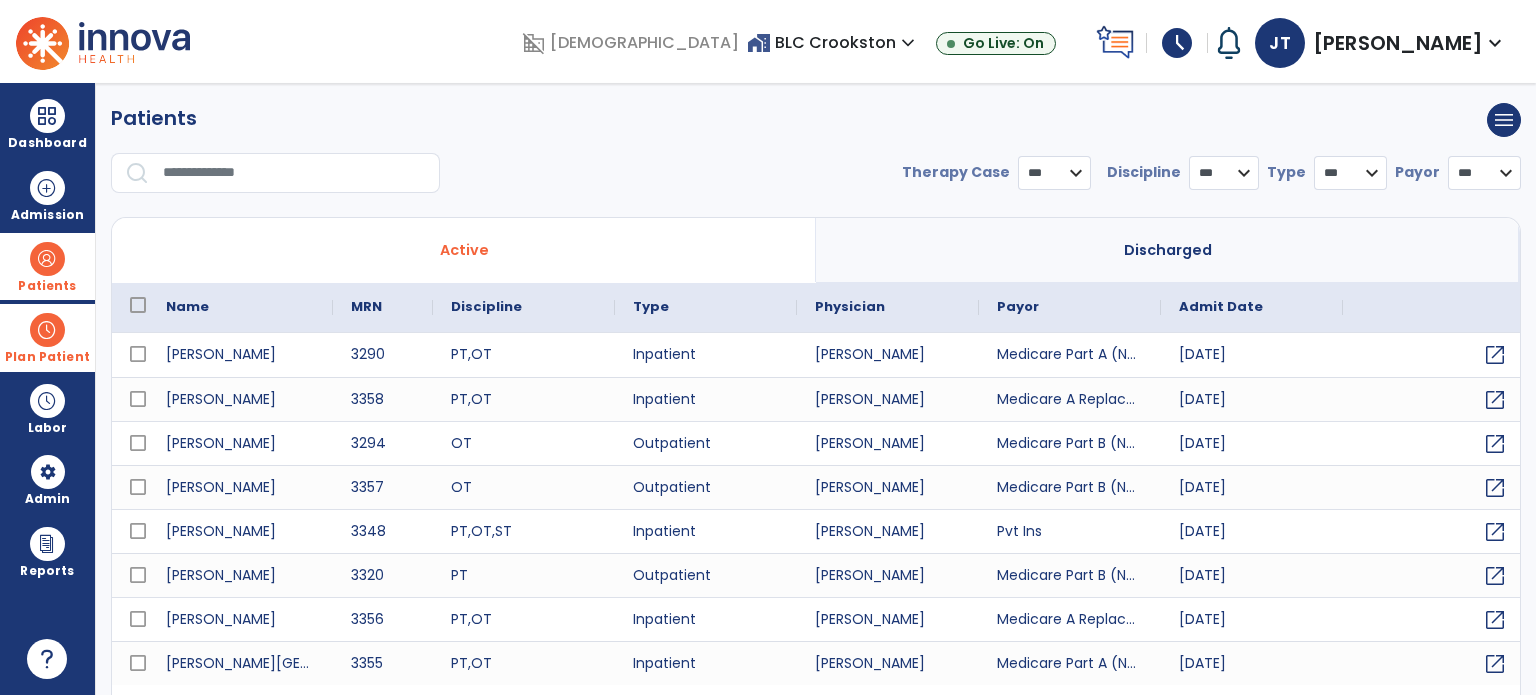 select on "***" 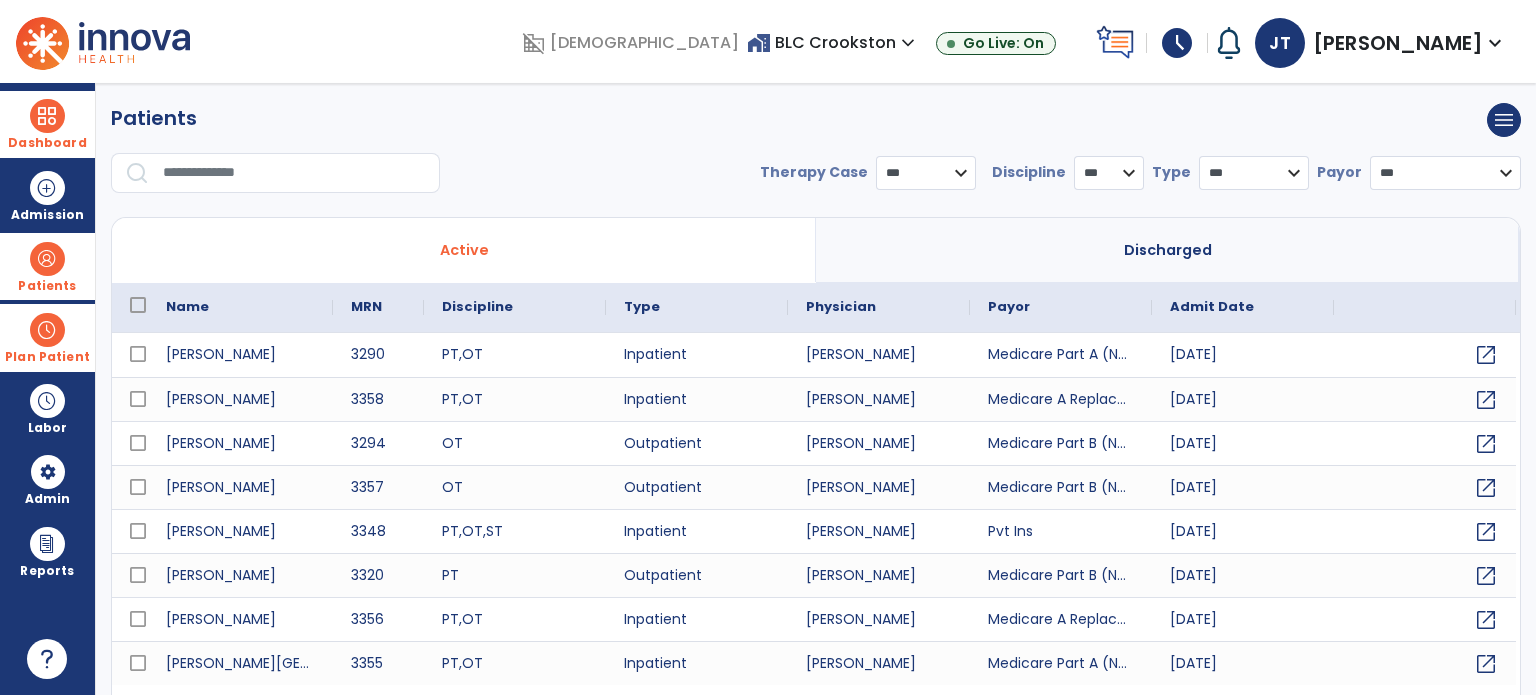 click at bounding box center [47, 116] 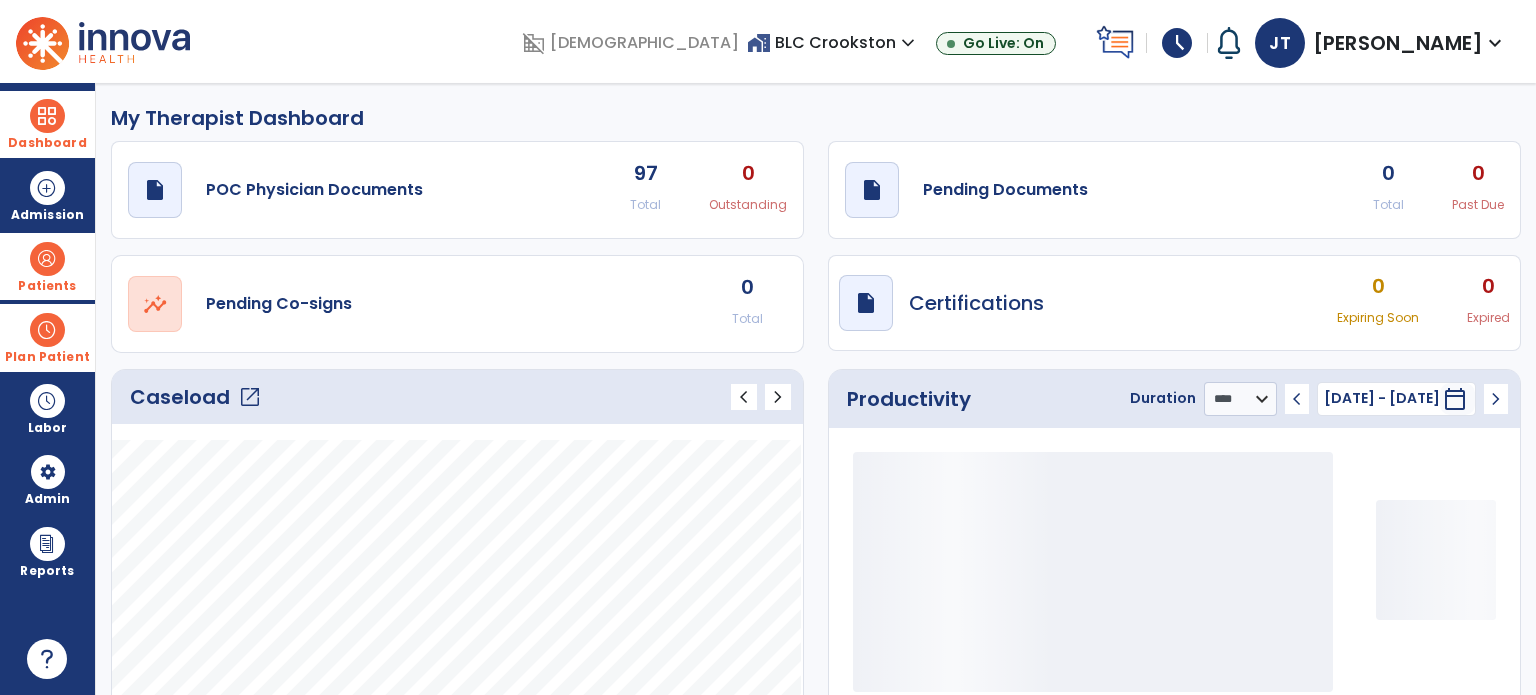 click at bounding box center [47, 116] 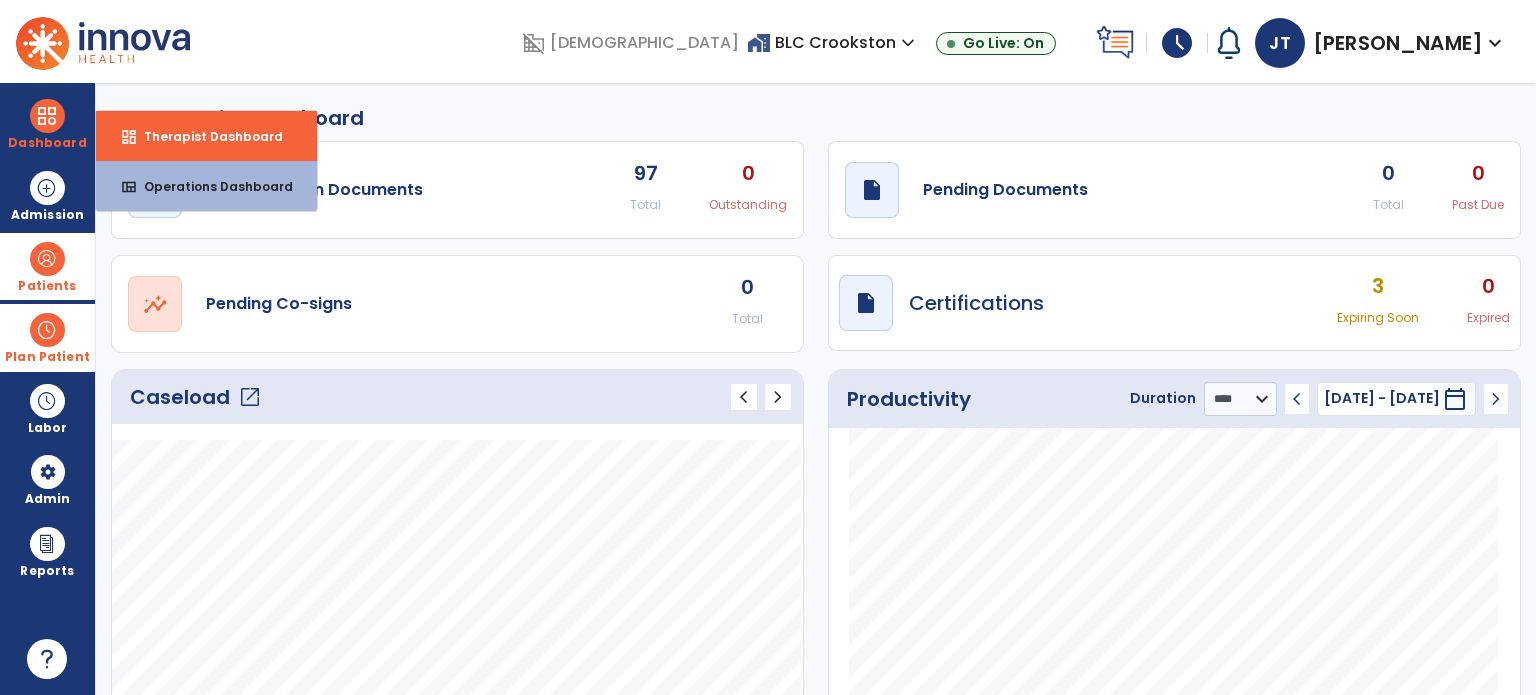 click on "open_in_new" 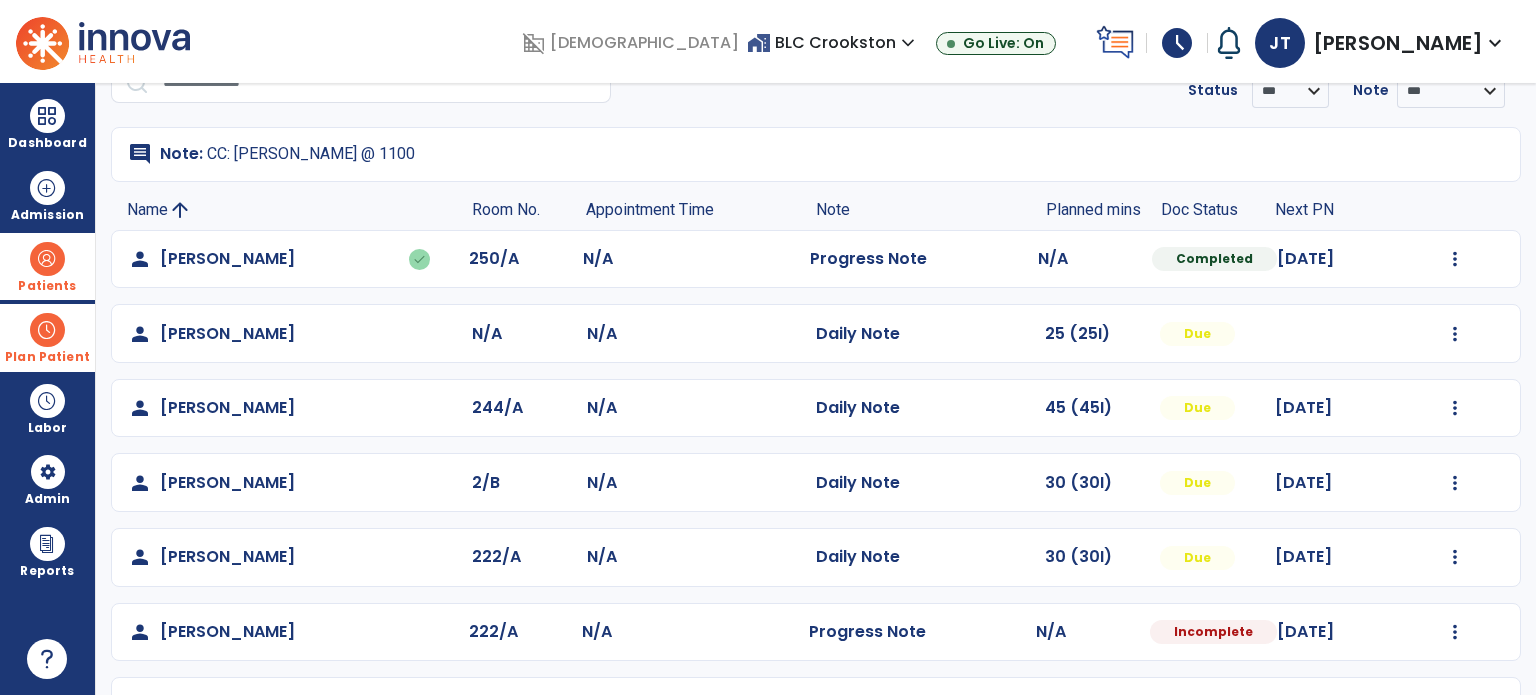 scroll, scrollTop: 165, scrollLeft: 0, axis: vertical 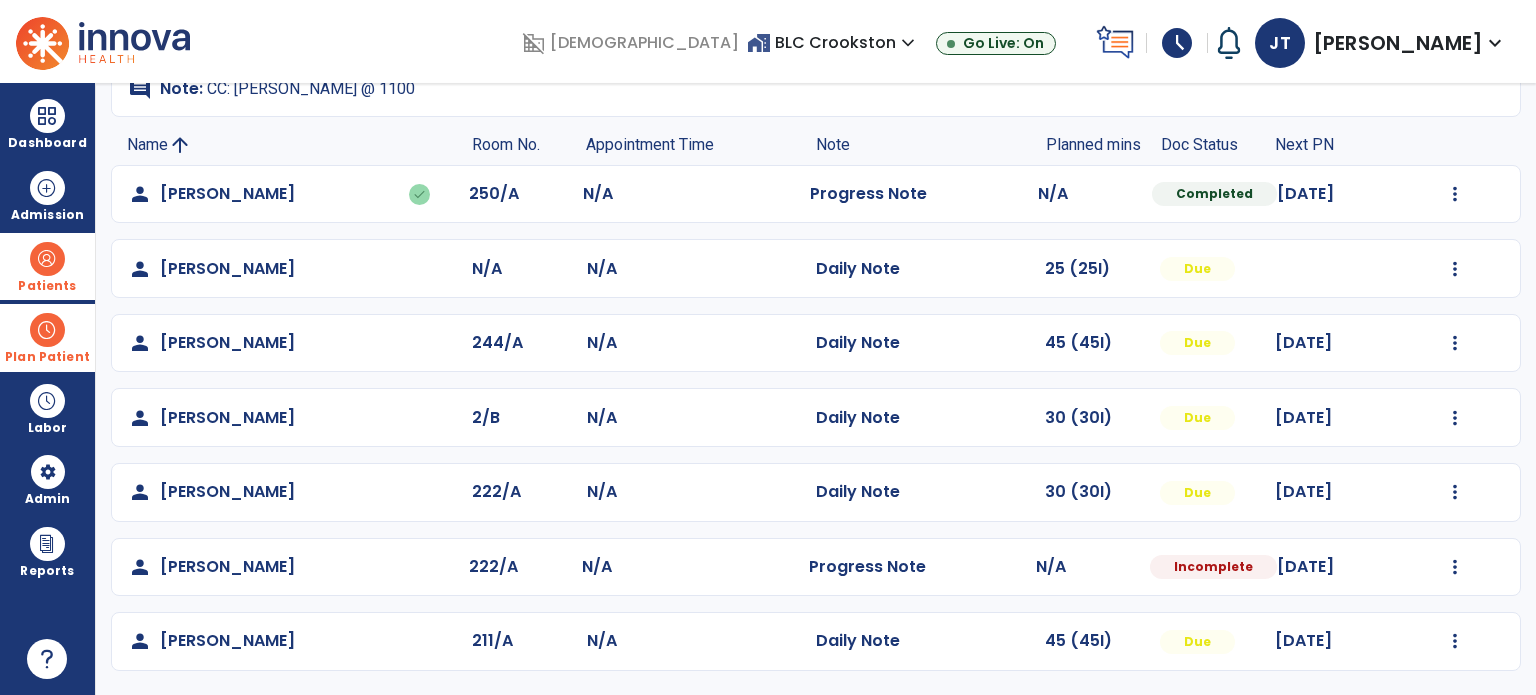 click on "Mark Visit As Complete   Reset Note   Open Document   G + C Mins" 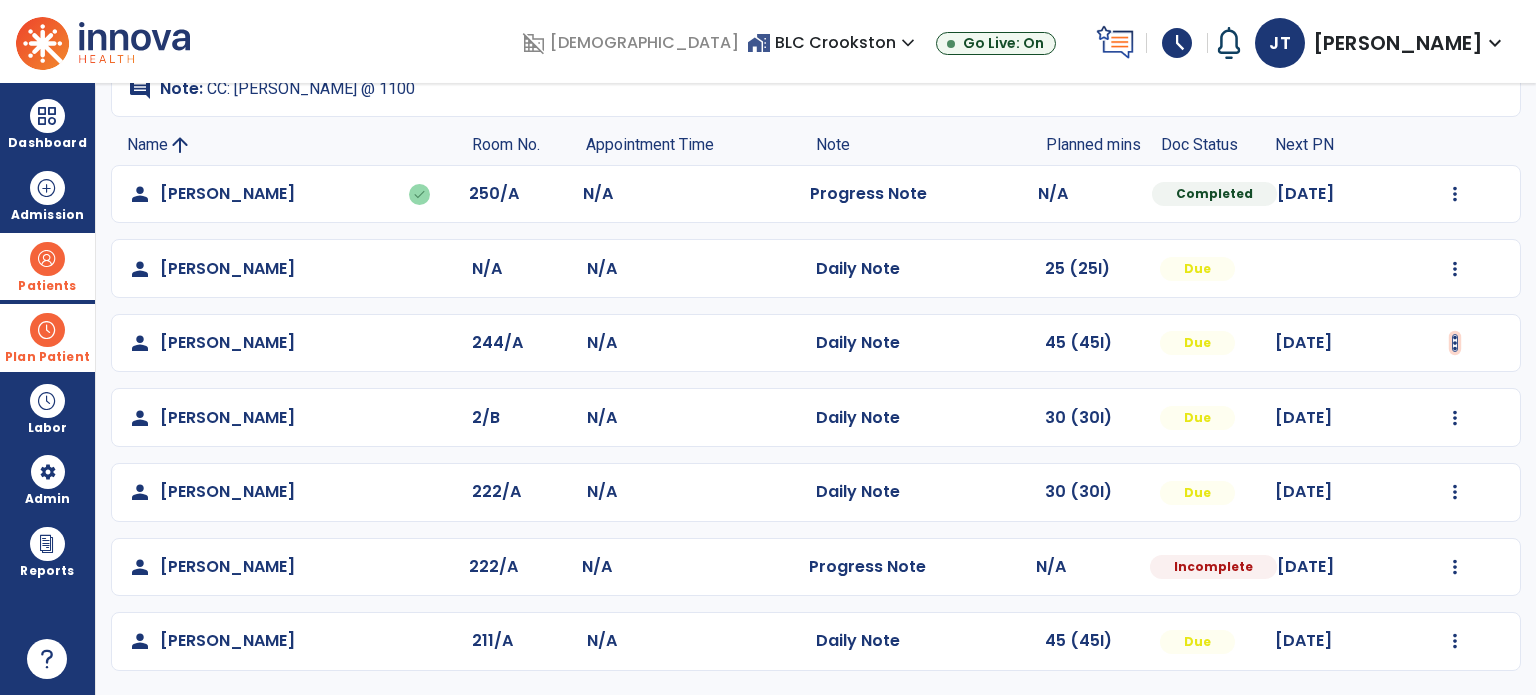 click at bounding box center [1455, 194] 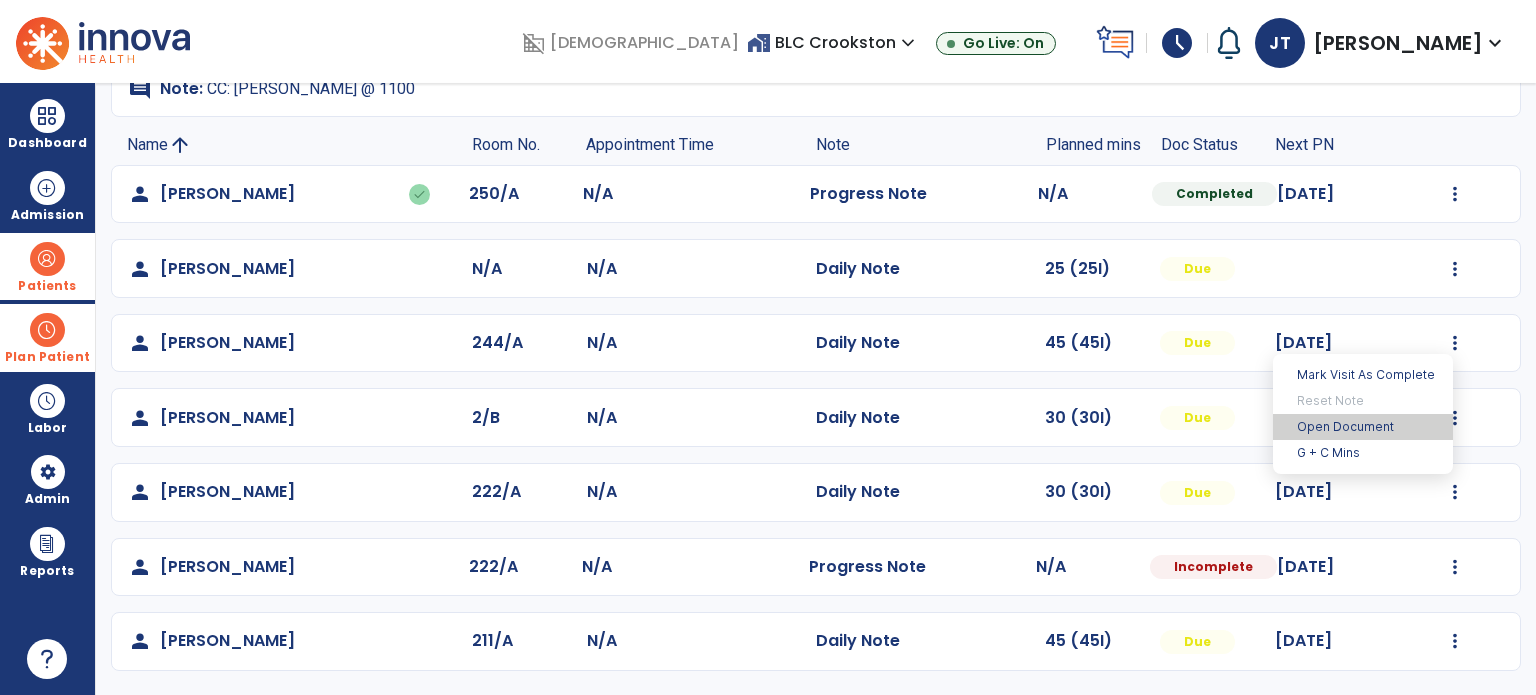 click on "Open Document" at bounding box center (1363, 427) 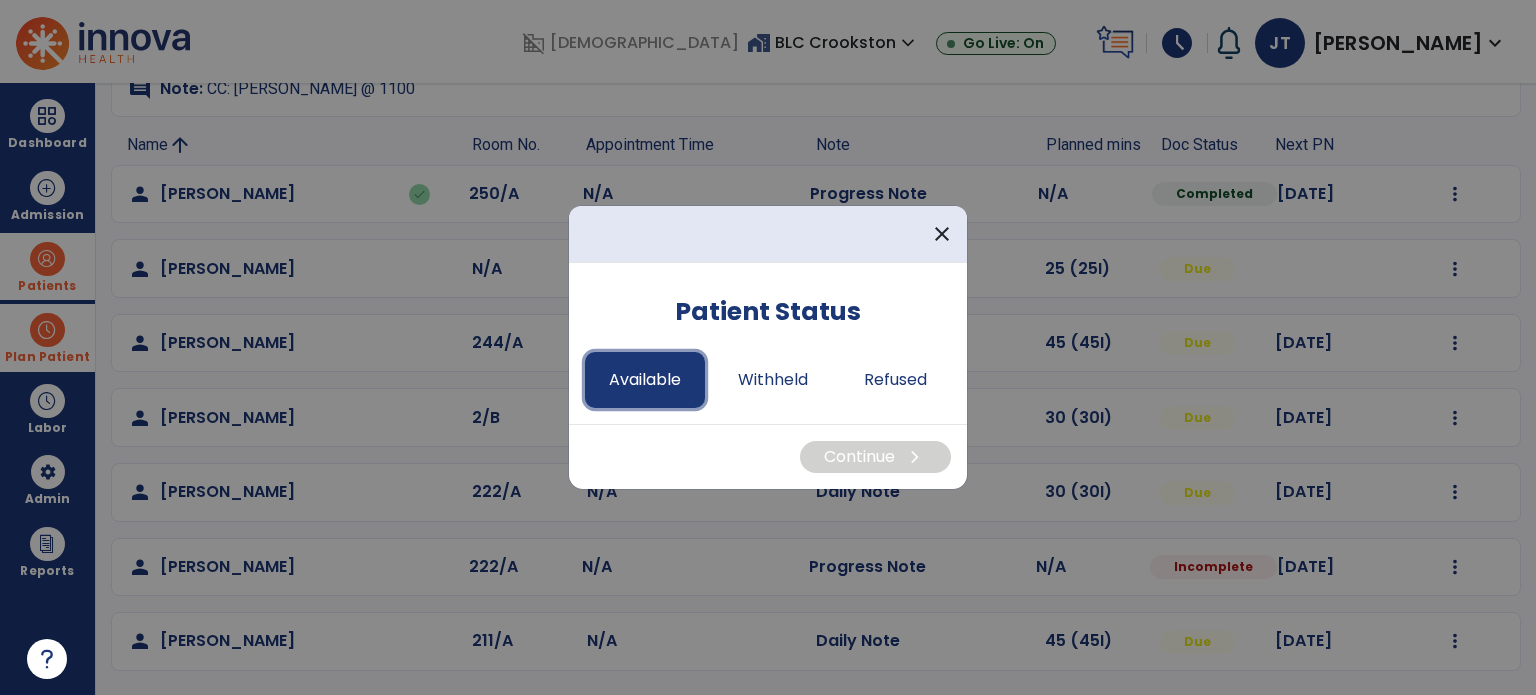 click on "Available" at bounding box center (645, 380) 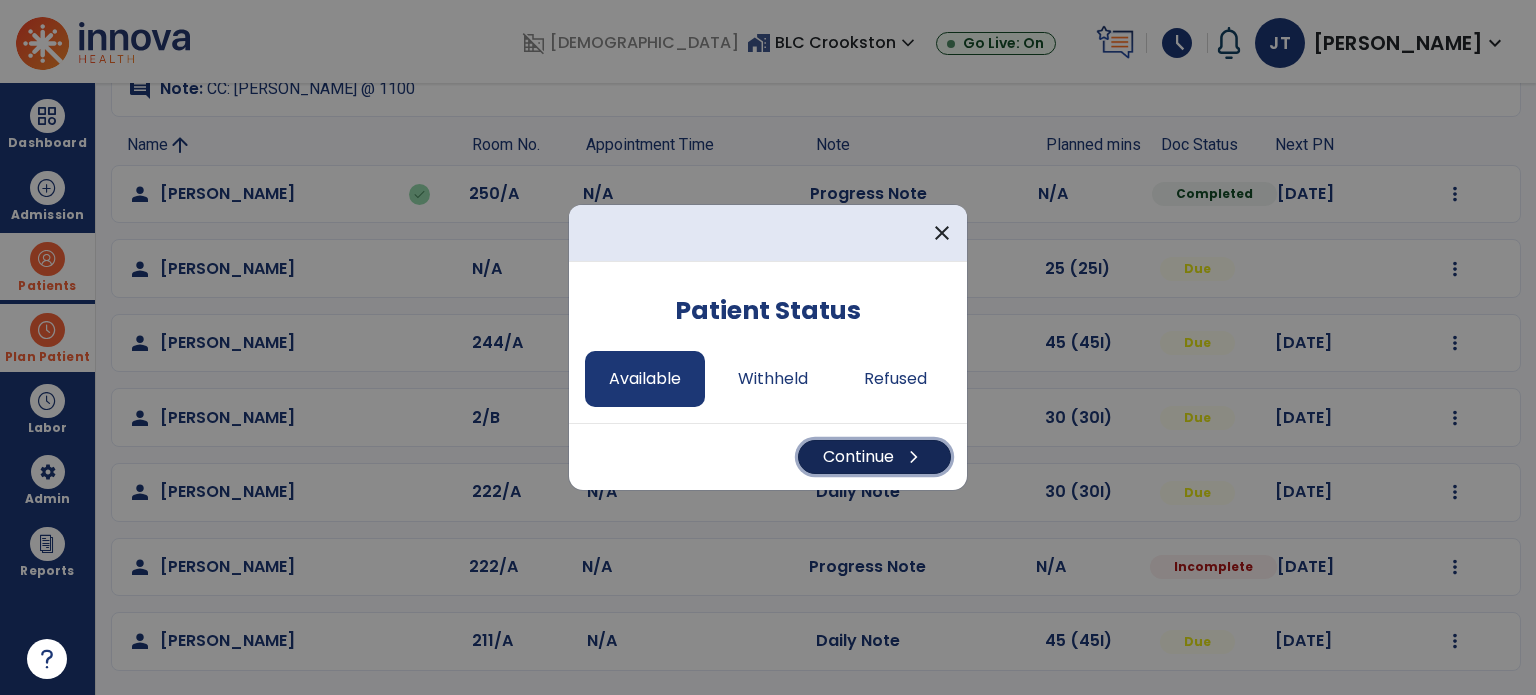 click on "chevron_right" at bounding box center [914, 457] 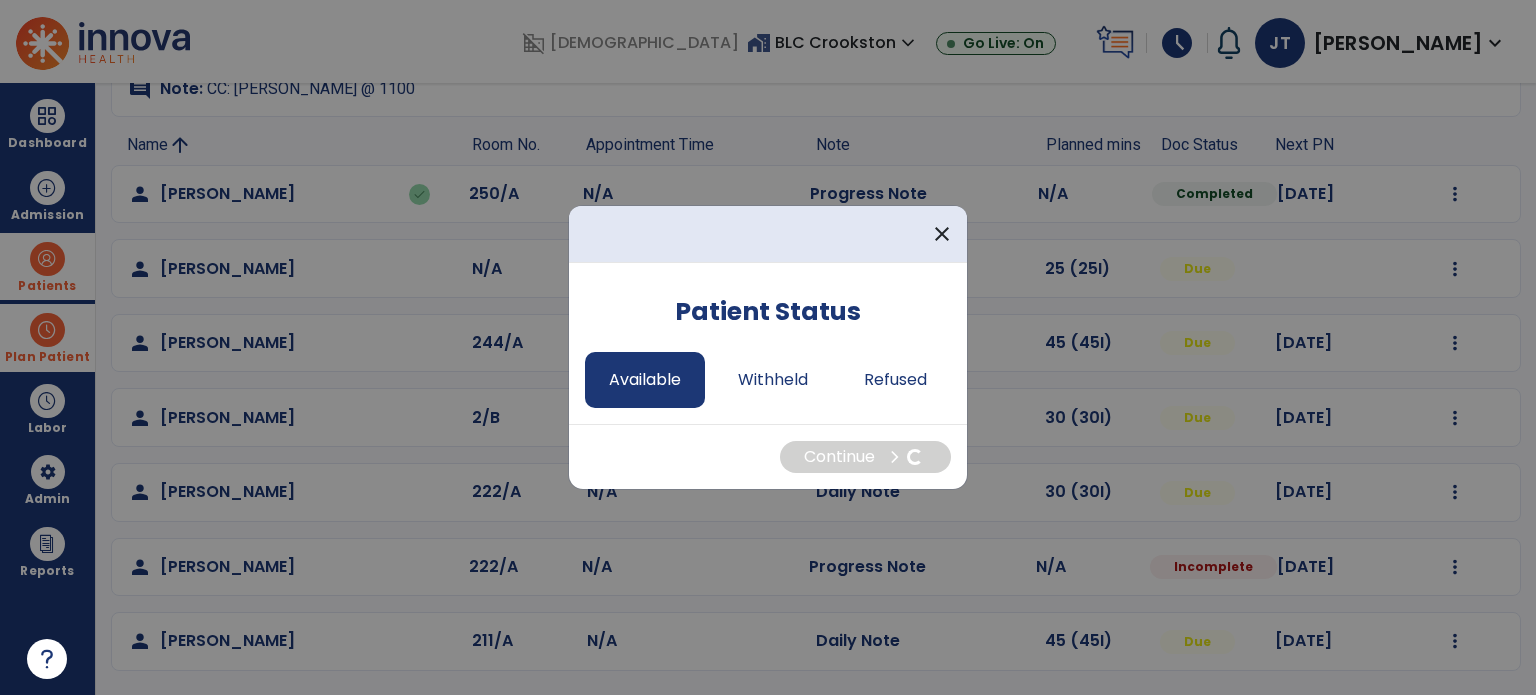 select on "*" 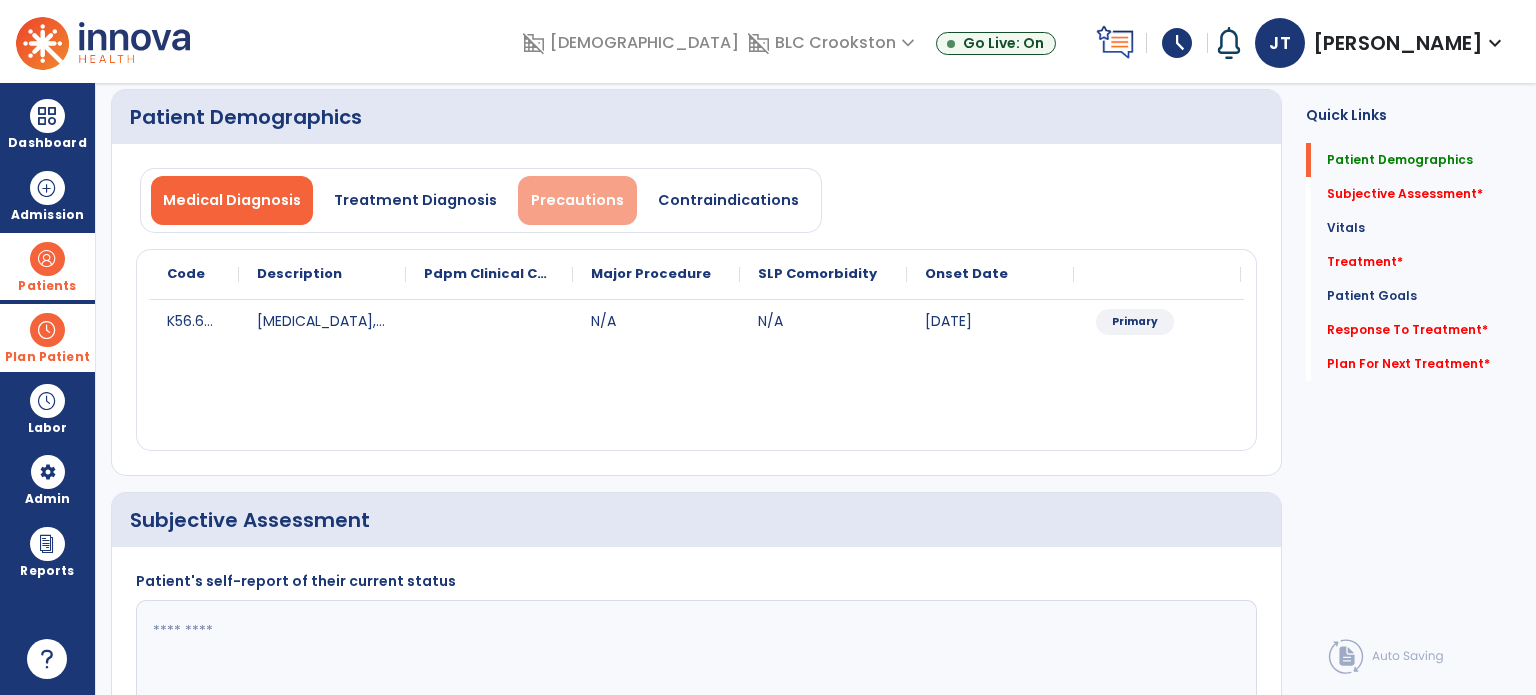 click on "Precautions" at bounding box center [577, 200] 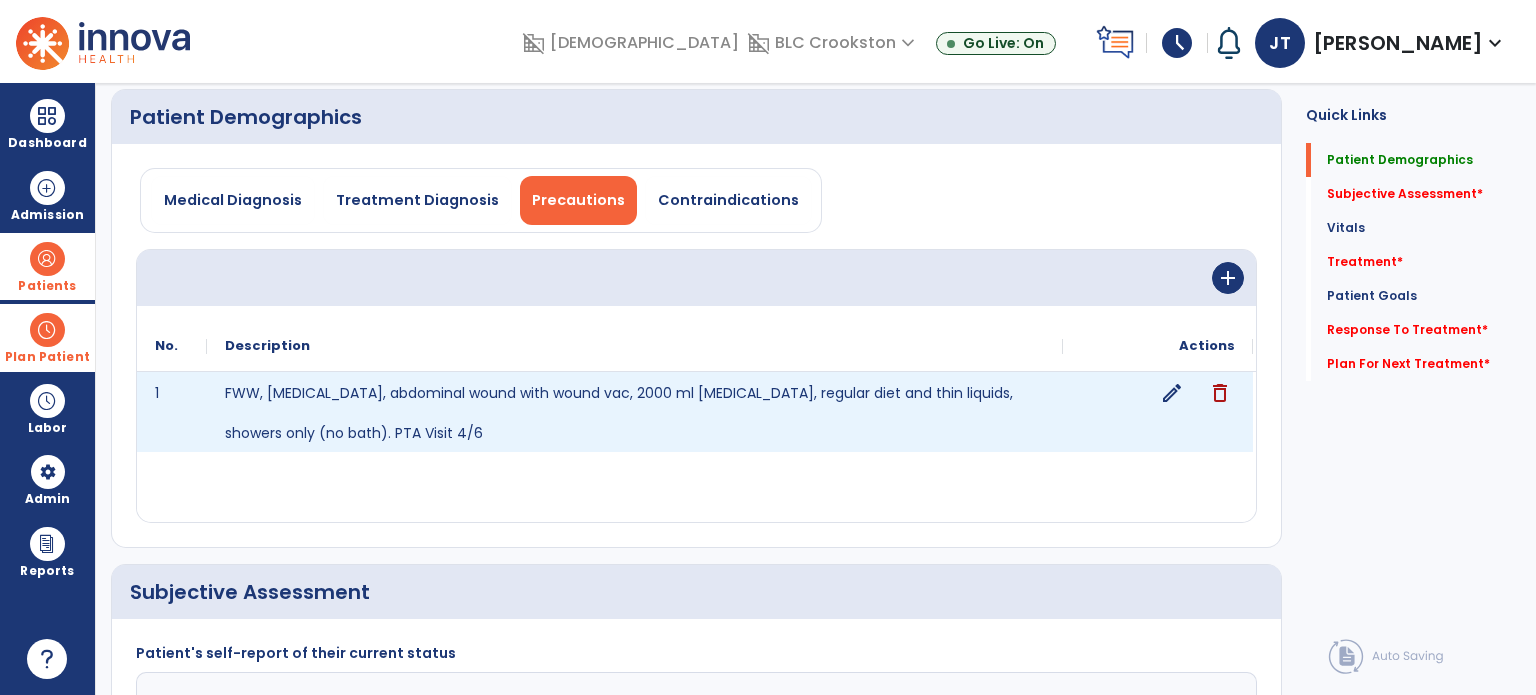 click on "edit" 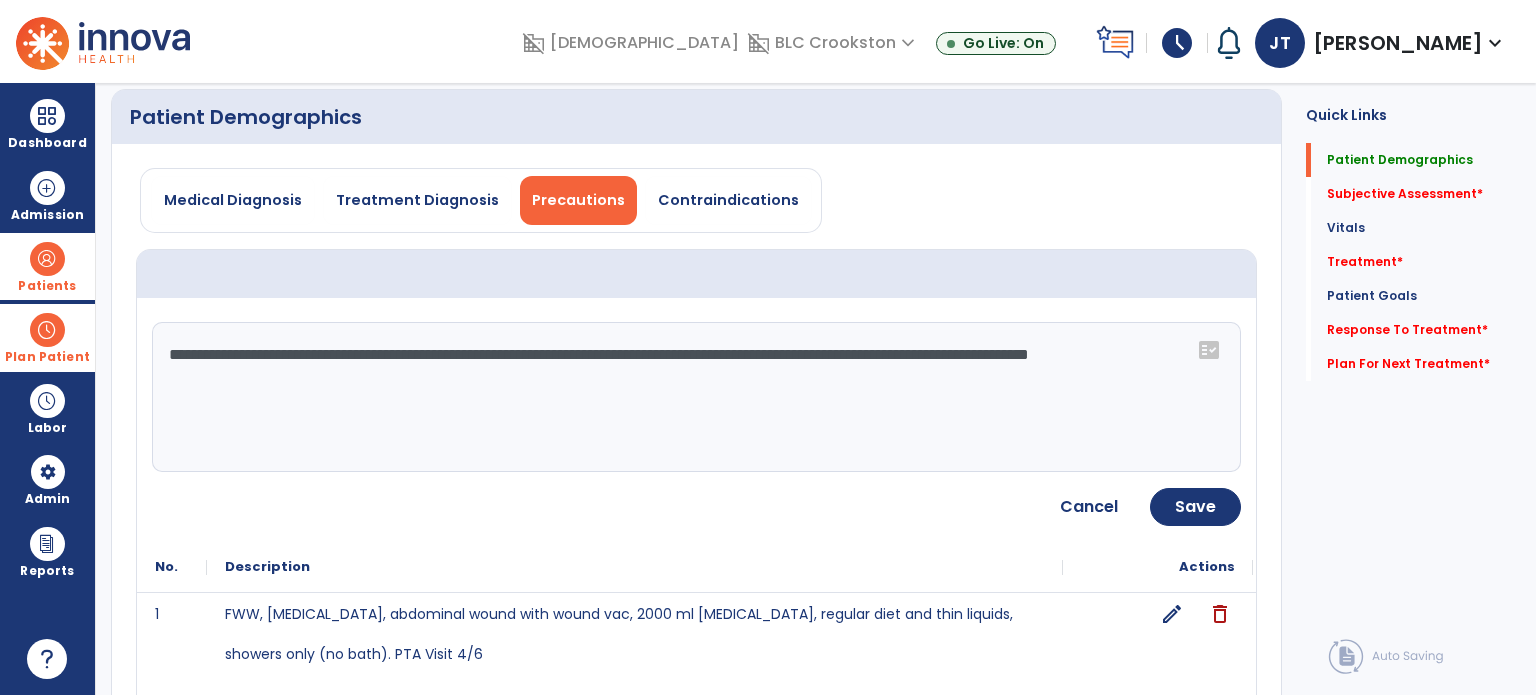 click on "**********" 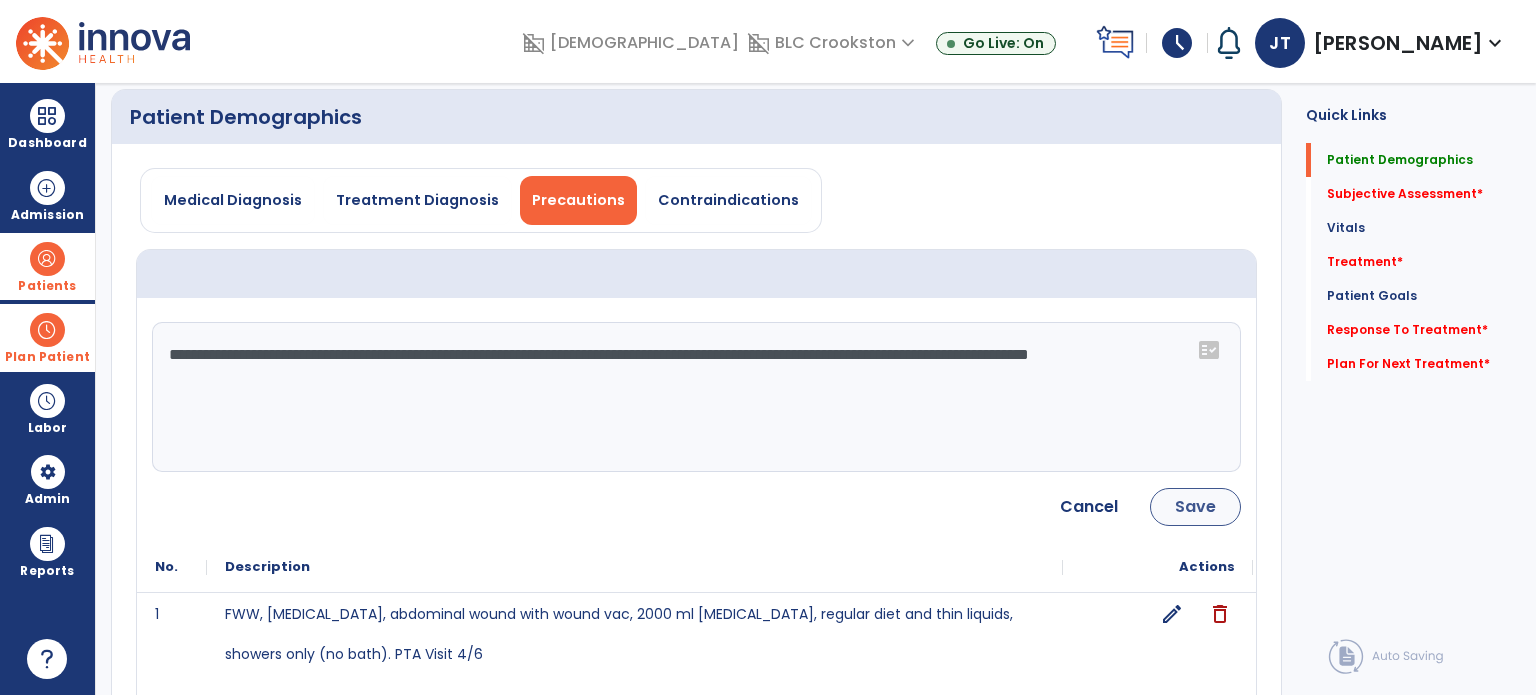 type on "**********" 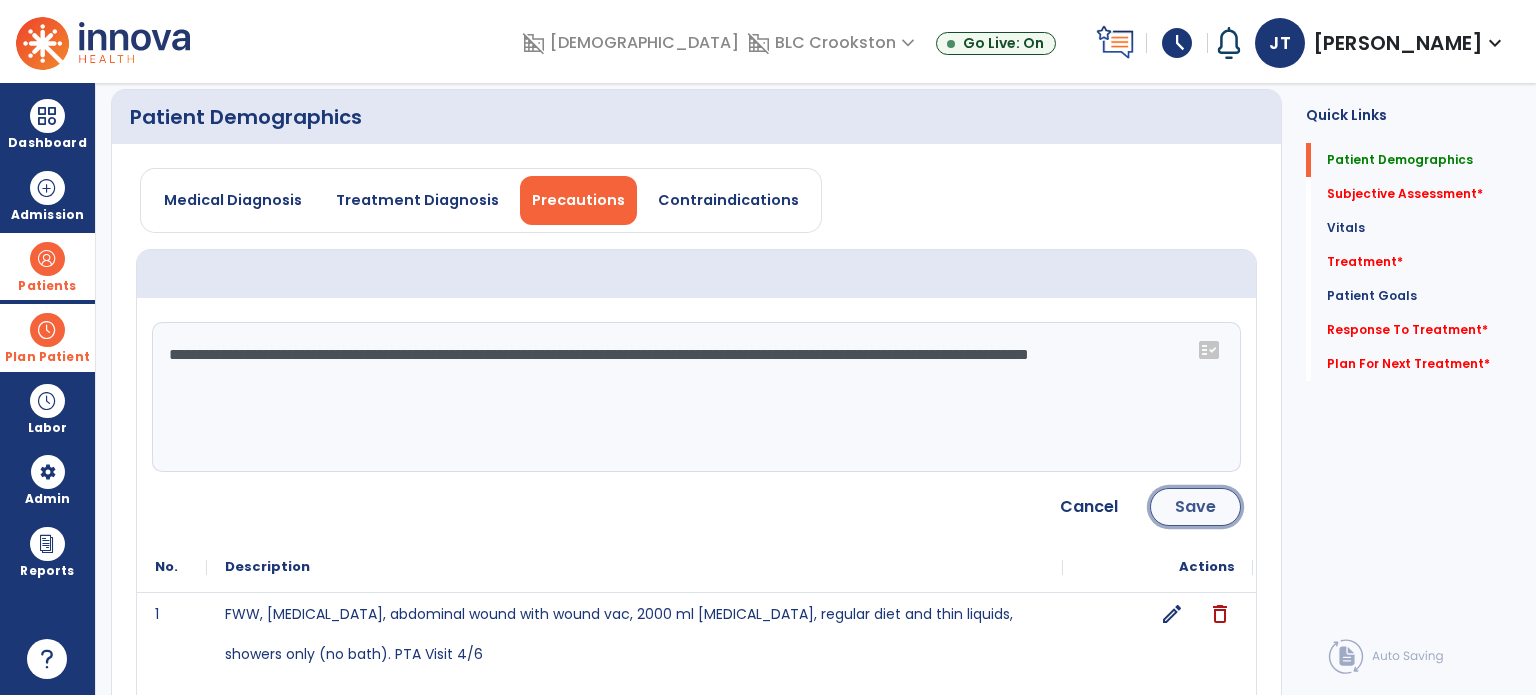 click on "Save" 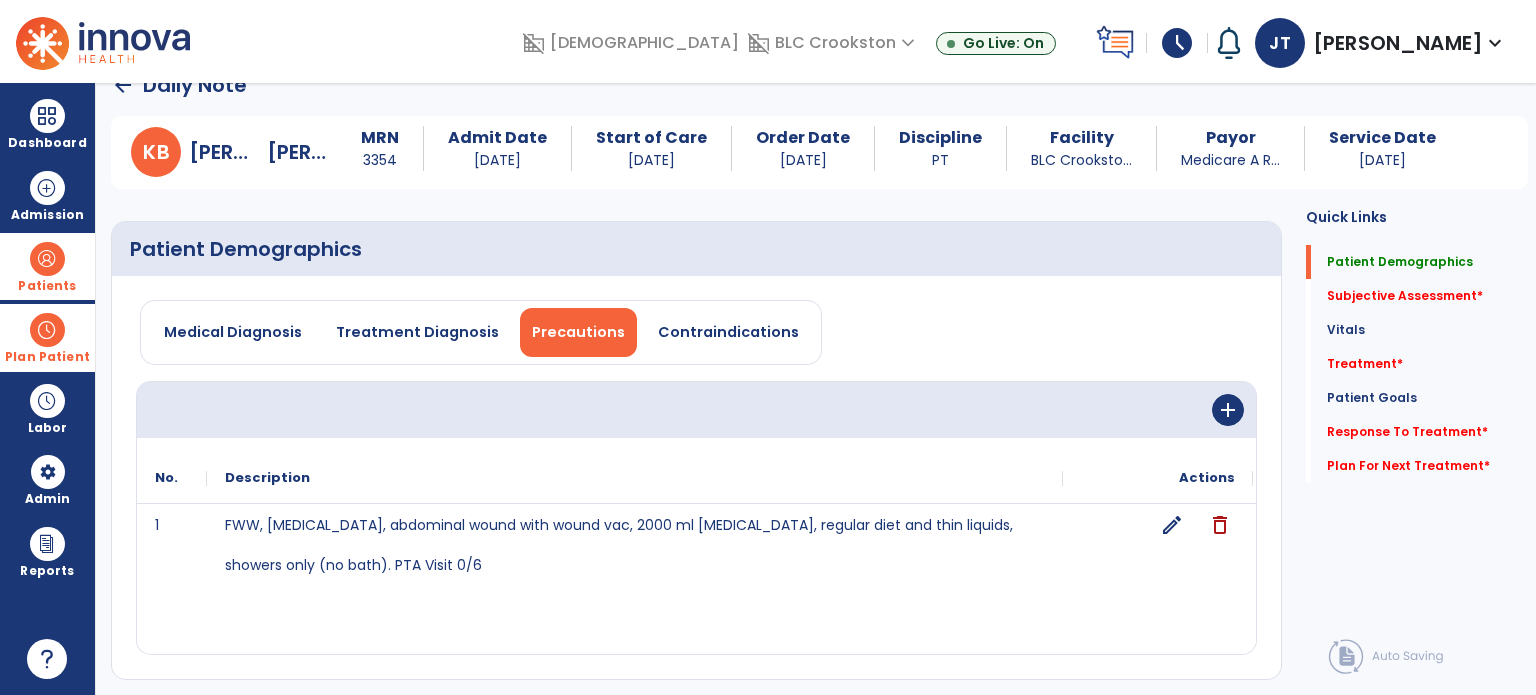 scroll, scrollTop: 0, scrollLeft: 0, axis: both 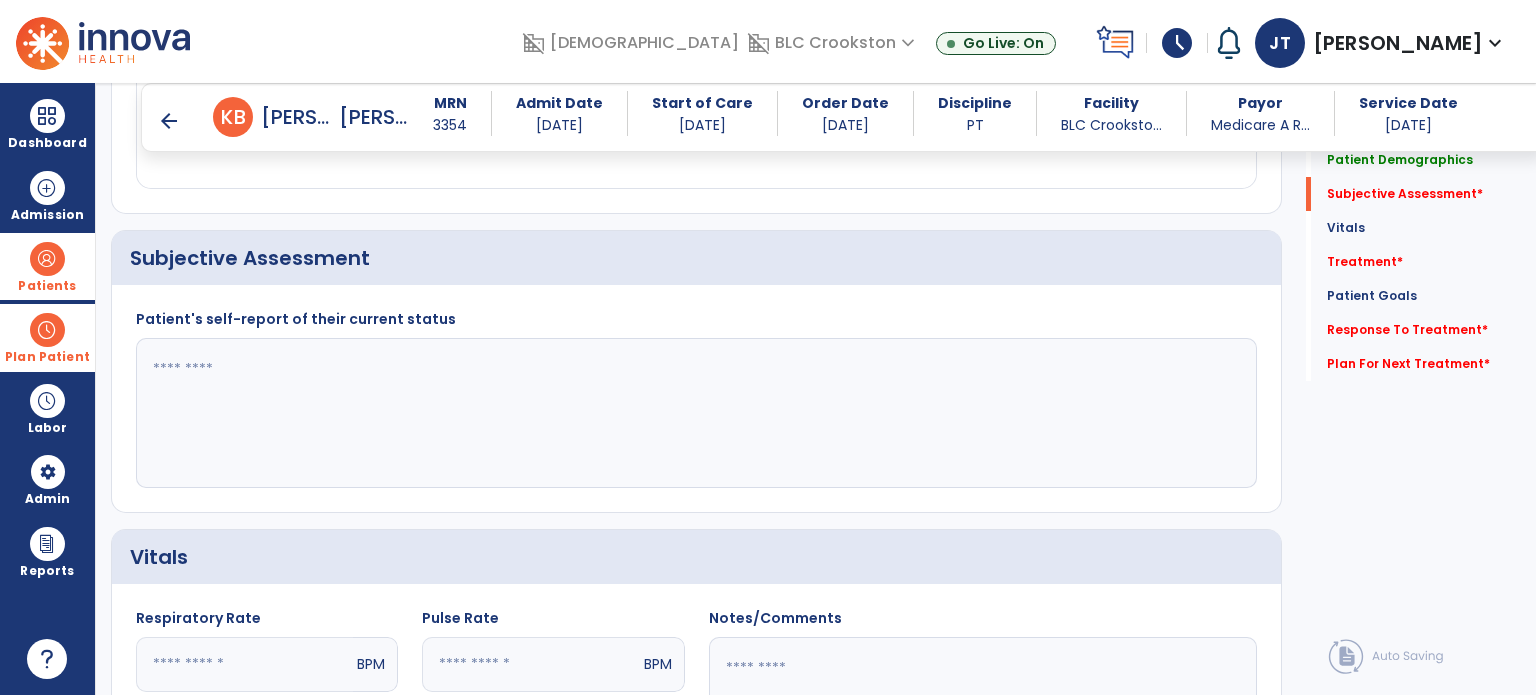 click 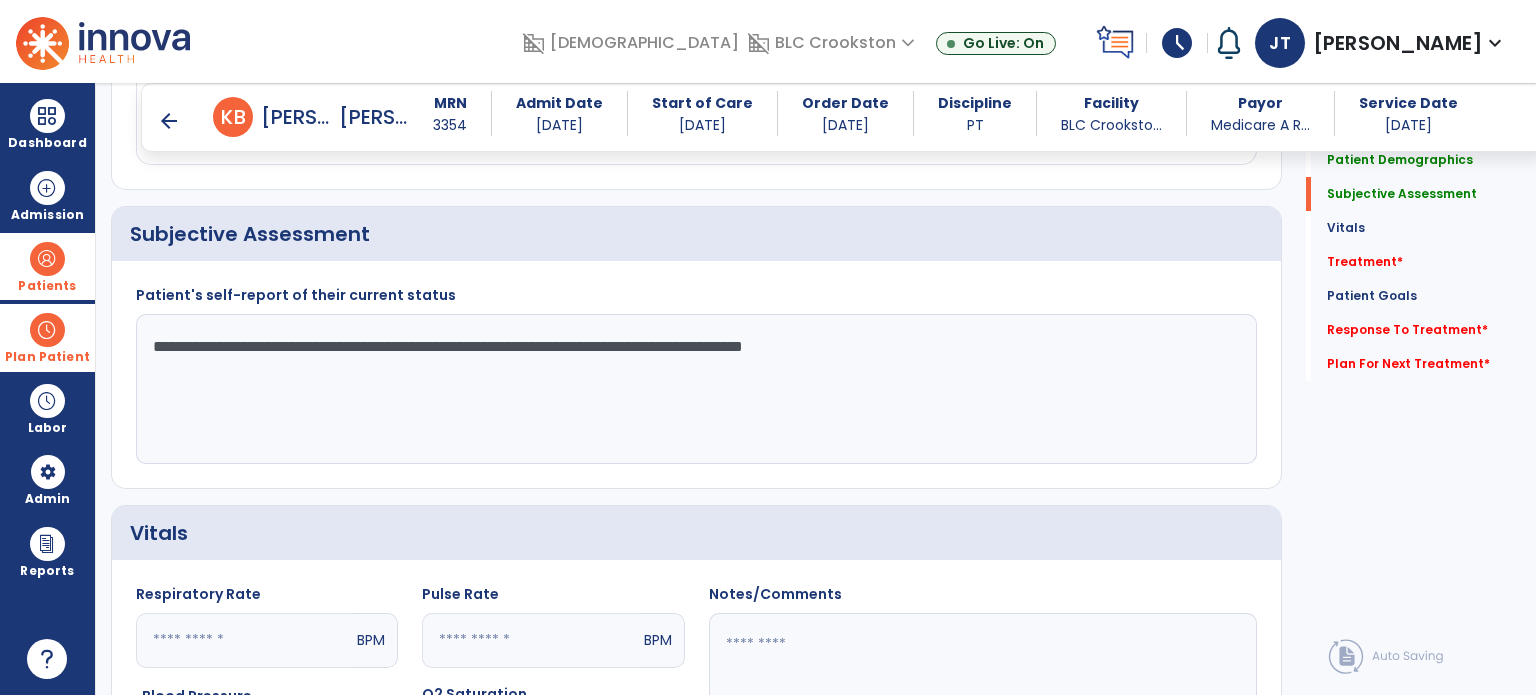 scroll, scrollTop: 513, scrollLeft: 0, axis: vertical 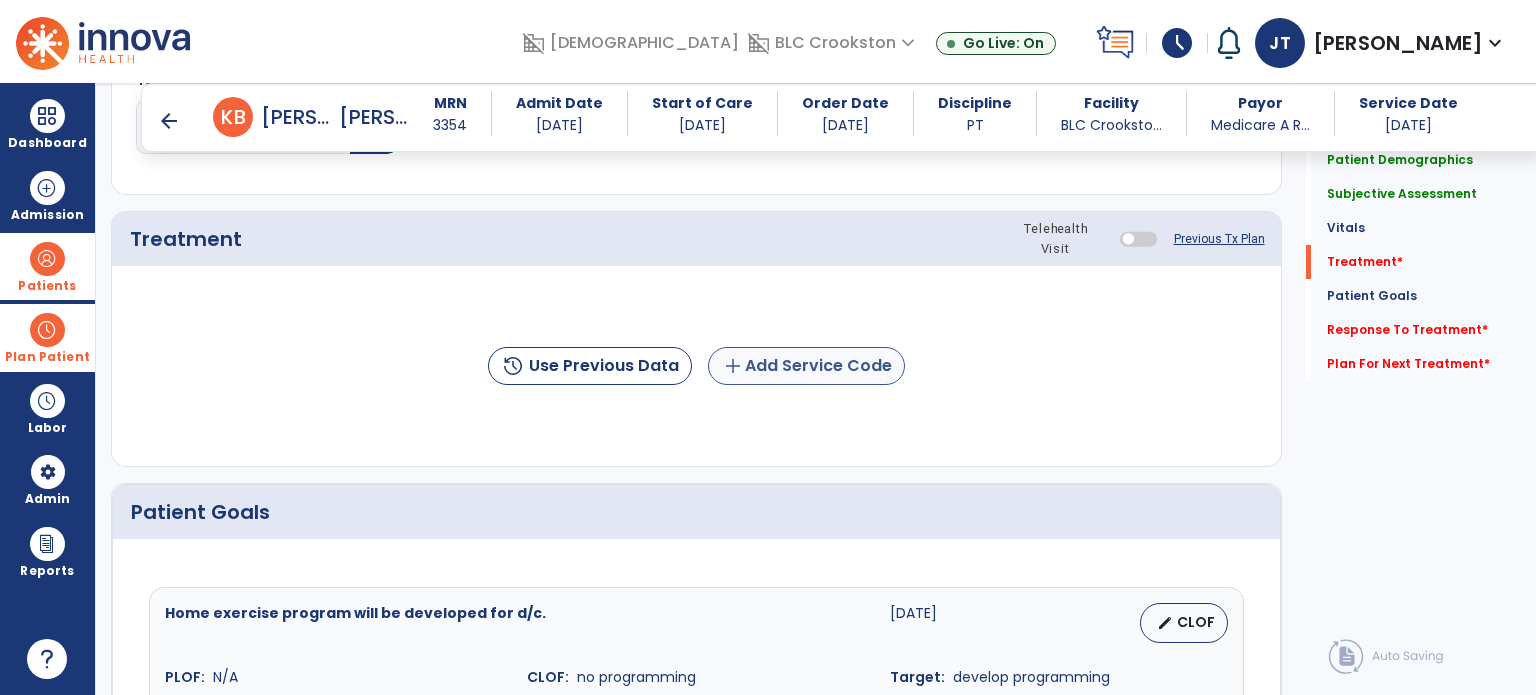 type on "**********" 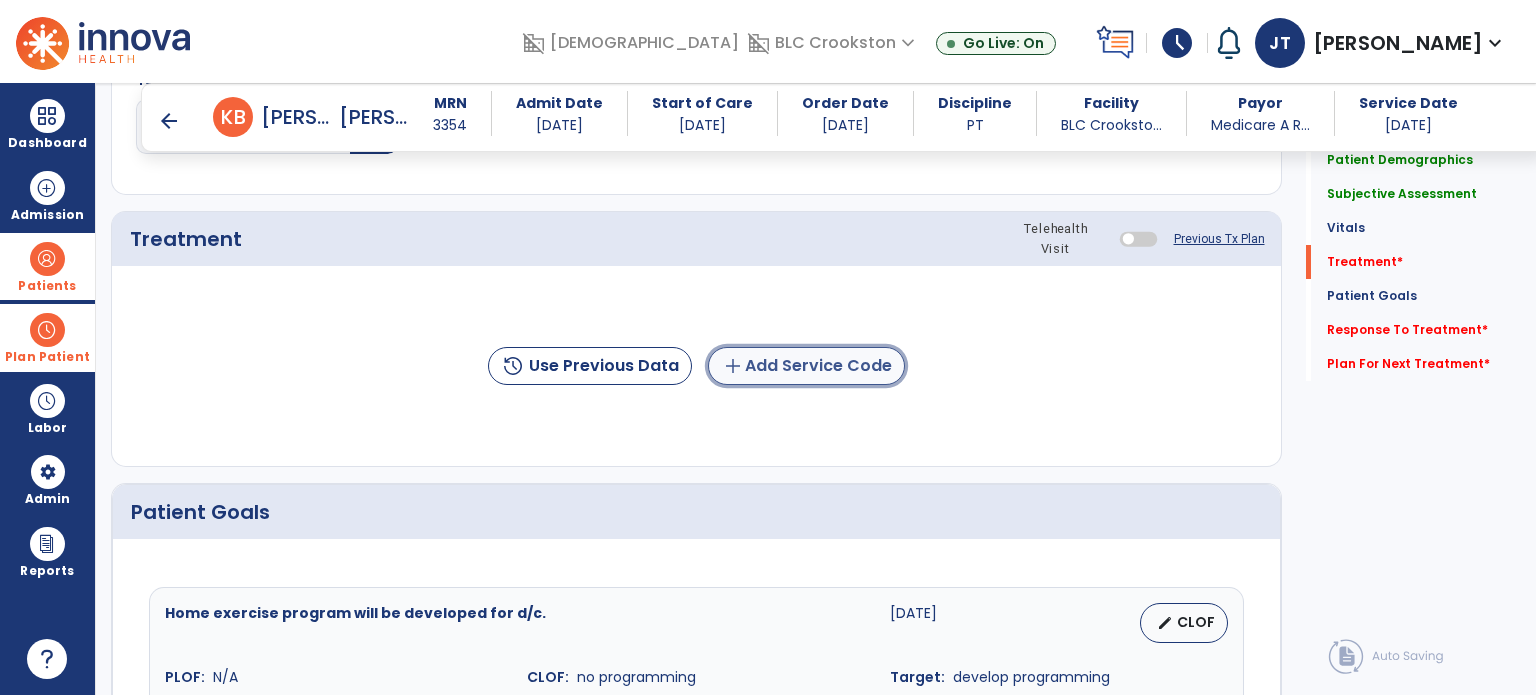 click on "add" 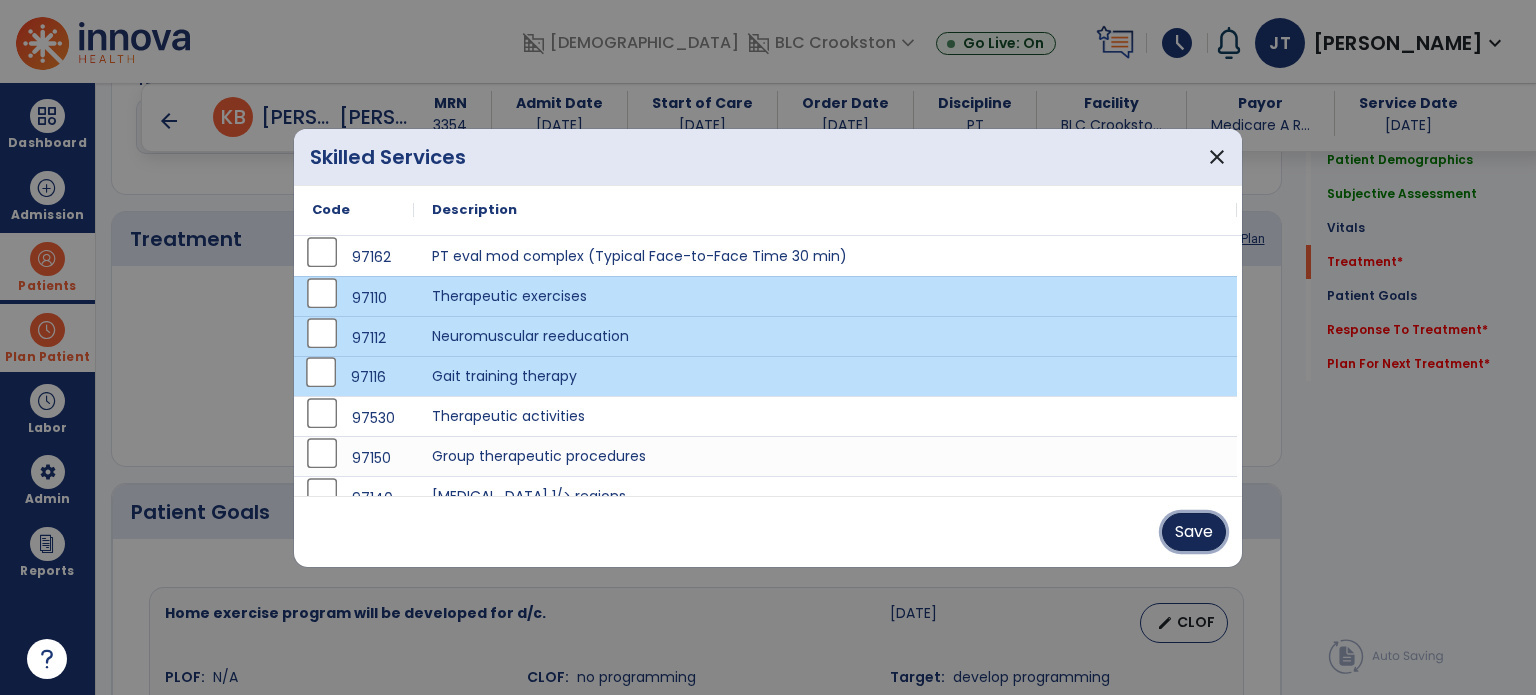 click on "Save" at bounding box center [1194, 532] 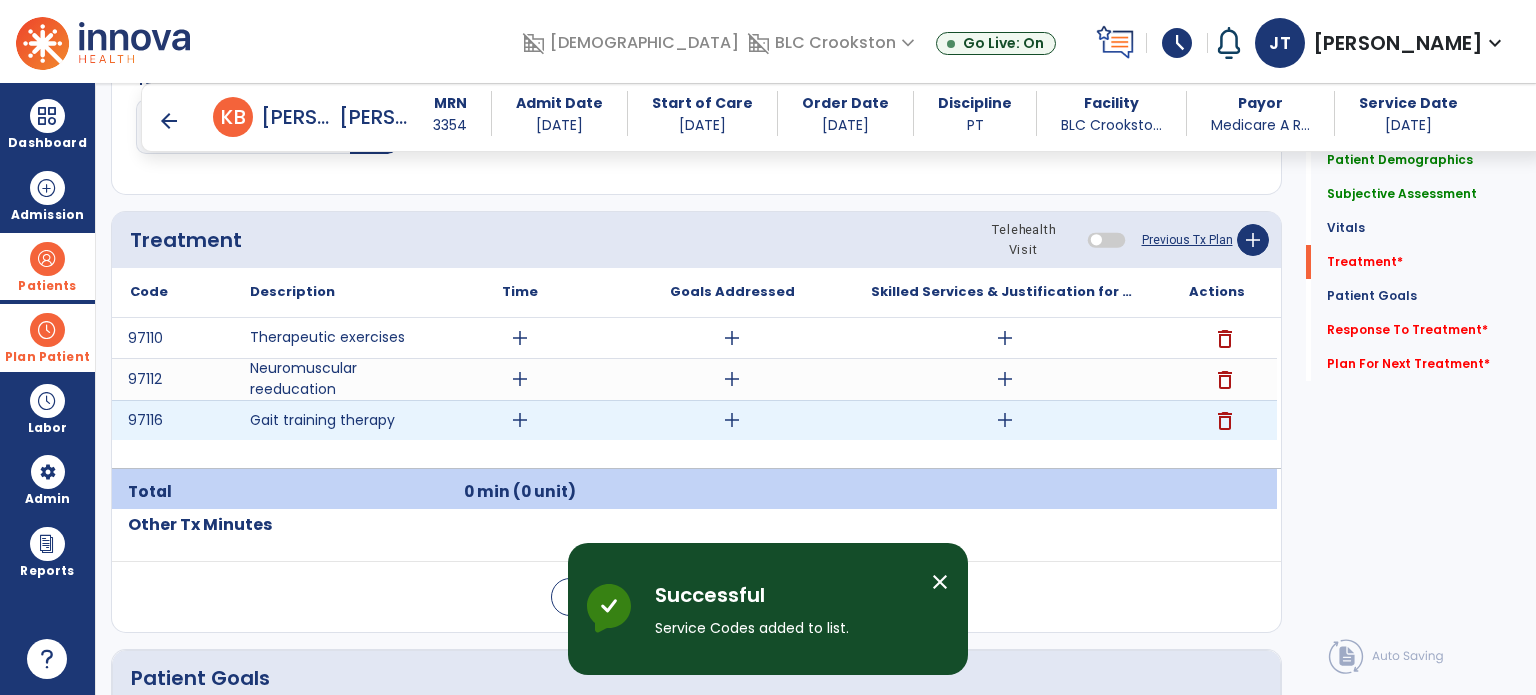 click on "add" at bounding box center (520, 420) 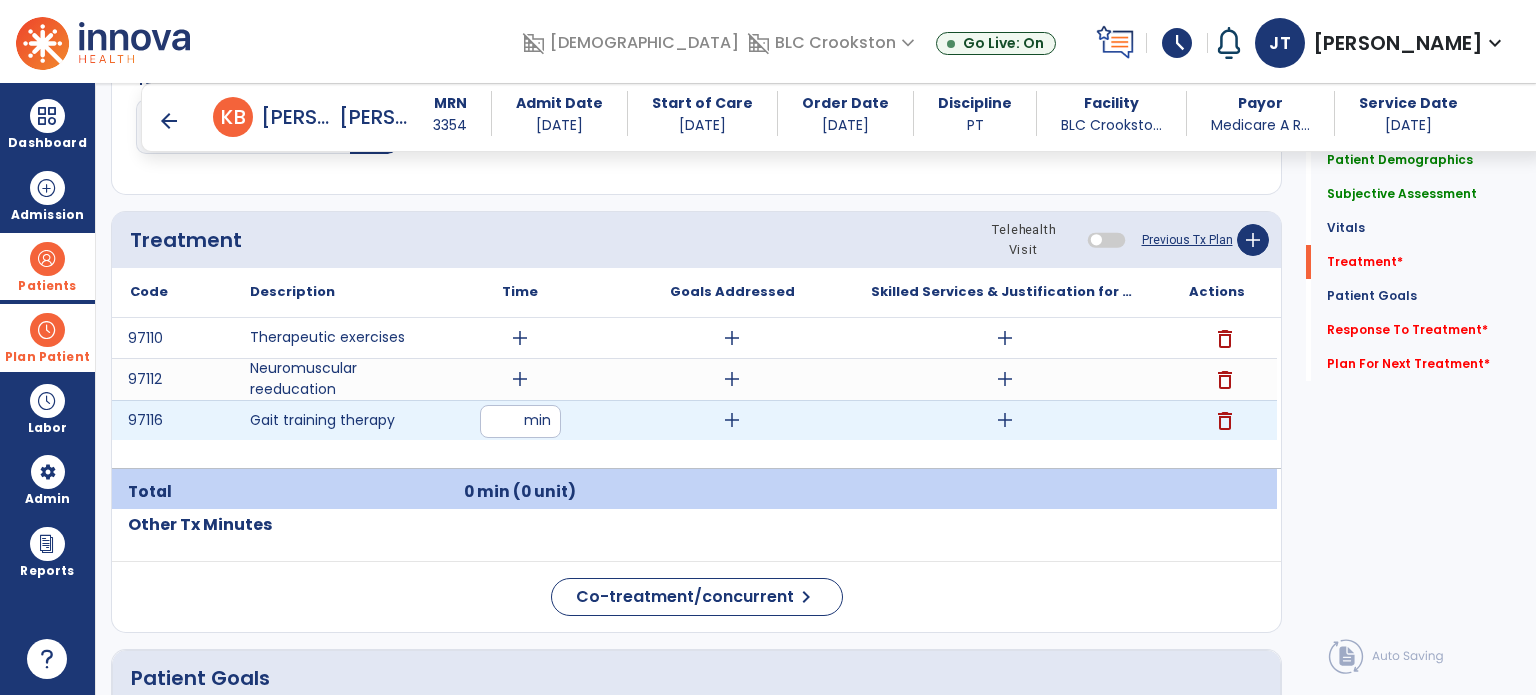 type on "*" 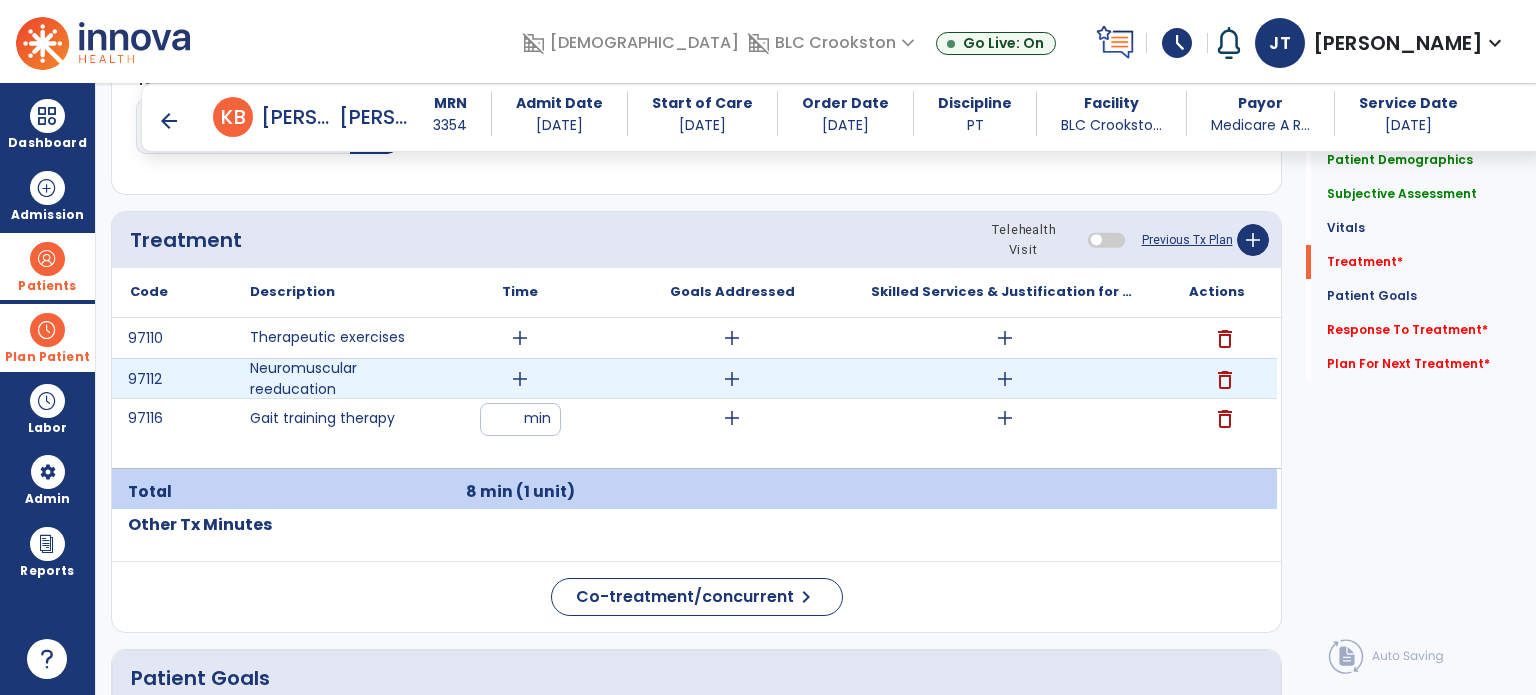 click on "add" at bounding box center (520, 379) 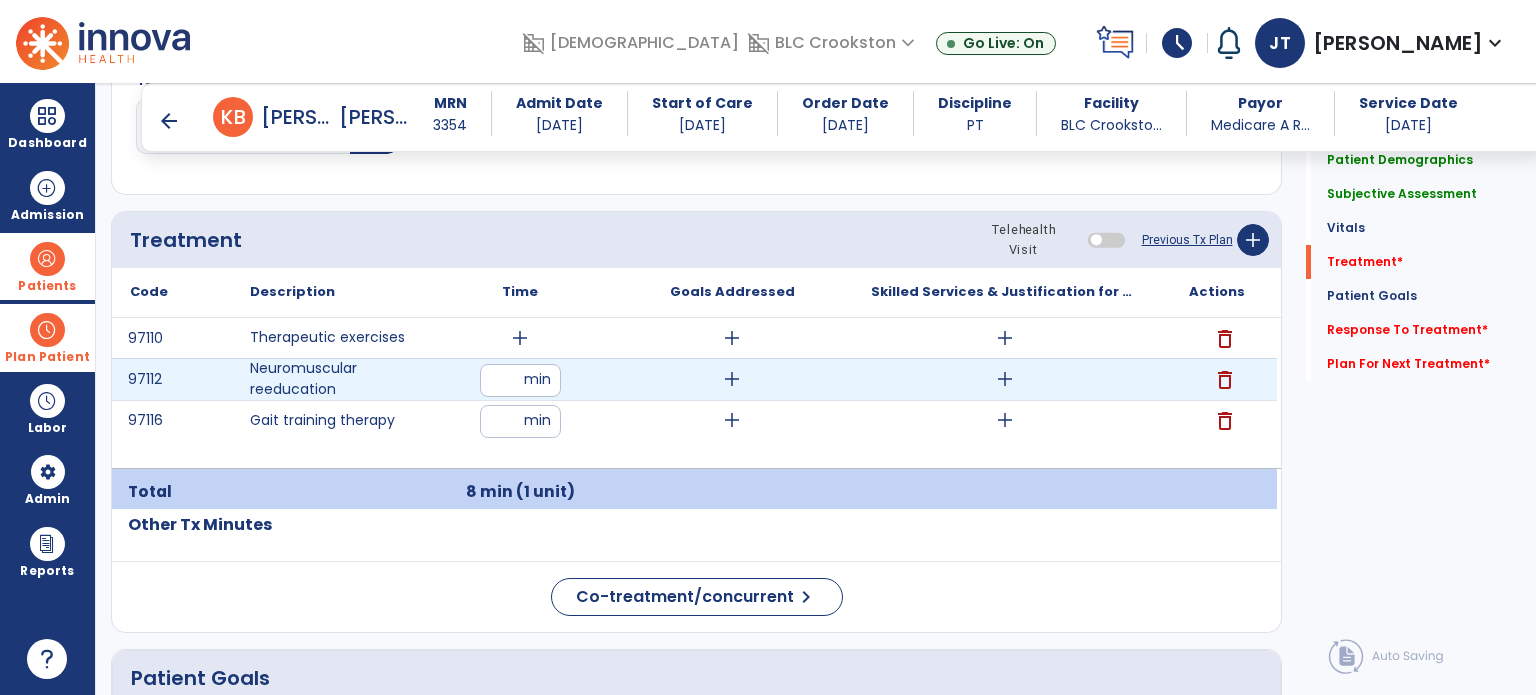 type on "*" 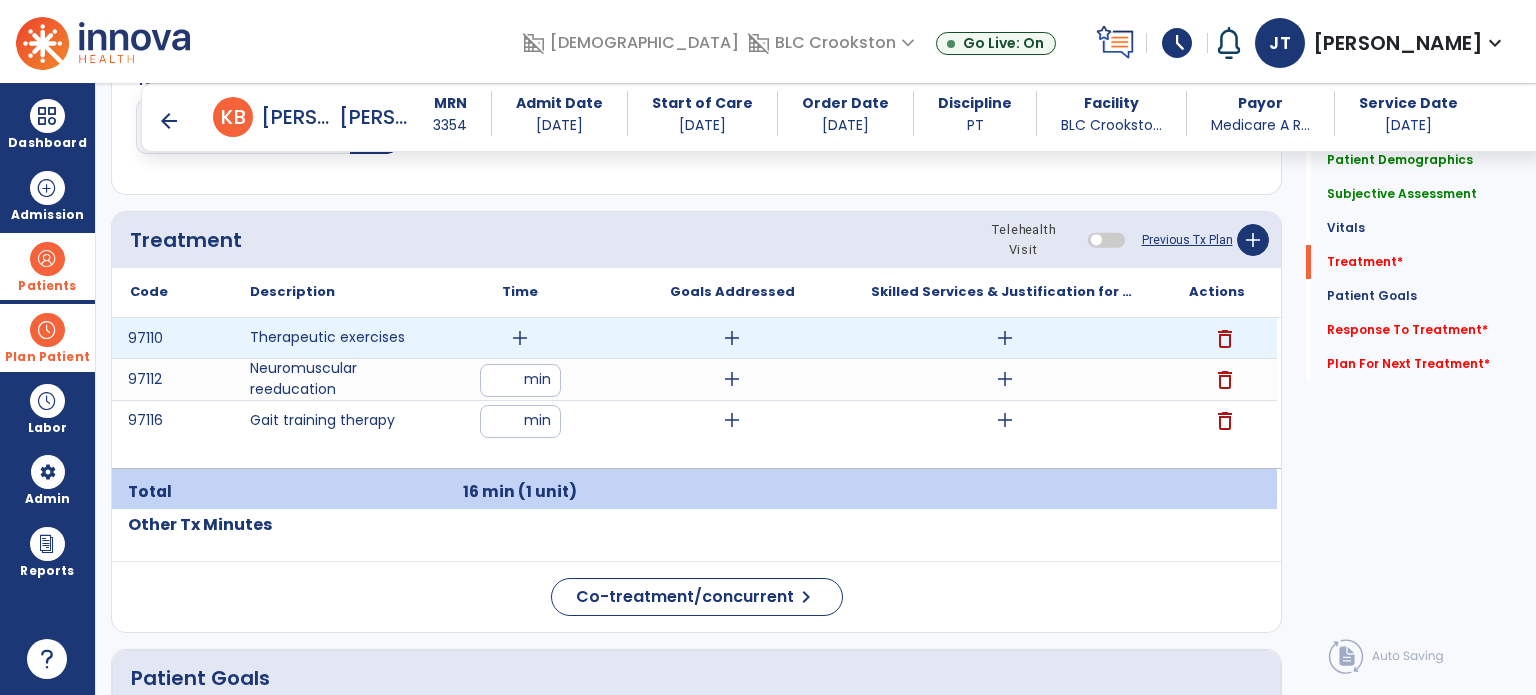 click on "add" at bounding box center (520, 338) 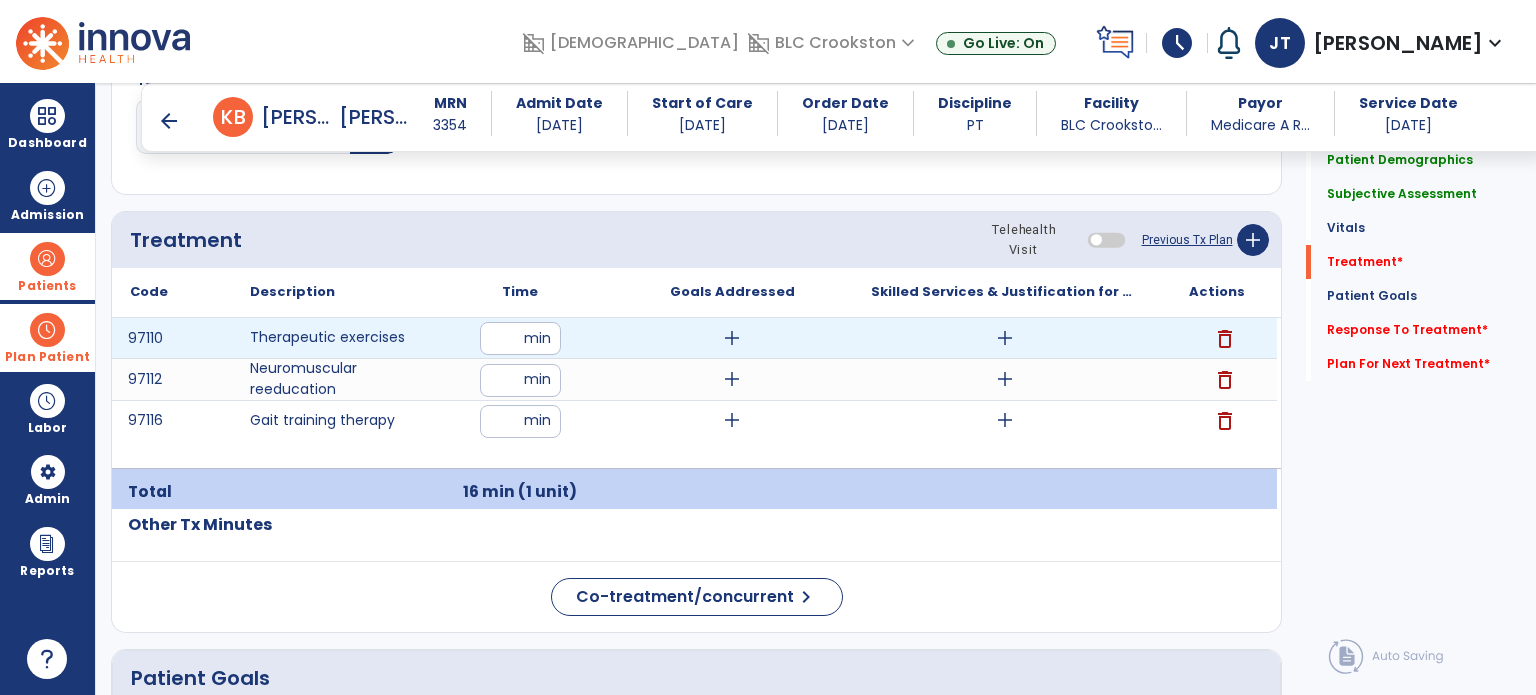 type on "**" 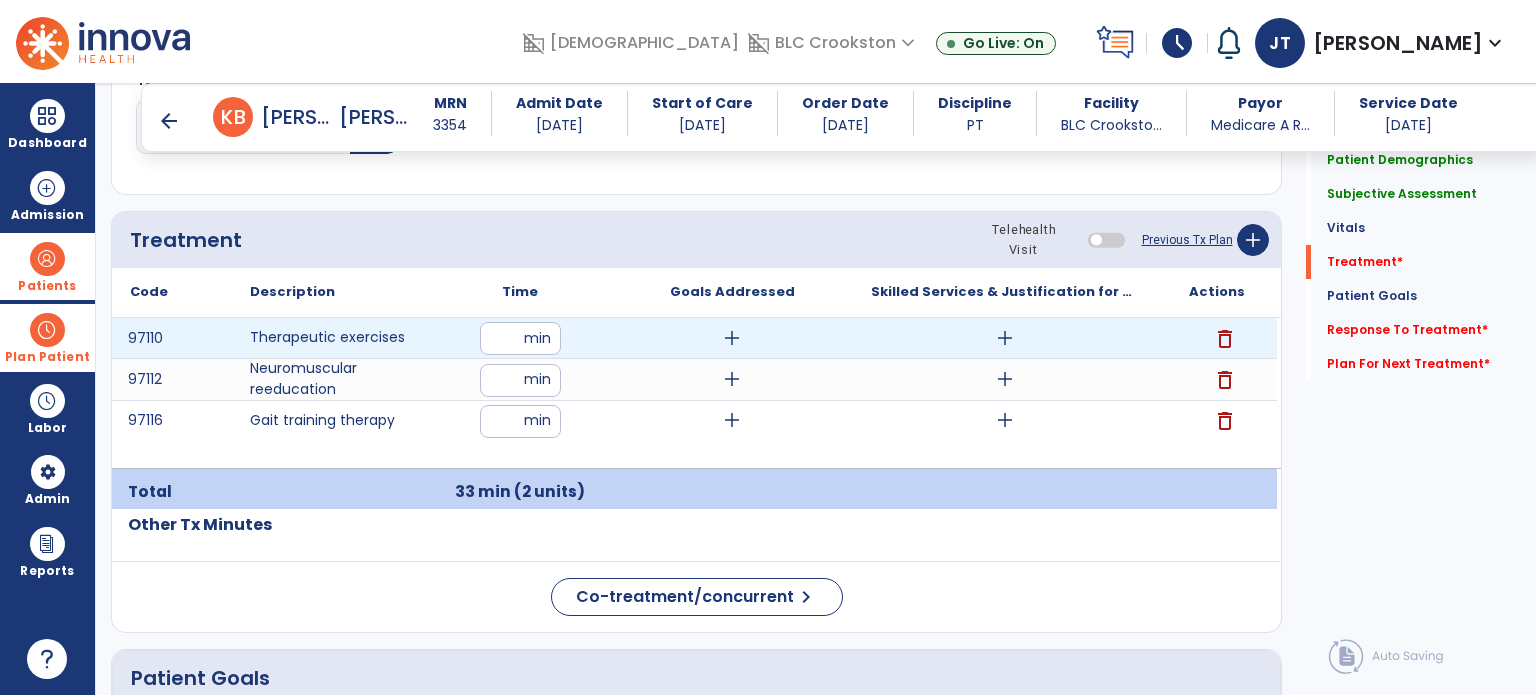 click on "**" at bounding box center (520, 338) 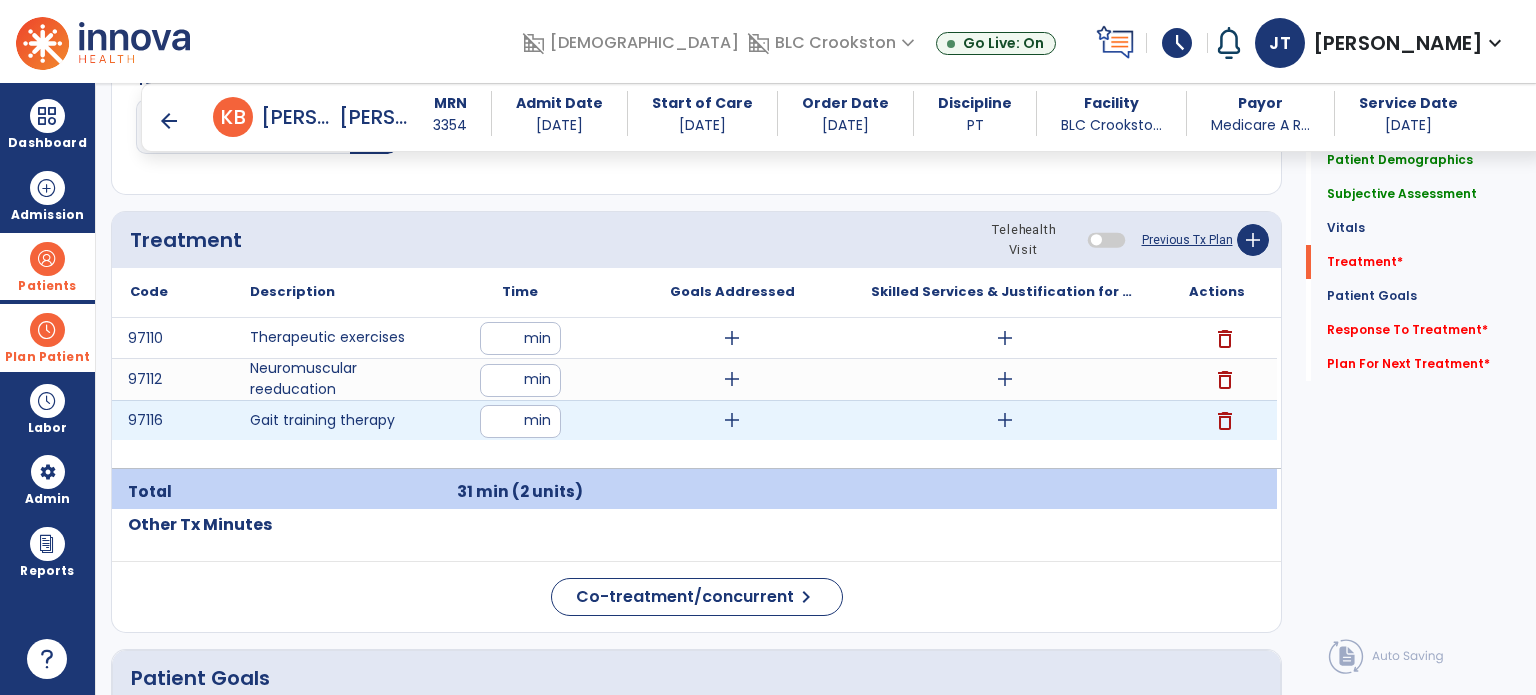 click on "*" at bounding box center (520, 421) 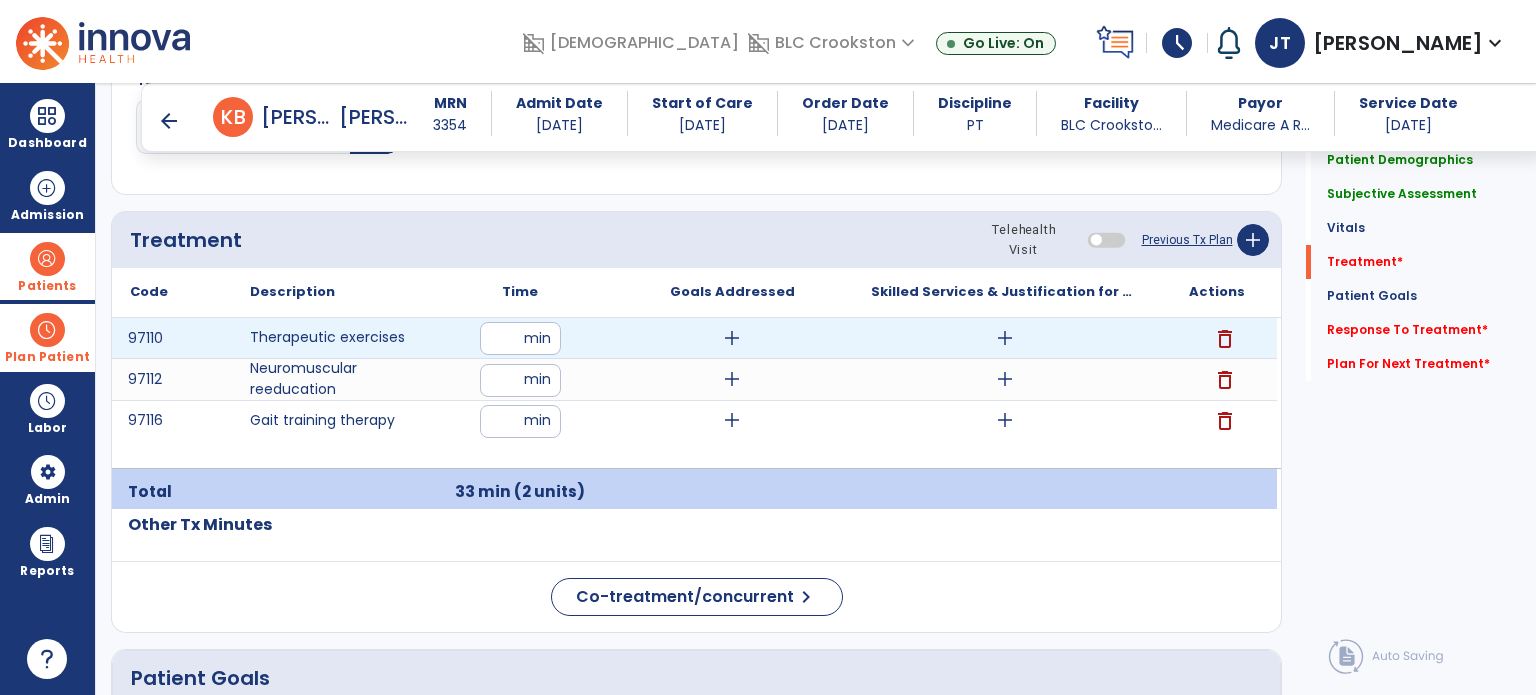 click on "add" at bounding box center (732, 338) 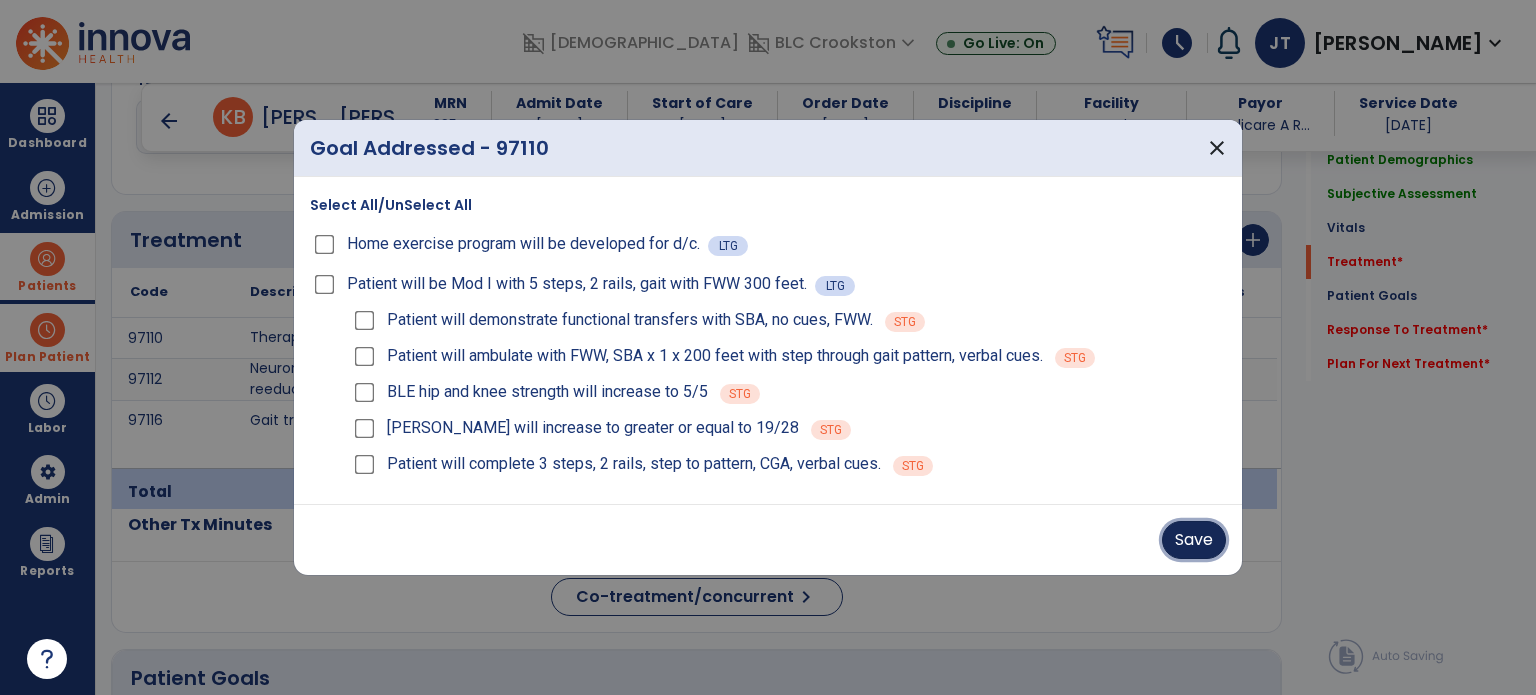 click on "Save" at bounding box center [1194, 540] 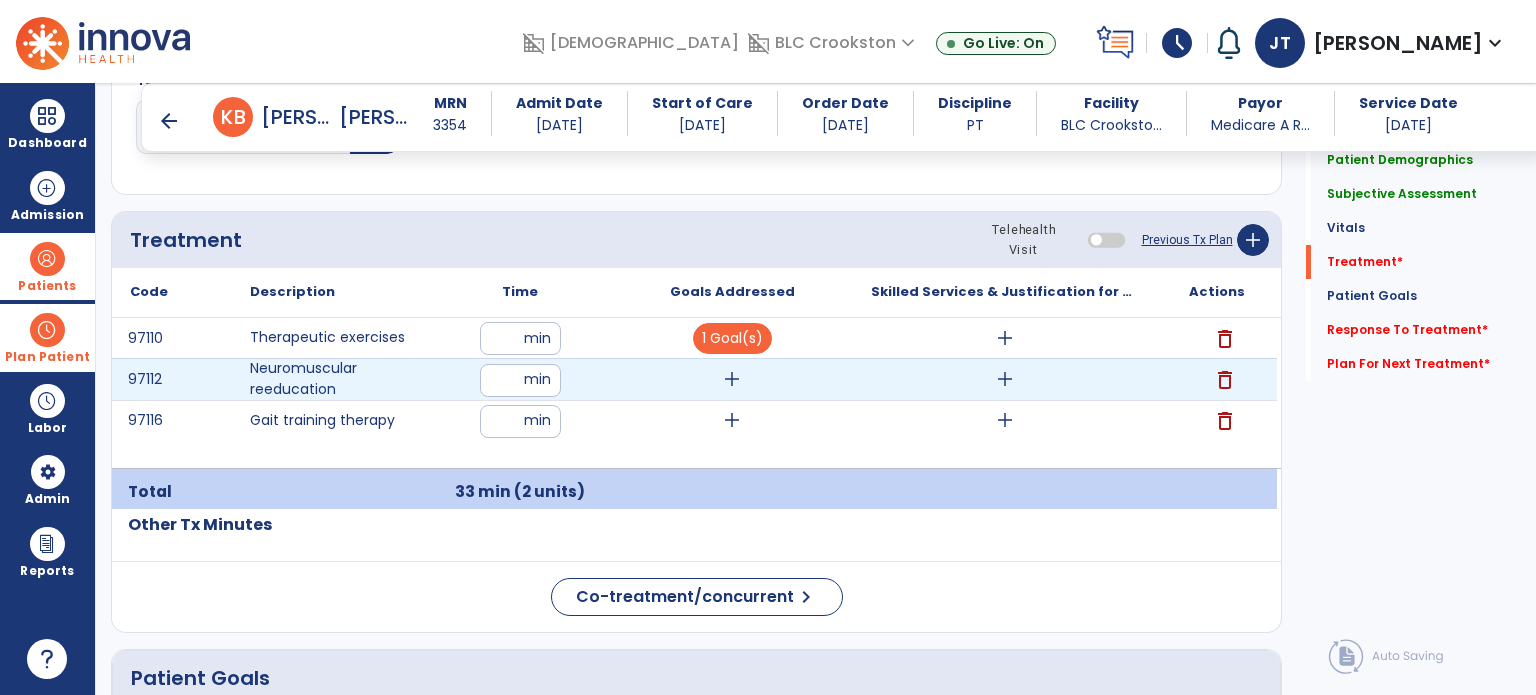 click on "add" at bounding box center (732, 379) 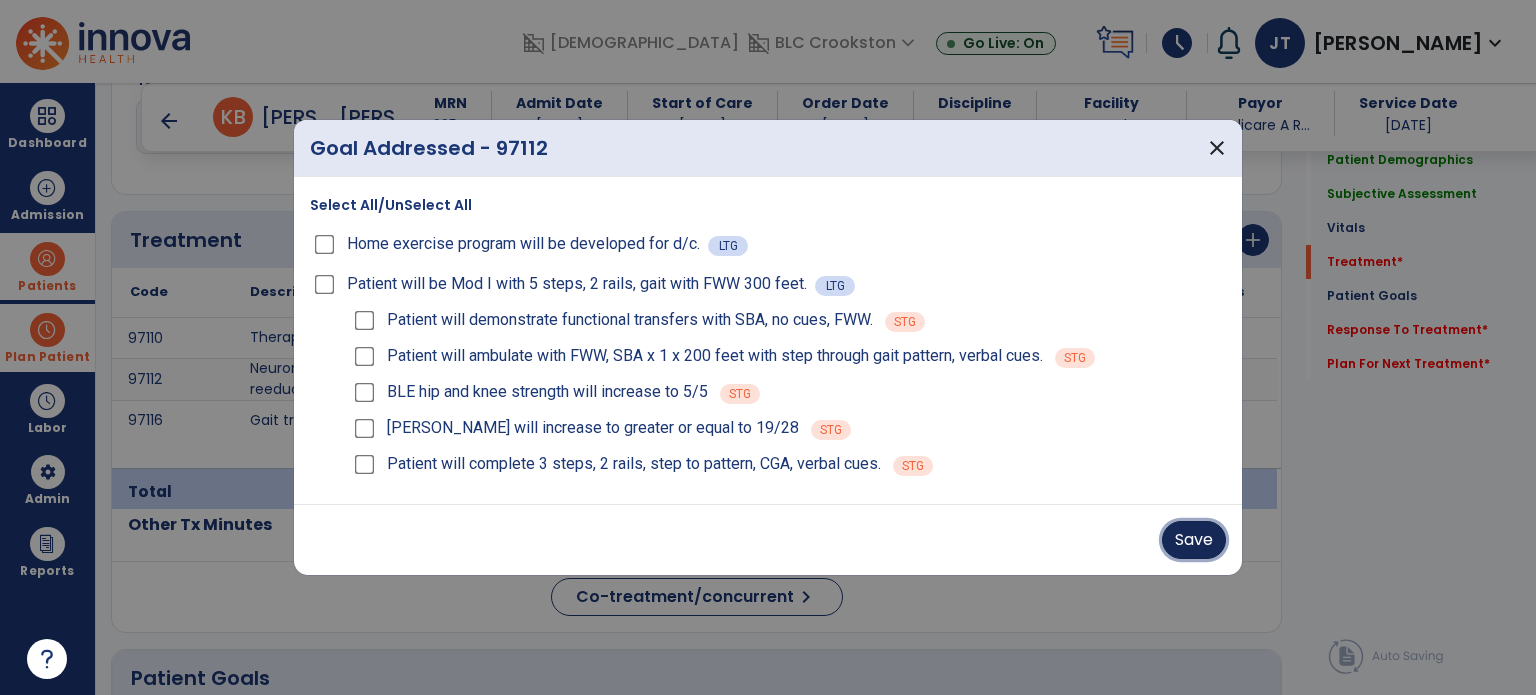 click on "Save" at bounding box center [1194, 540] 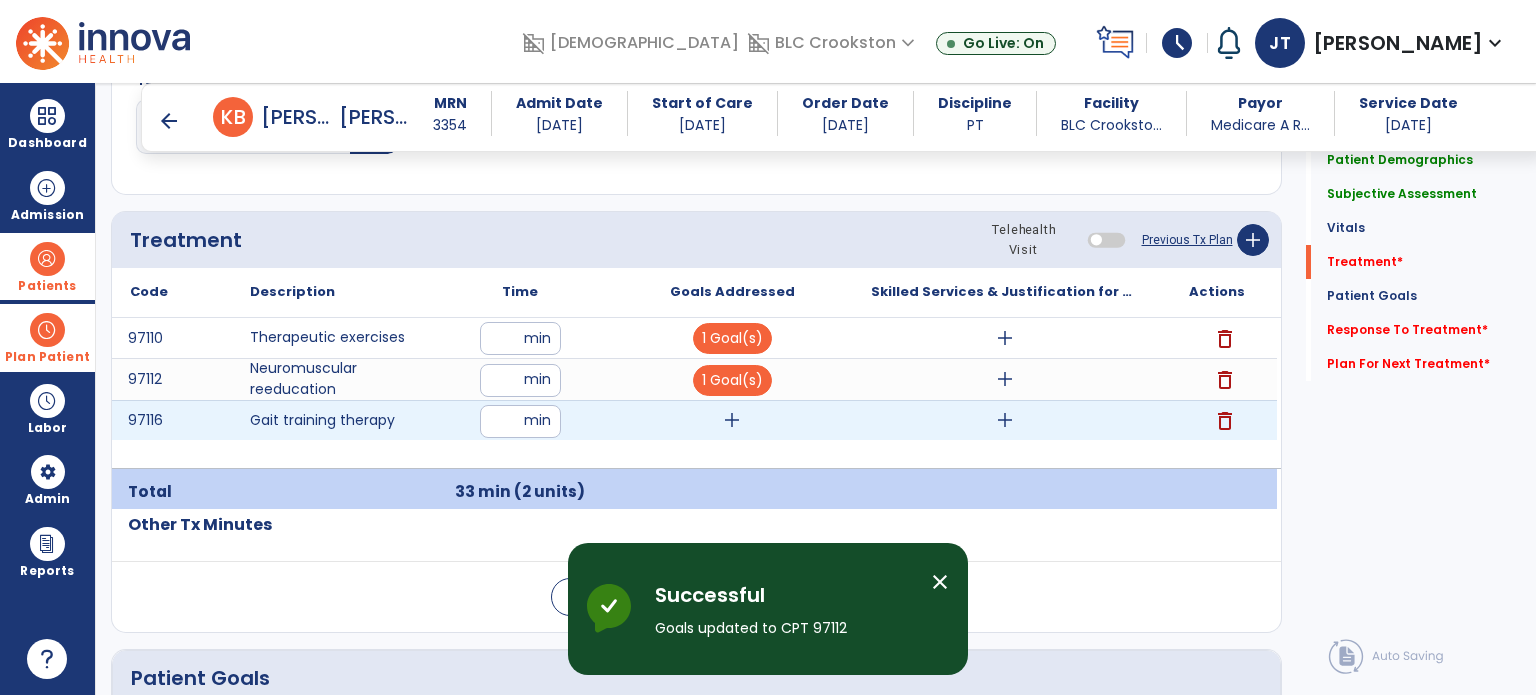 click on "add" at bounding box center (732, 420) 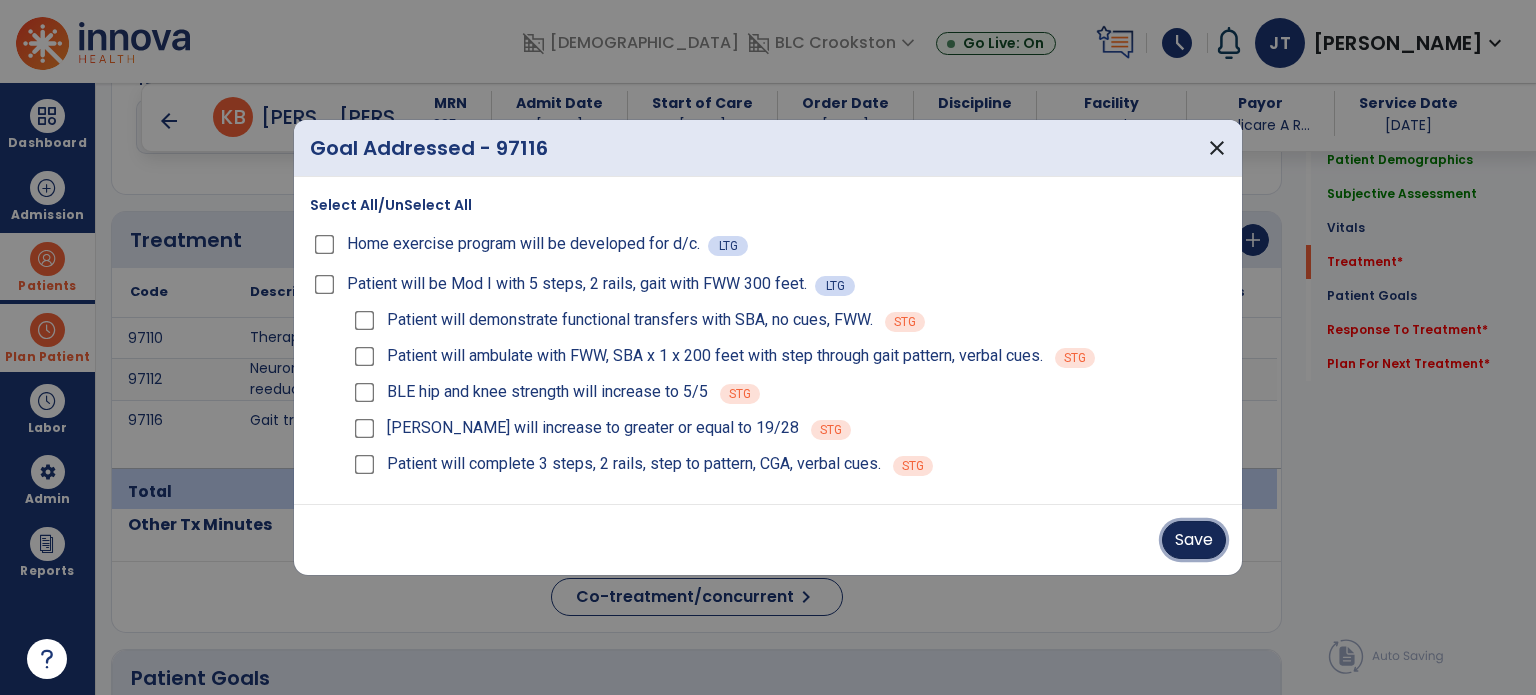 click on "Save" at bounding box center (1194, 540) 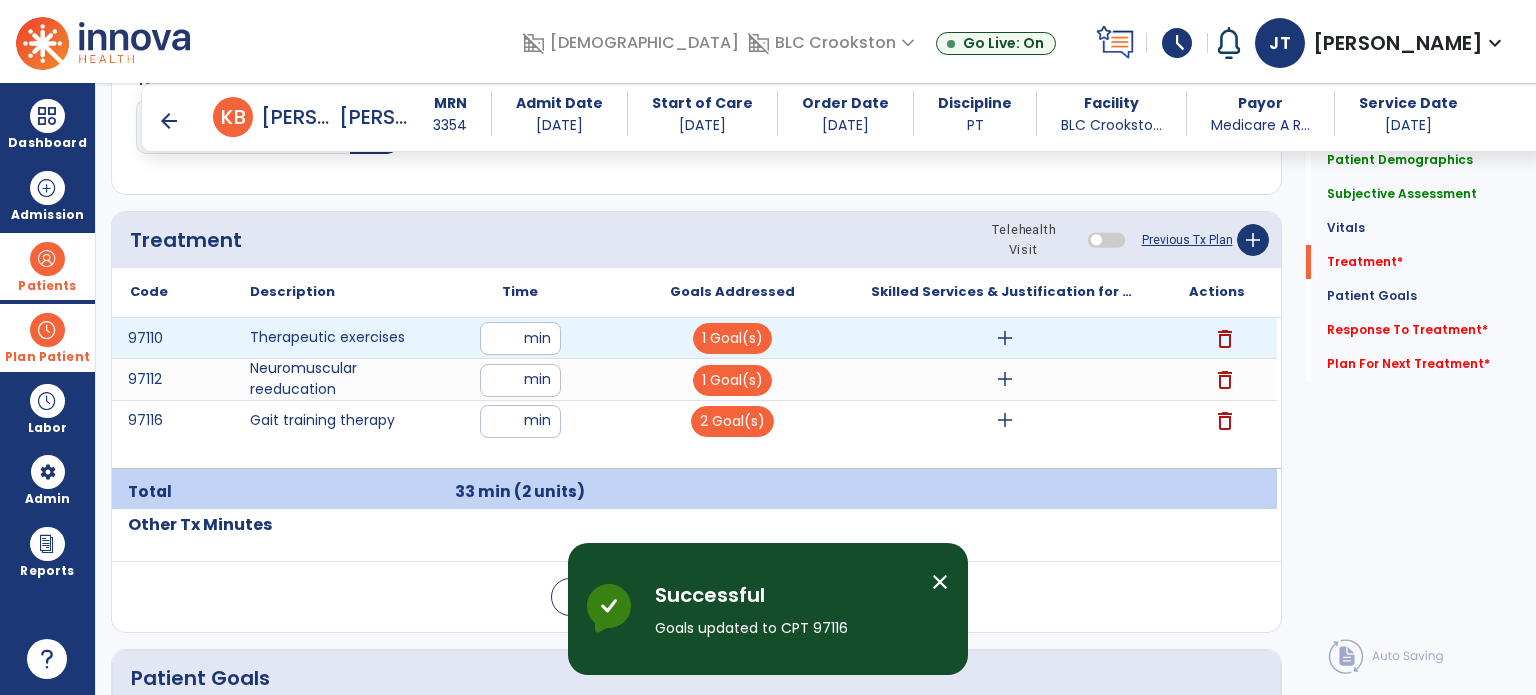 click on "add" at bounding box center [1005, 338] 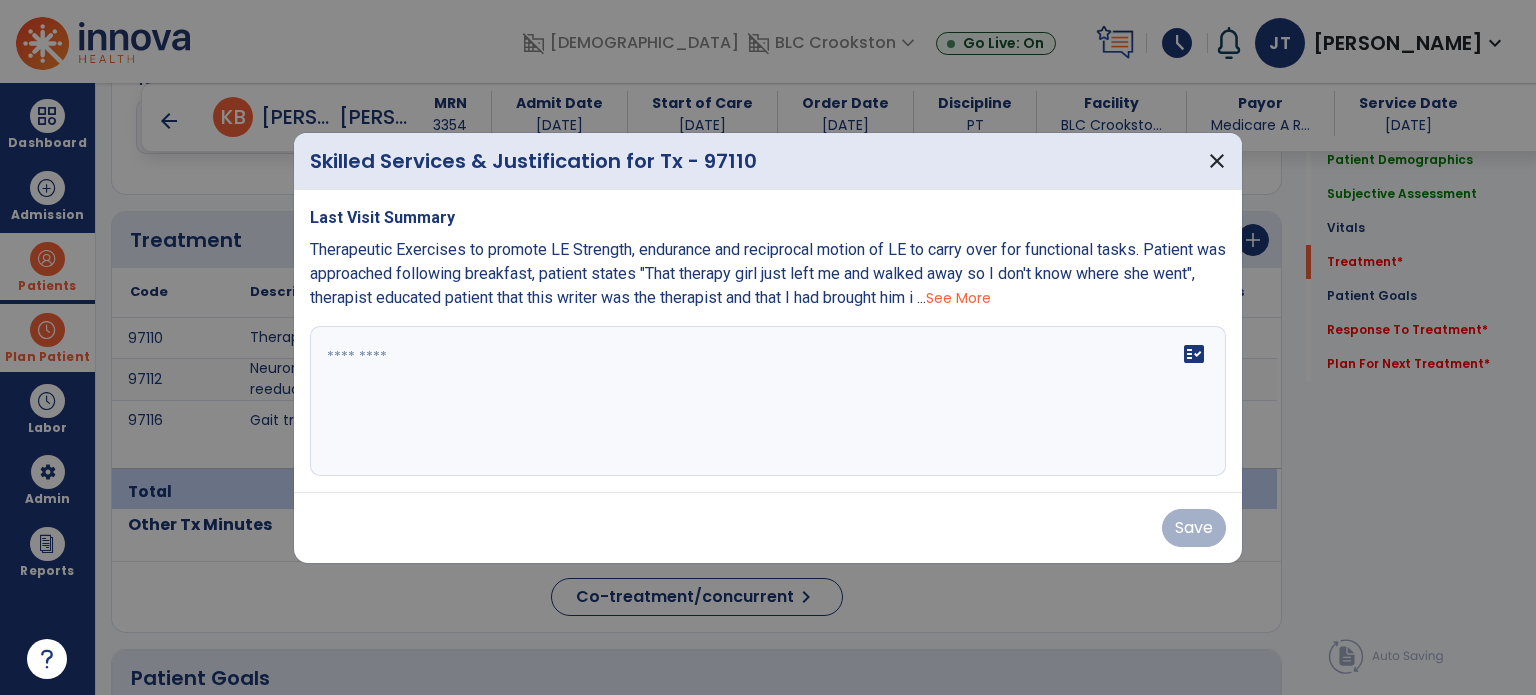 click at bounding box center (768, 401) 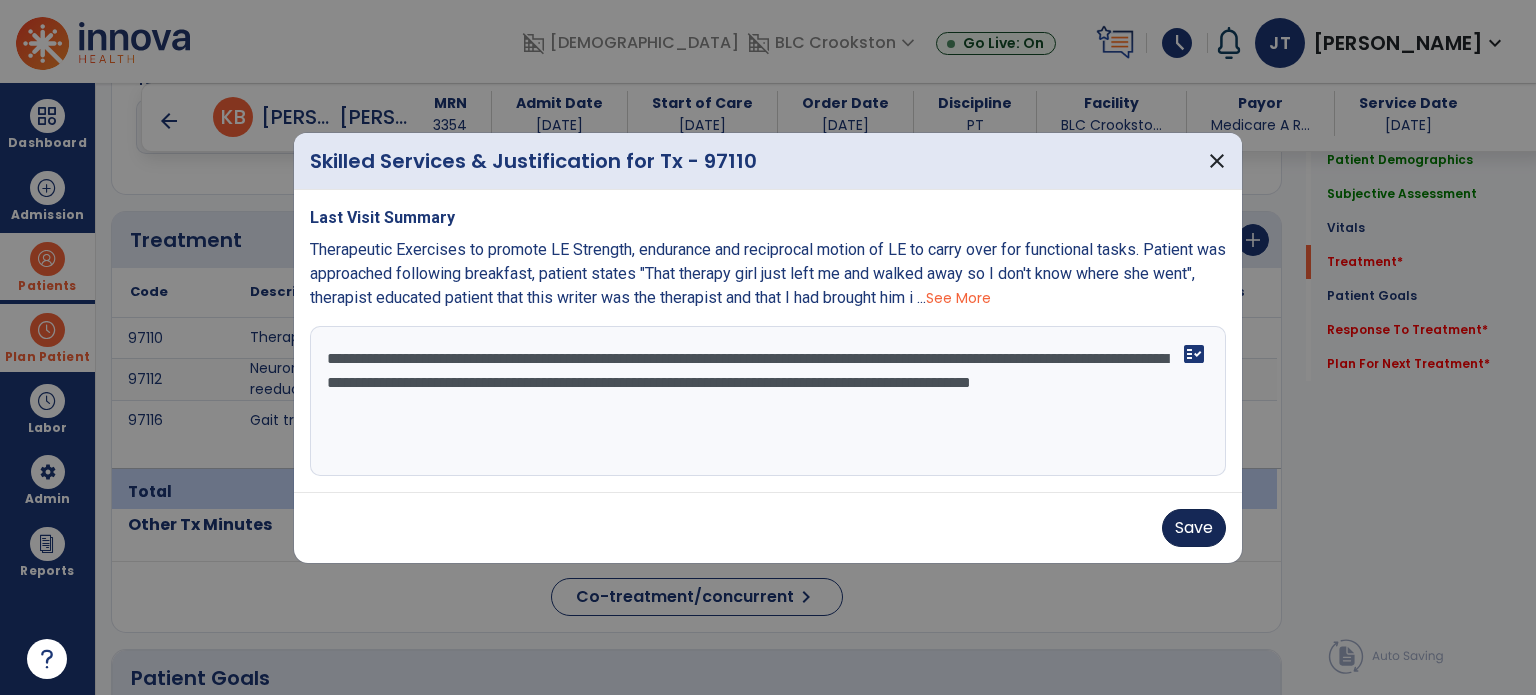 type on "**********" 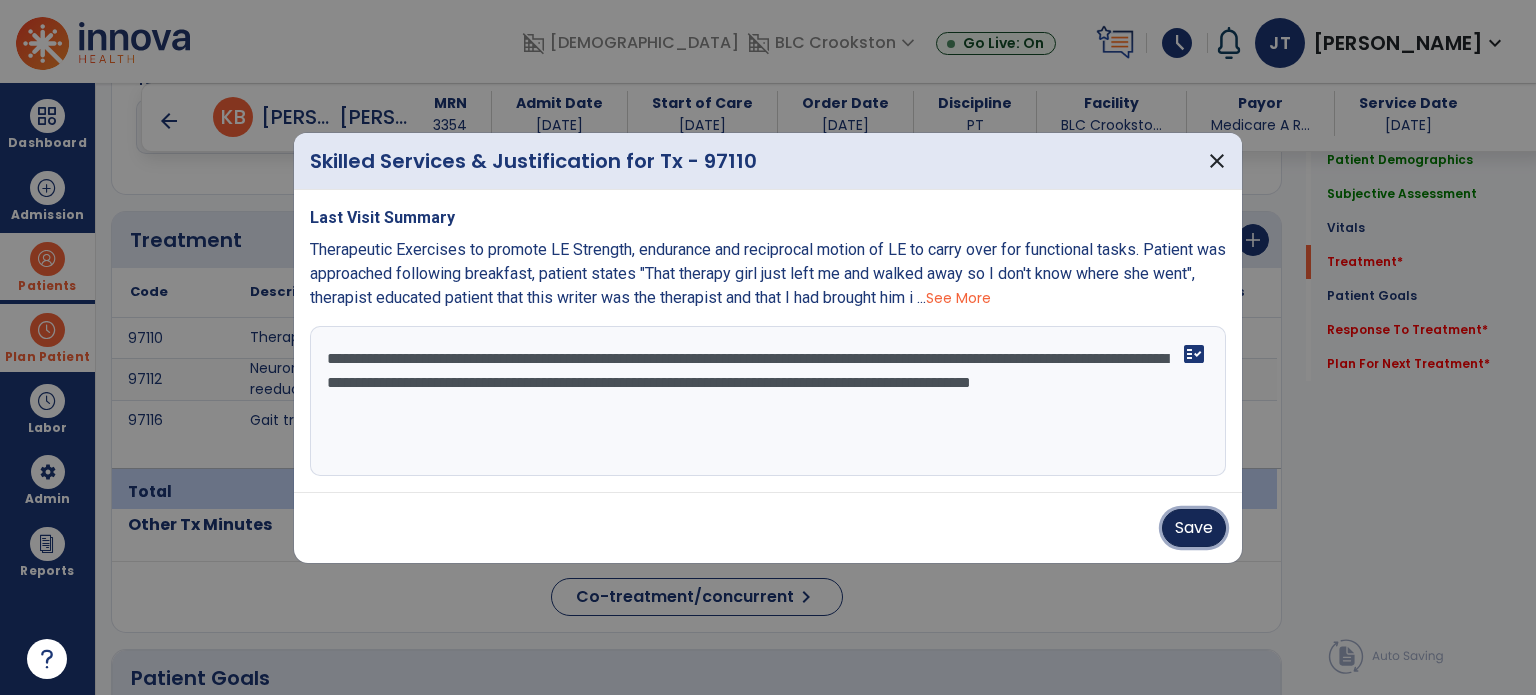 click on "Save" at bounding box center [1194, 528] 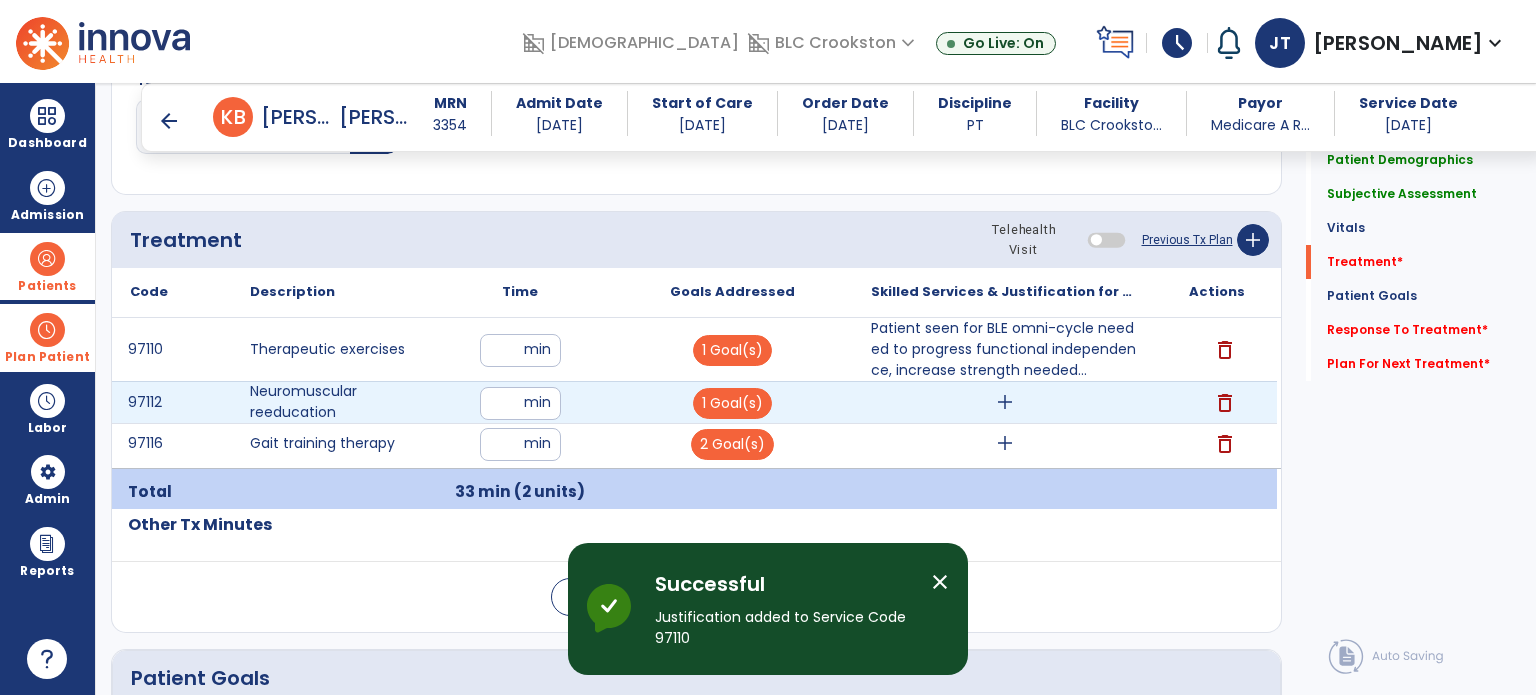 click on "add" at bounding box center [1005, 402] 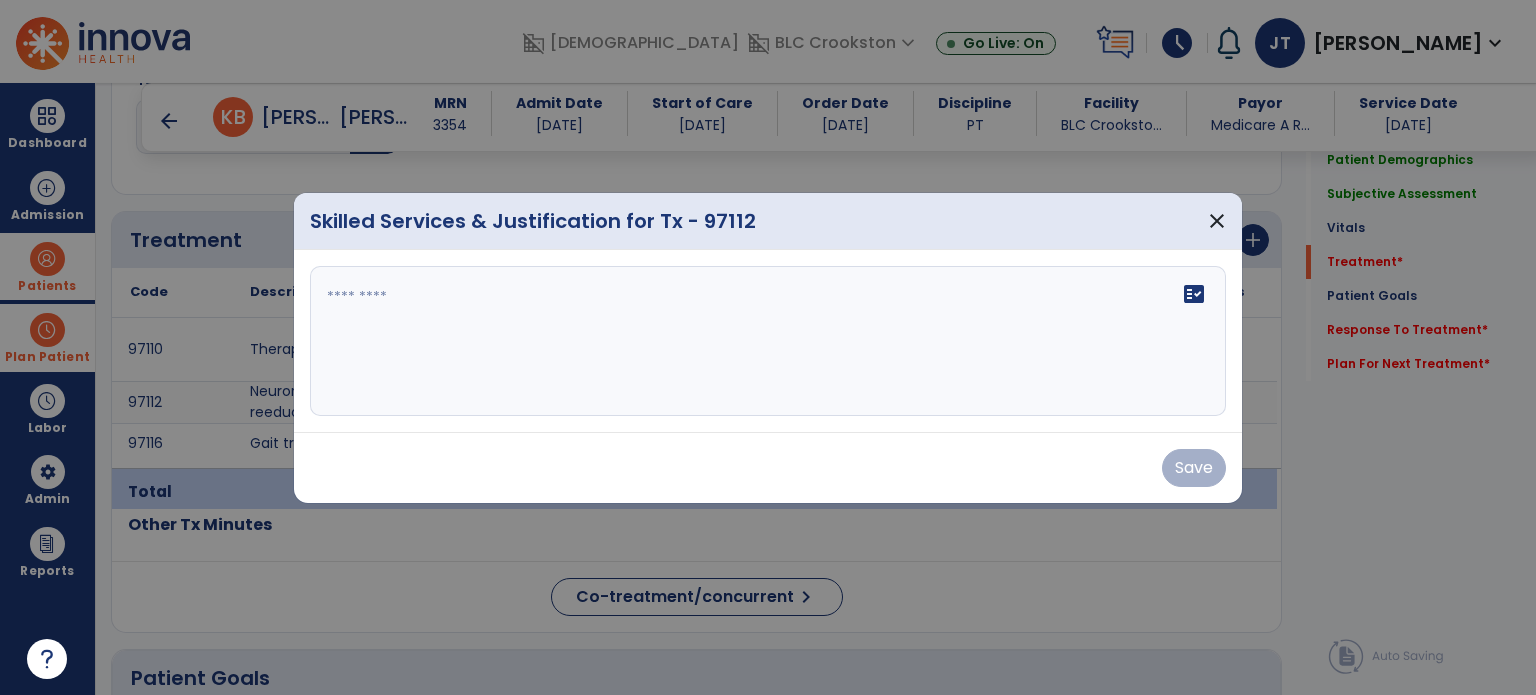 click on "fact_check" at bounding box center (768, 341) 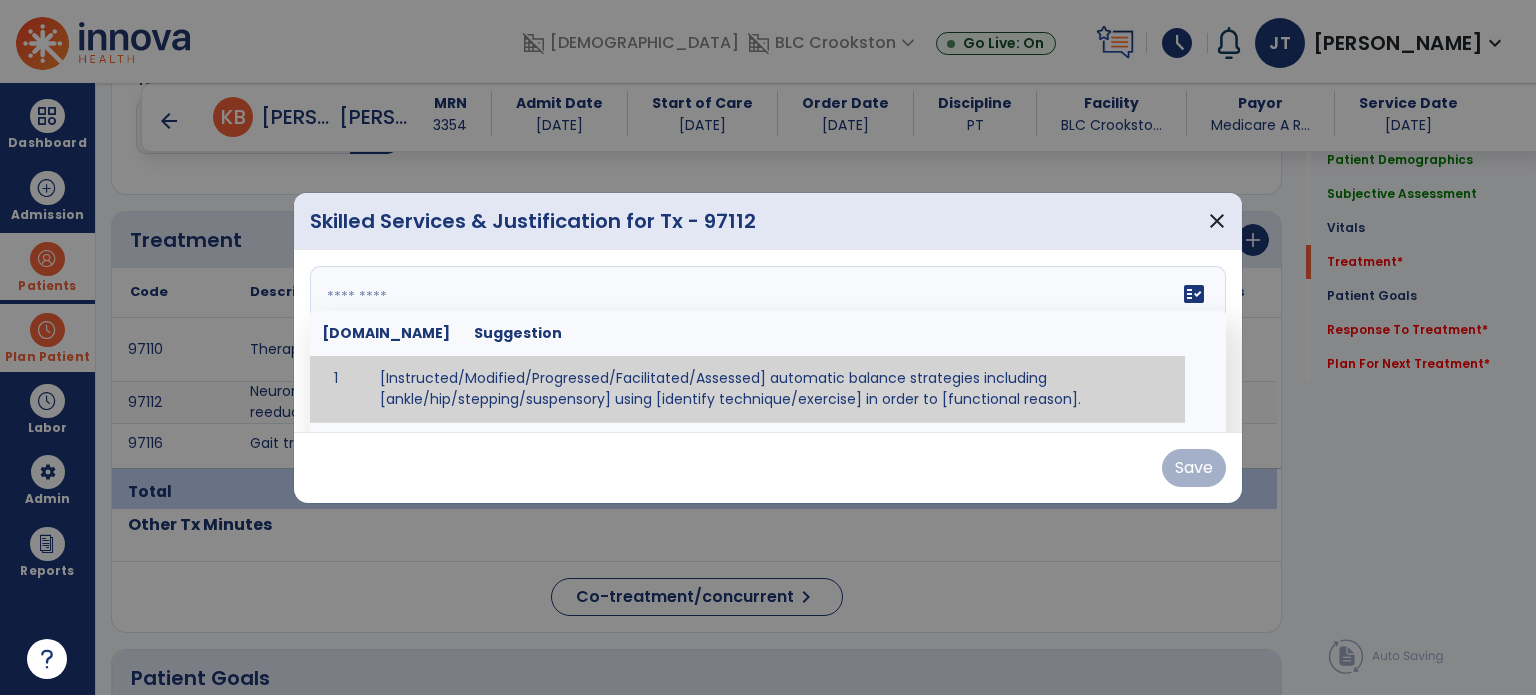 type on "*" 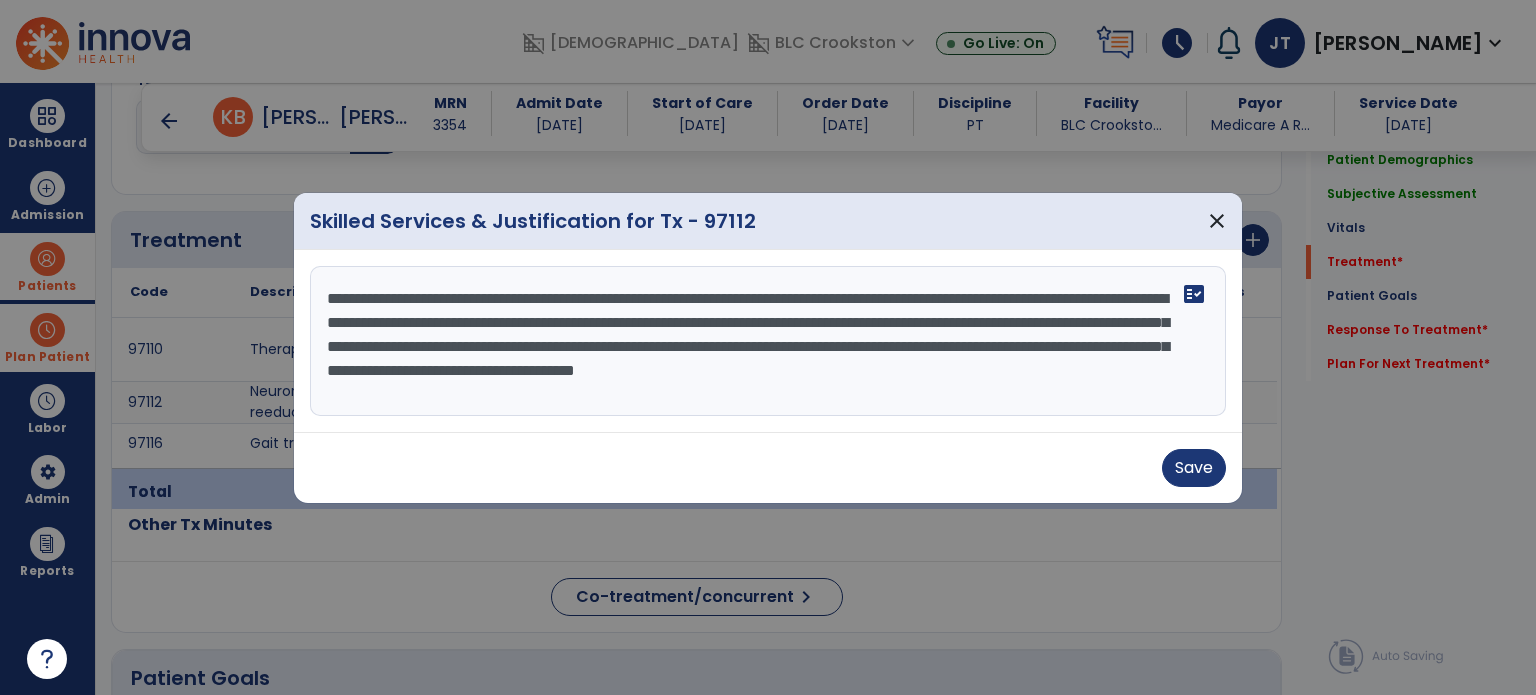 click on "**********" at bounding box center (768, 341) 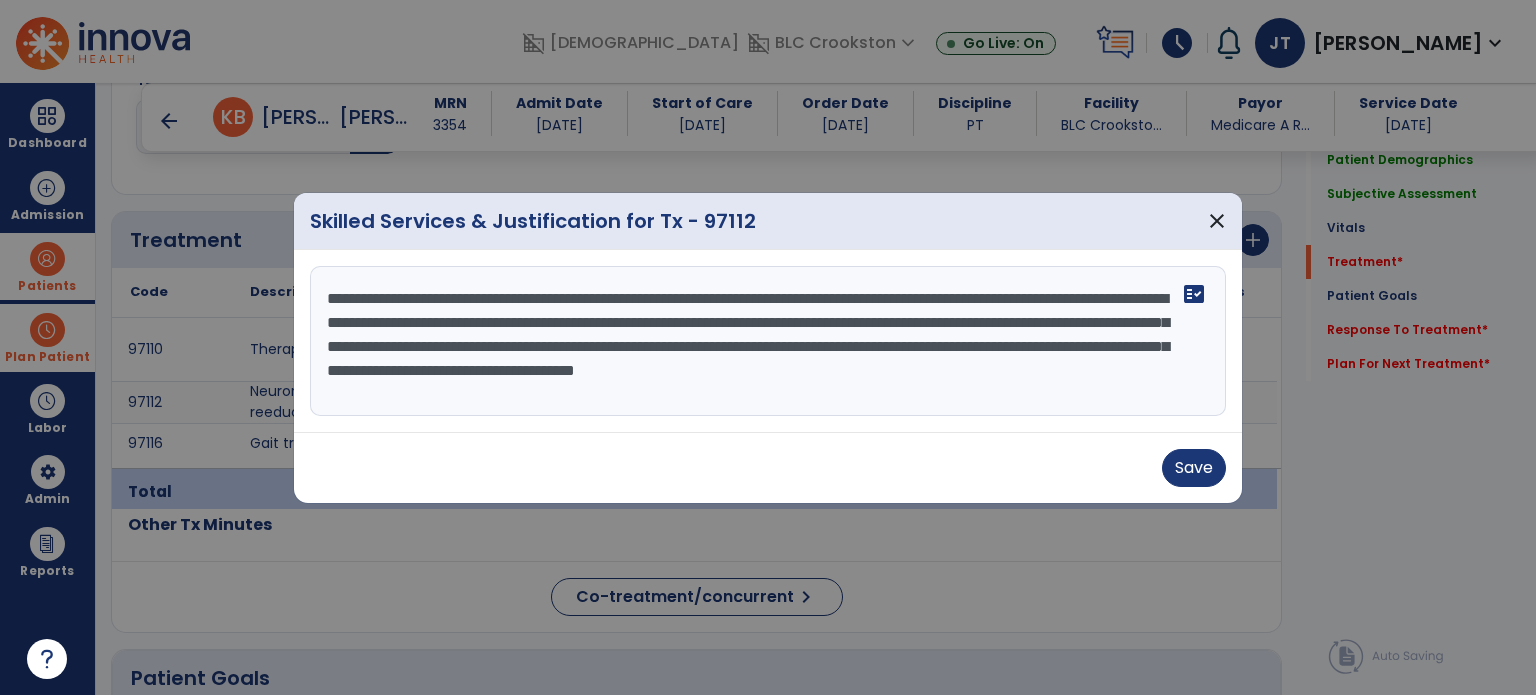 click on "**********" at bounding box center [768, 341] 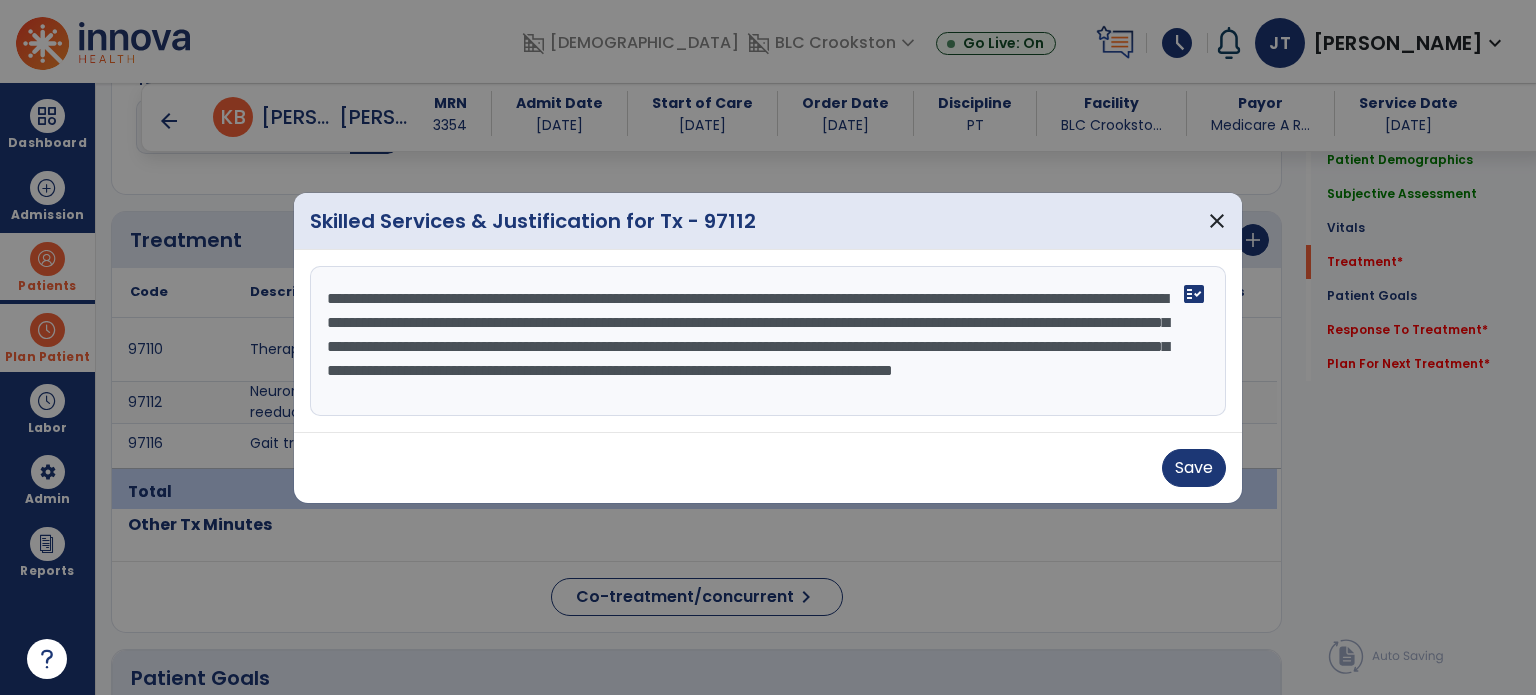 scroll, scrollTop: 15, scrollLeft: 0, axis: vertical 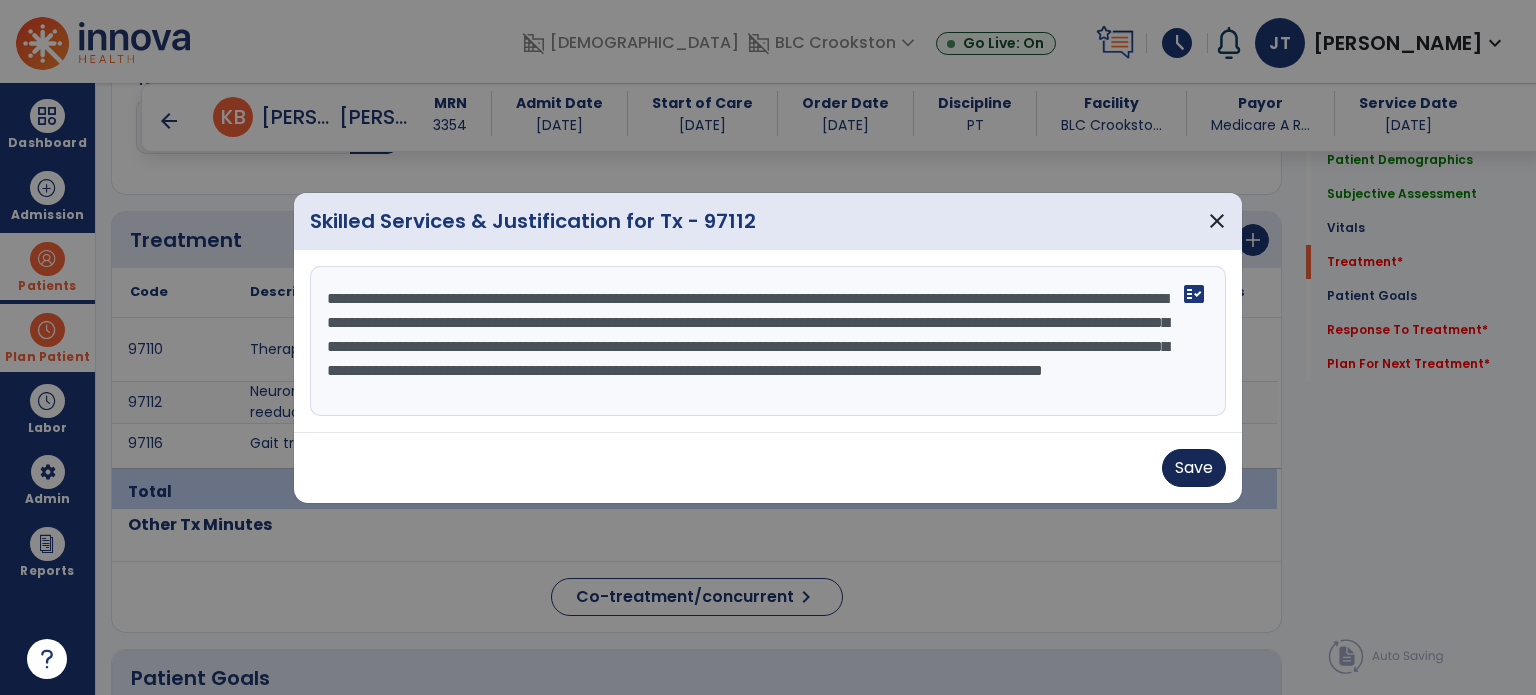 type on "**********" 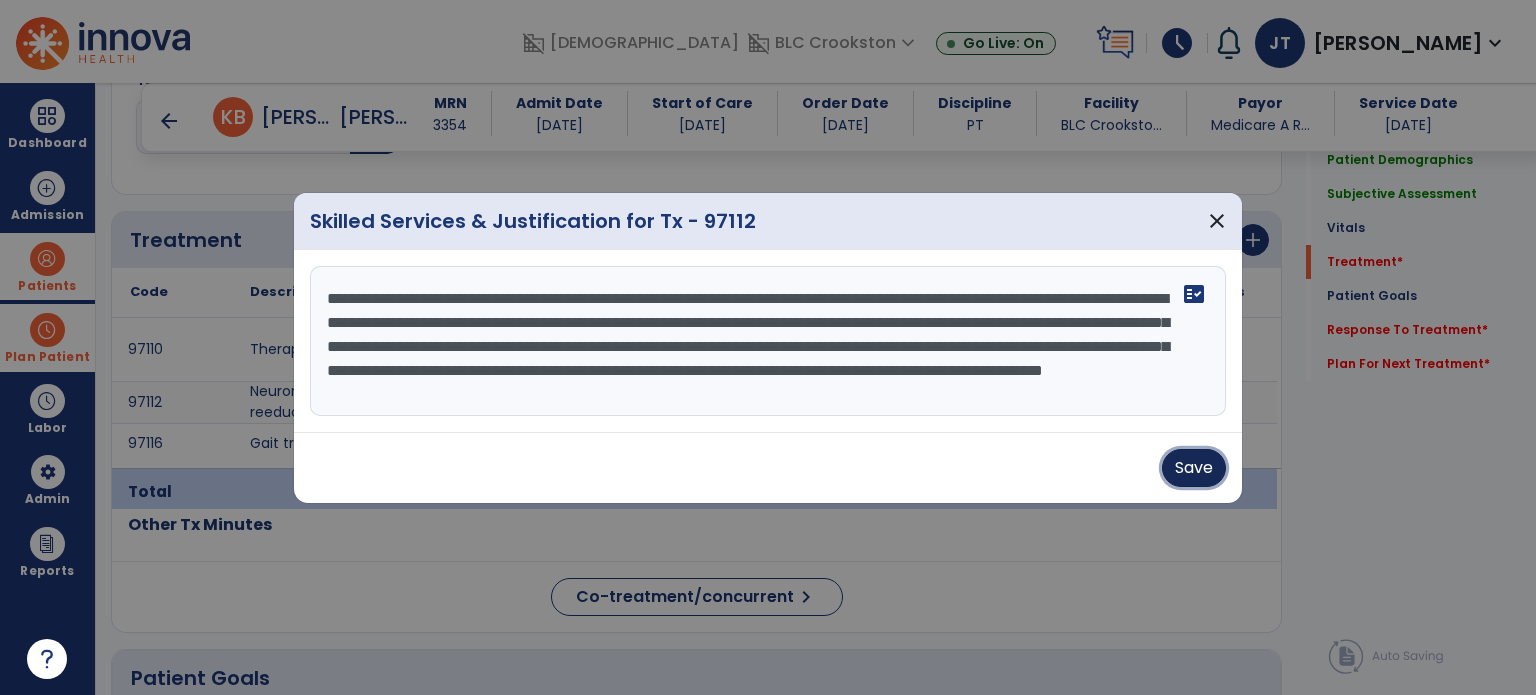 click on "Save" at bounding box center [1194, 468] 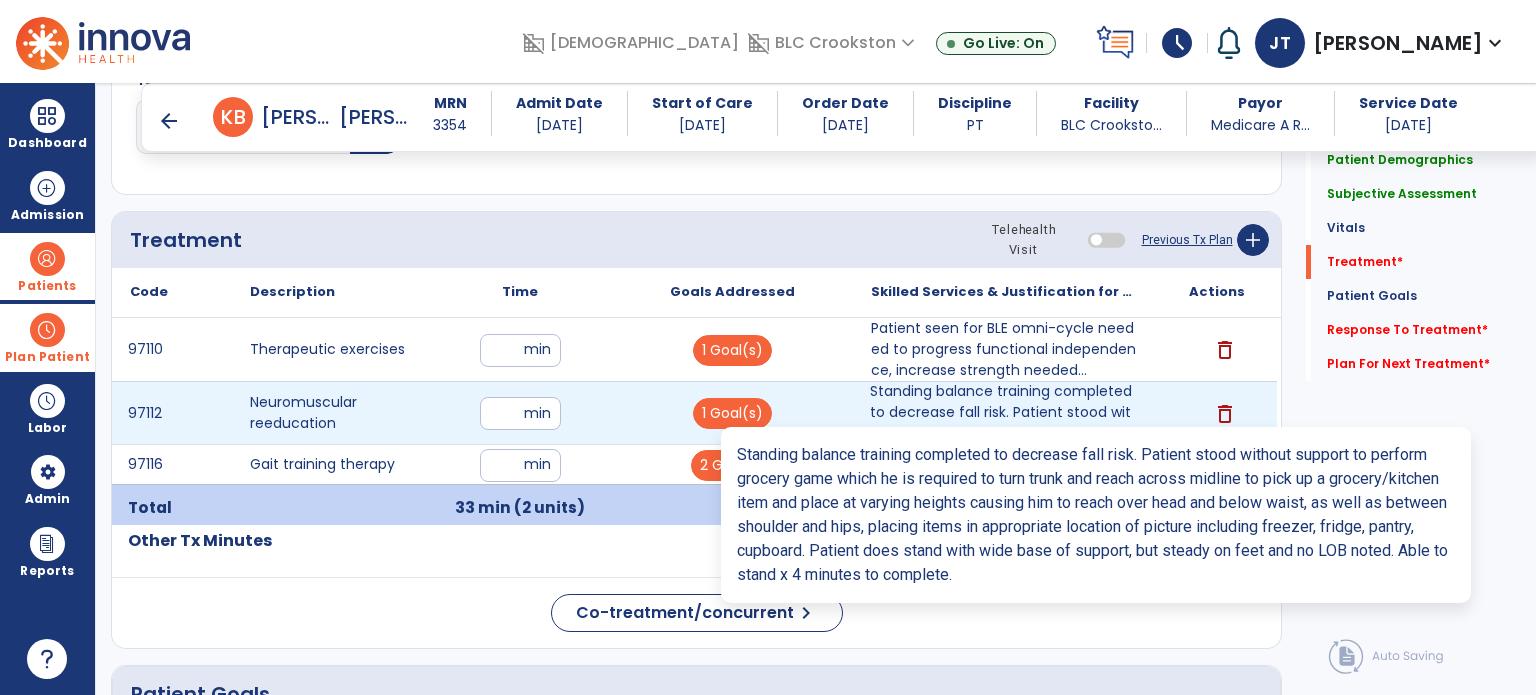 click on "Standing balance training completed to decrease fall risk. Patient stood without support to perform ..." at bounding box center [1004, 412] 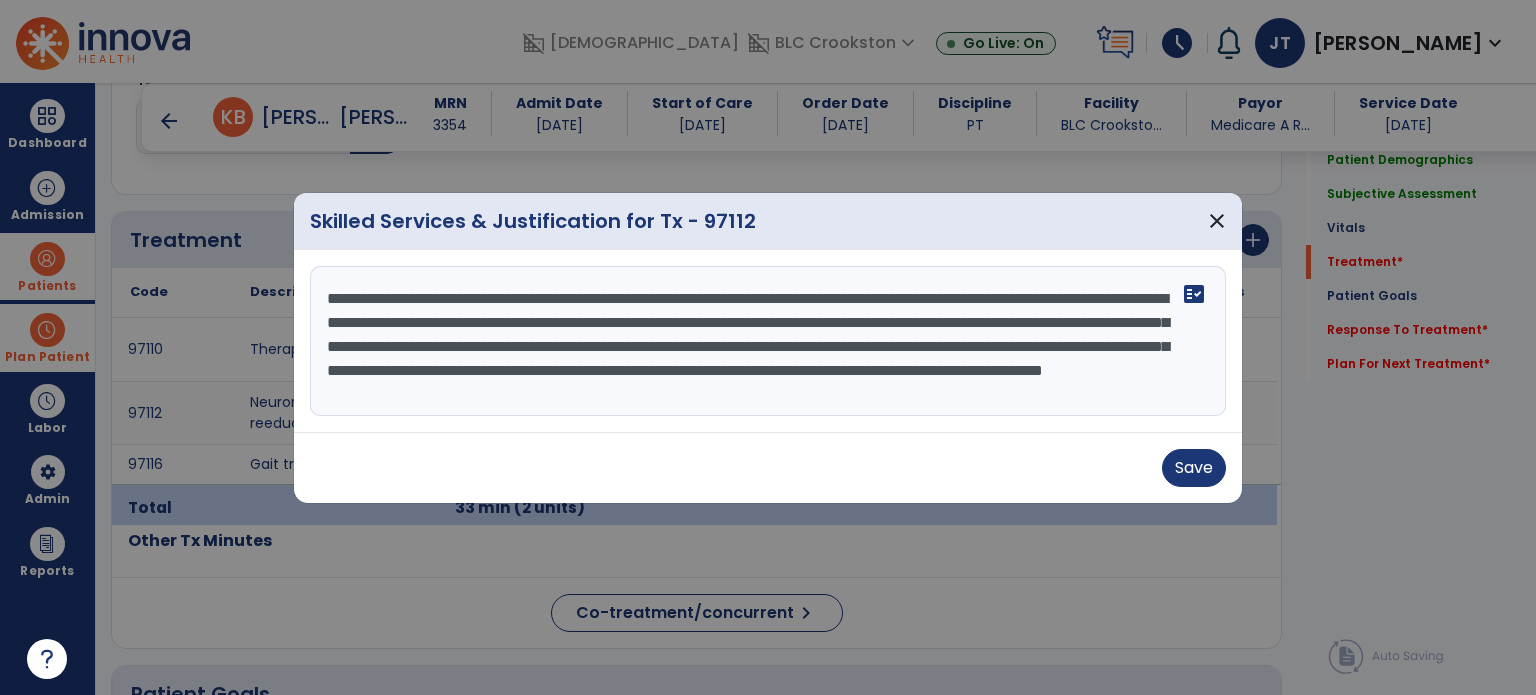 scroll, scrollTop: 24, scrollLeft: 0, axis: vertical 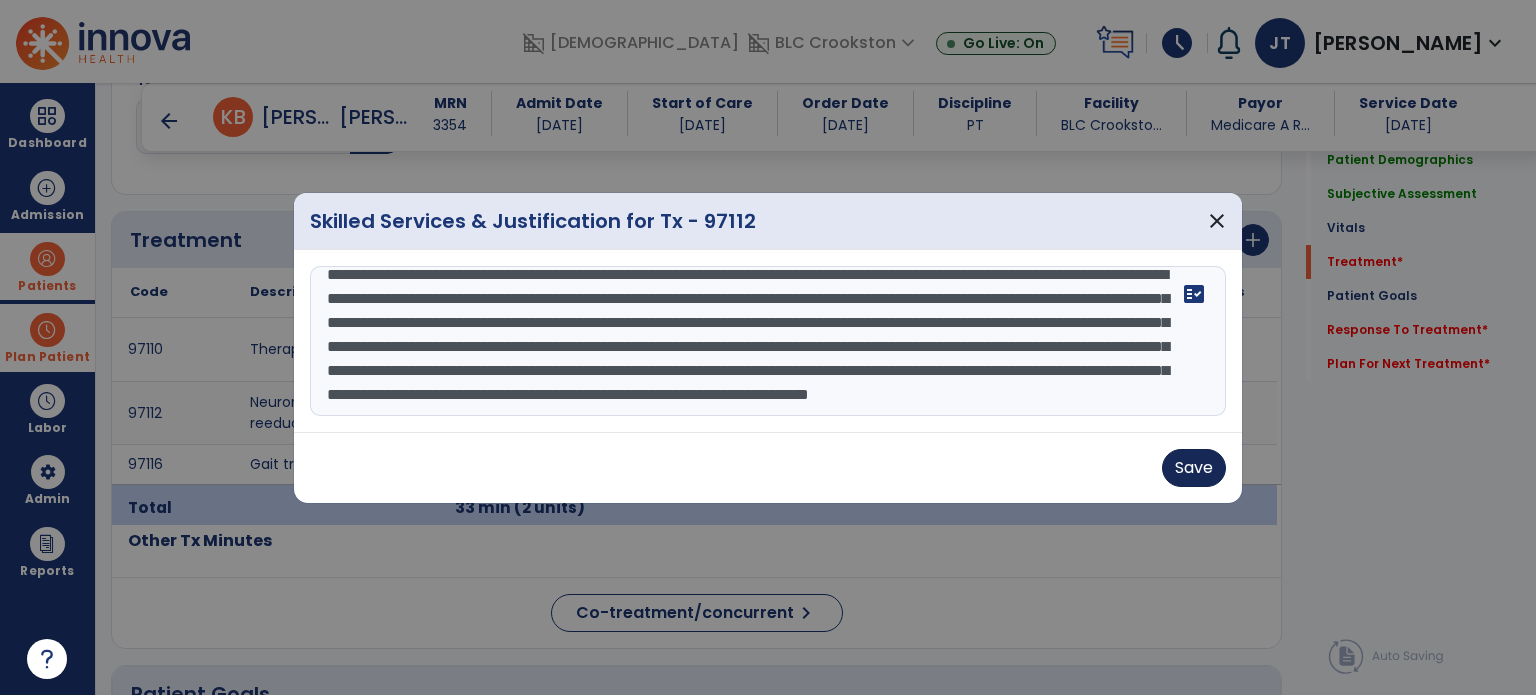type on "**********" 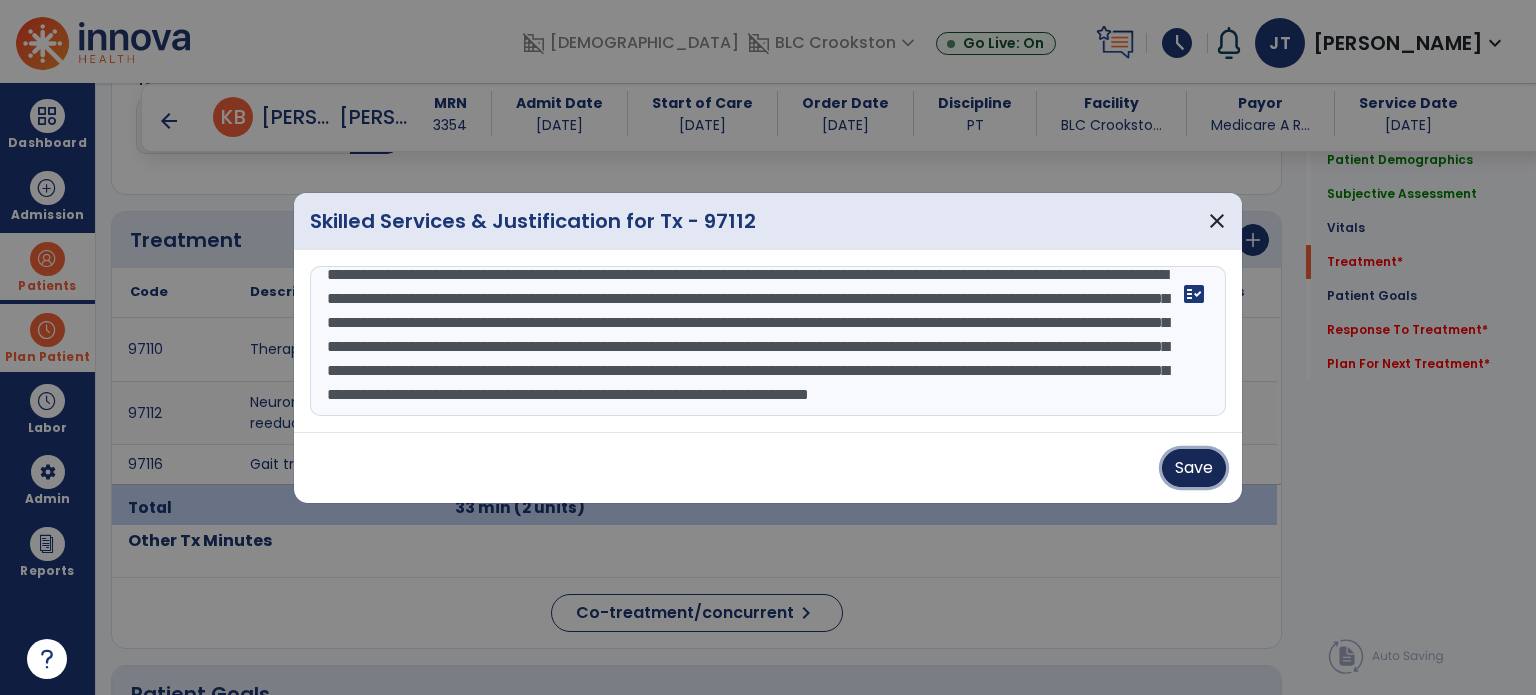 click on "Save" at bounding box center [1194, 468] 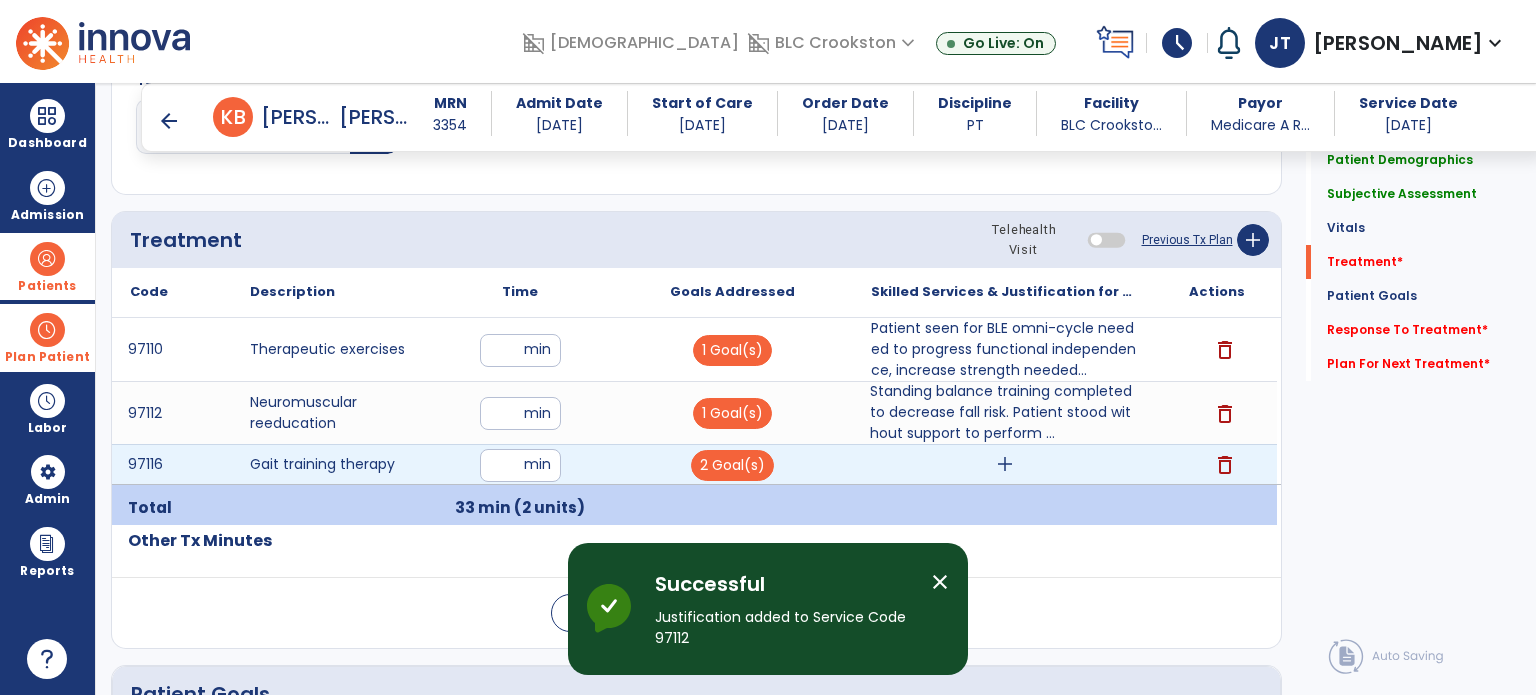 click on "add" at bounding box center [1005, 464] 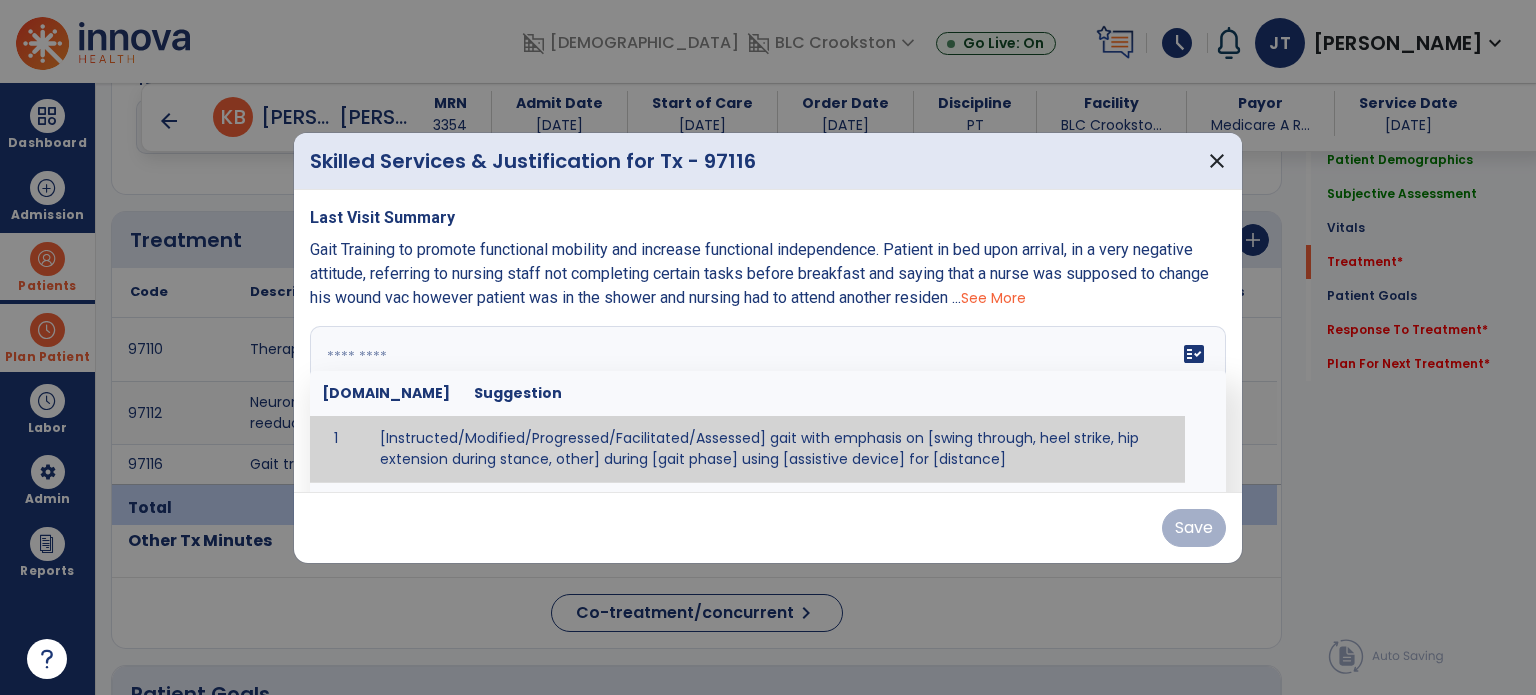 click on "fact_check  [DOMAIN_NAME] Suggestion 1 [Instructed/Modified/Progressed/Facilitated/Assessed] gait with emphasis on [swing through, heel strike, hip extension during stance, other] during [gait phase] using [assistive device] for [distance] 2 [Instructed/Modified/Progressed/Facilitated/Assessed] use of [assistive device] and [NWB, PWB, step-to gait pattern, step through gait pattern] 3 [Instructed/Modified/Progressed/Facilitated/Assessed] patient's ability to [ascend/descend # of steps, perform directional changes, walk on even/uneven surfaces, pick-up objects off floor, velocity changes, other] using [assistive device]. 4 [Instructed/Modified/Progressed/Facilitated/Assessed] pre-gait activities including [identify exercise] in order to prepare for gait training. 5" at bounding box center [768, 401] 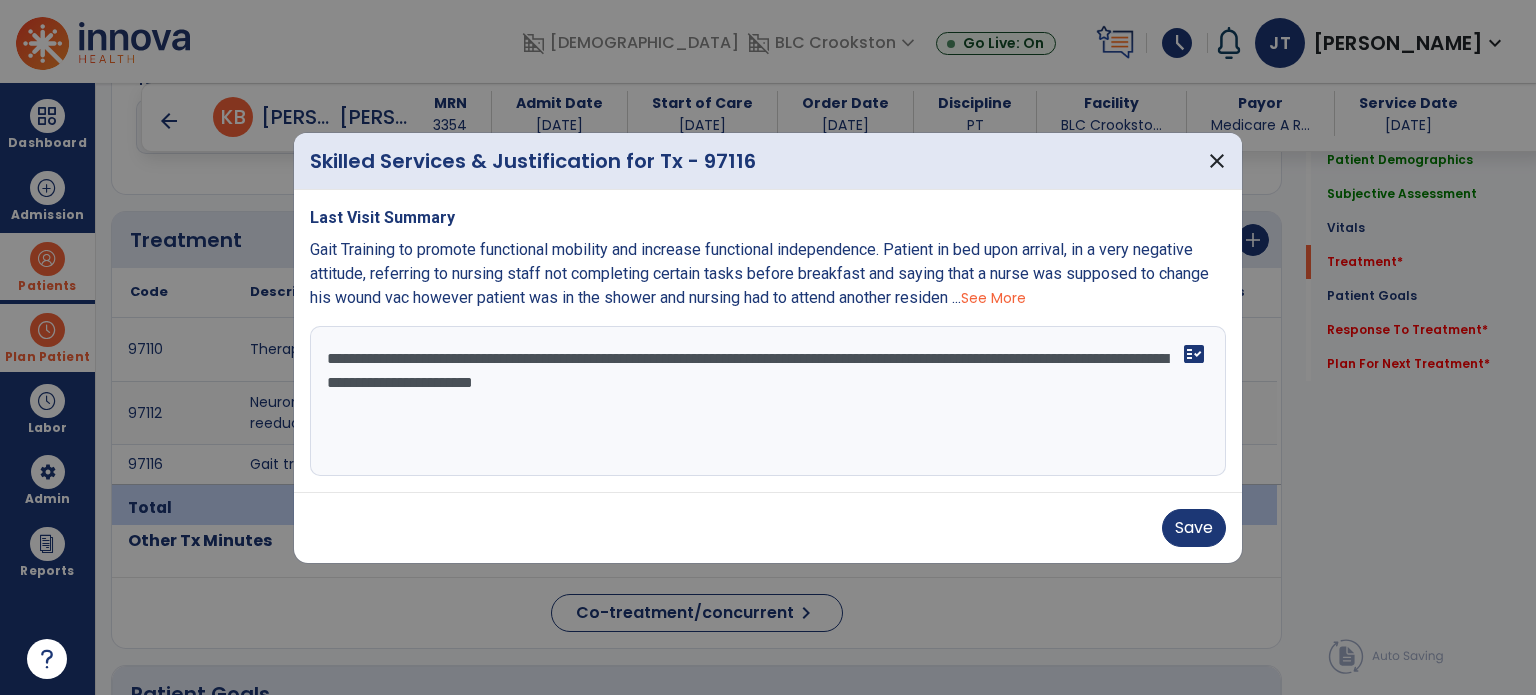 click on "See More" at bounding box center (993, 298) 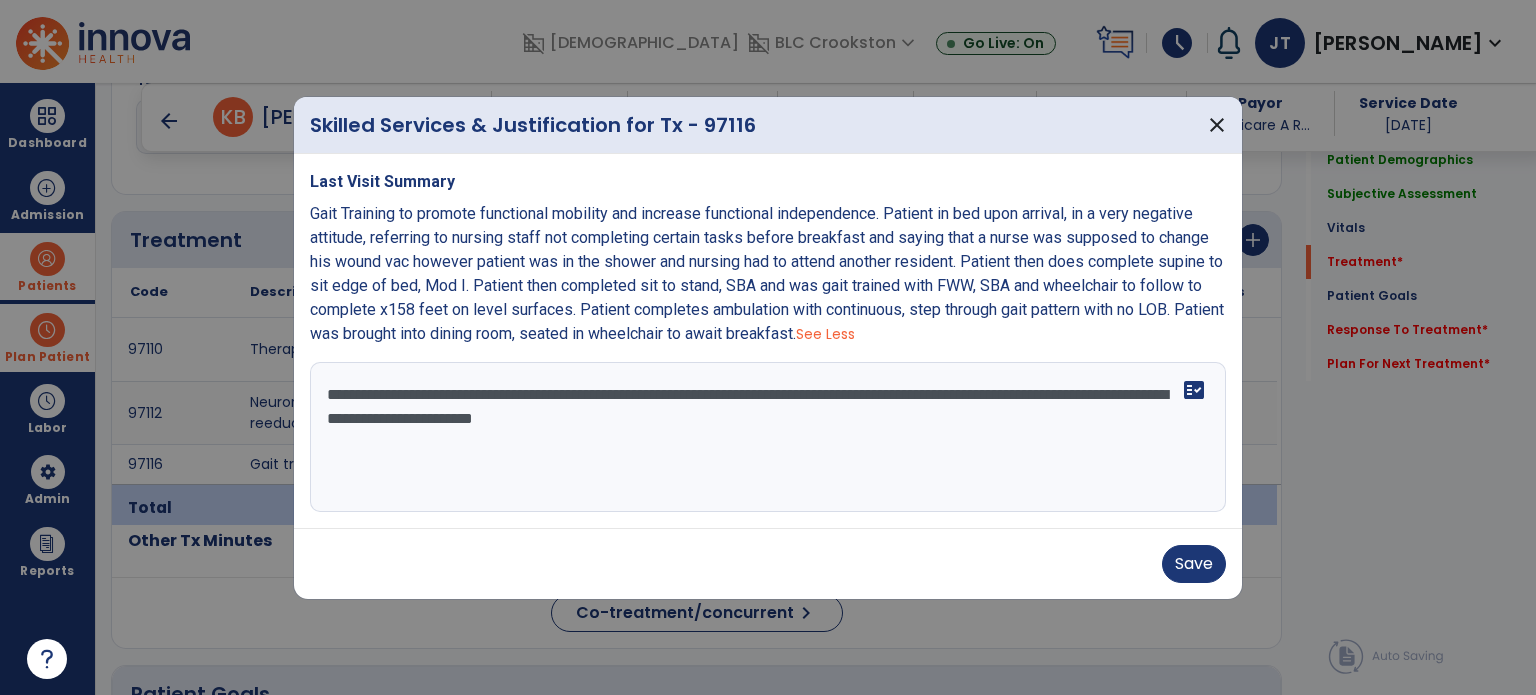 click on "**********" at bounding box center [768, 437] 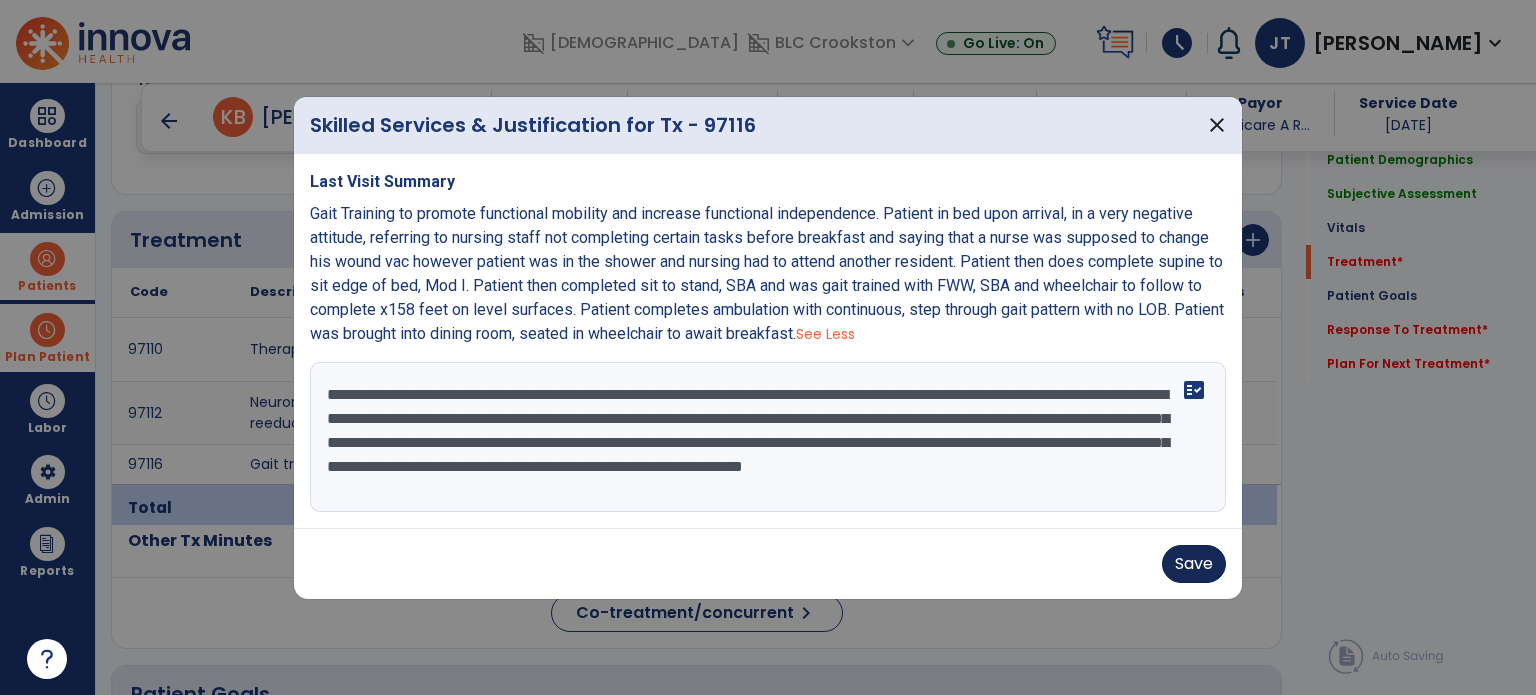 type on "**********" 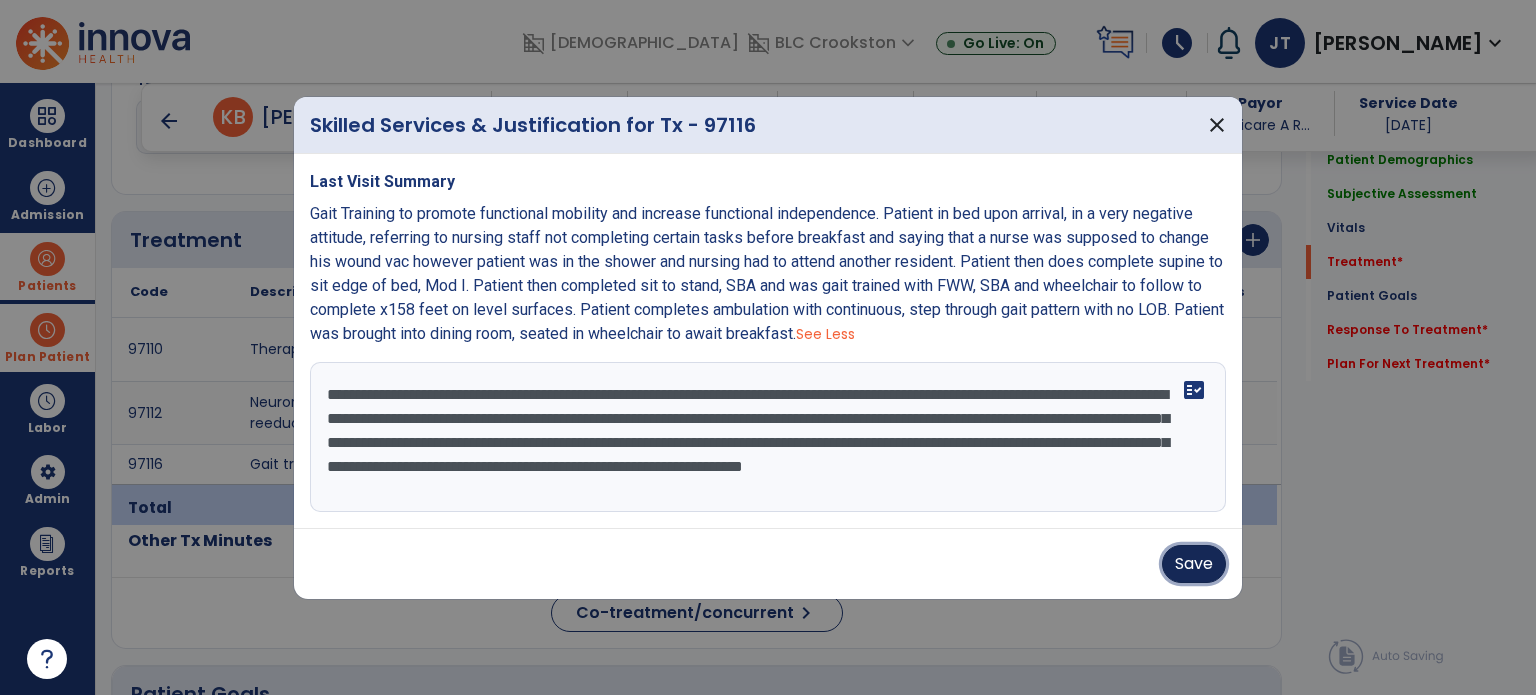 click on "Save" at bounding box center [1194, 564] 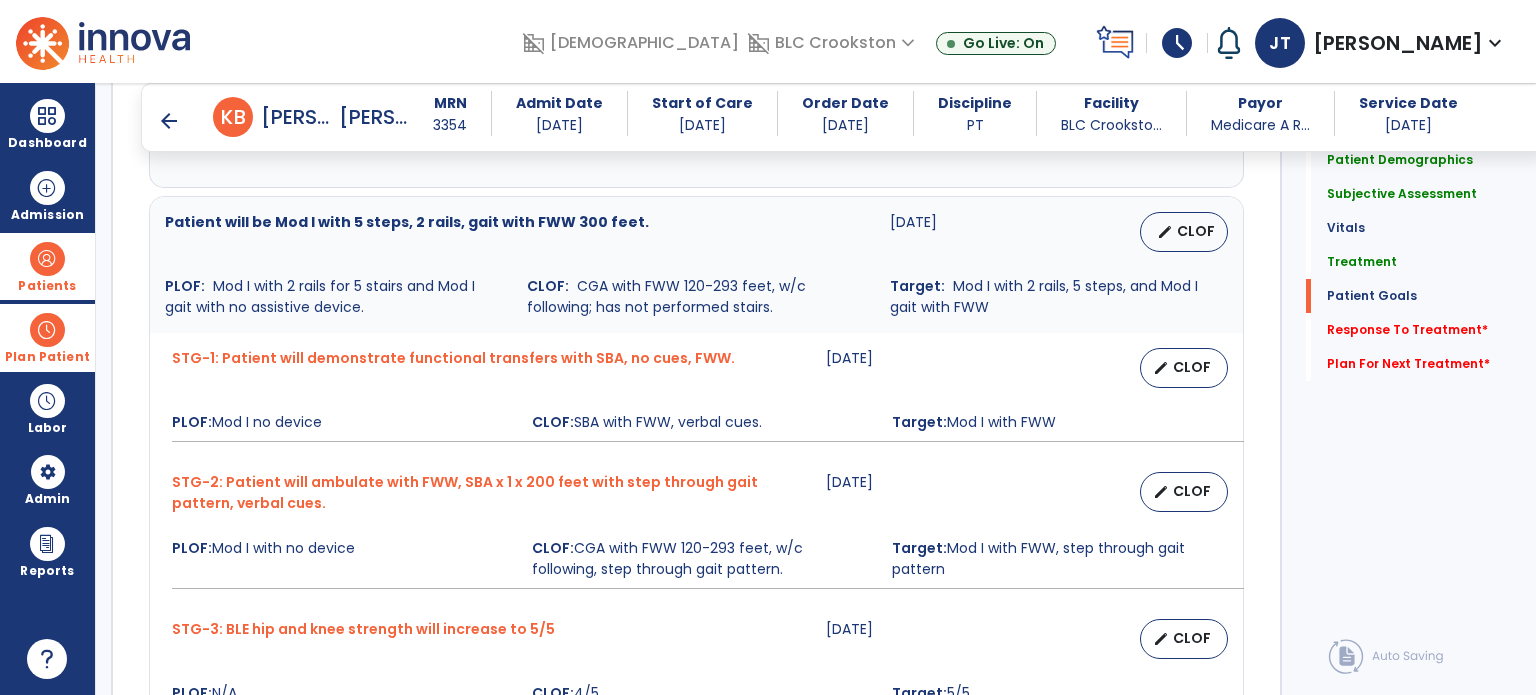 scroll, scrollTop: 2059, scrollLeft: 0, axis: vertical 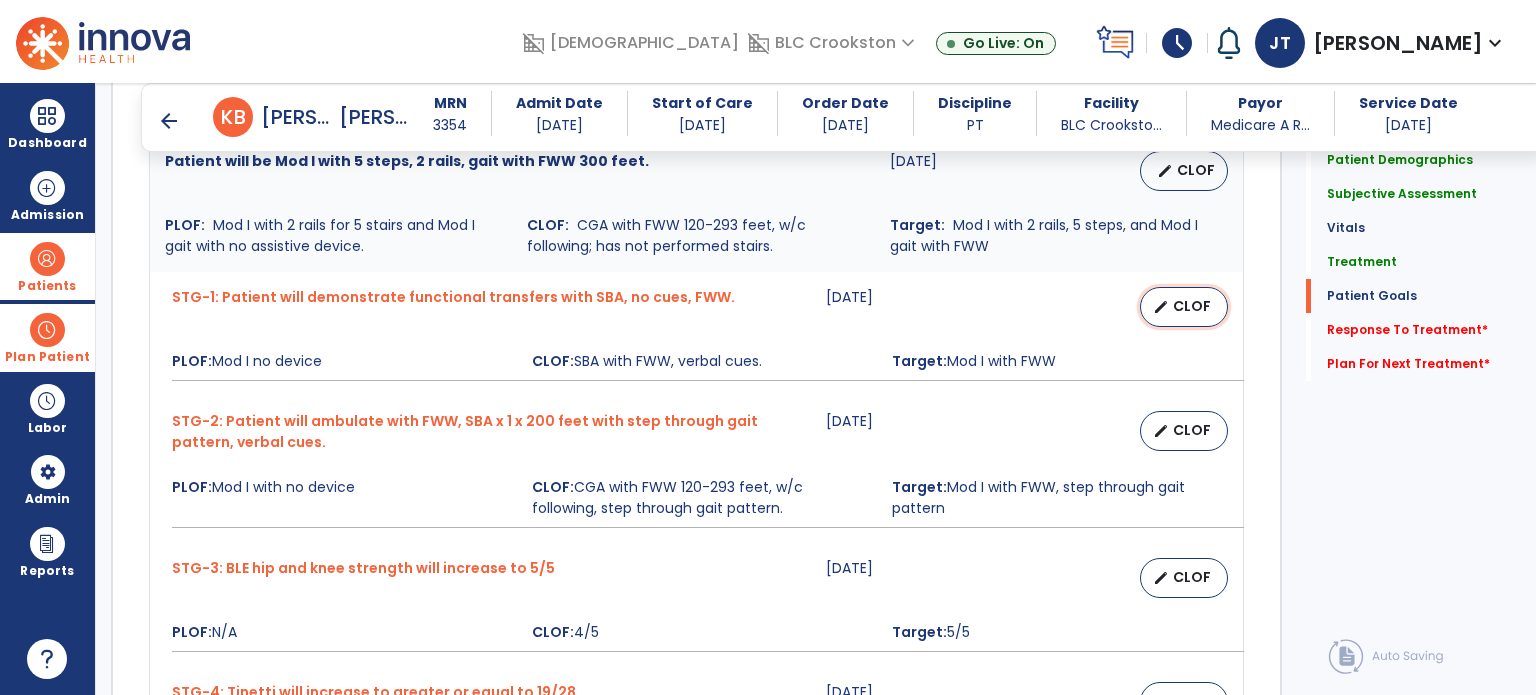 click on "CLOF" at bounding box center [1192, 306] 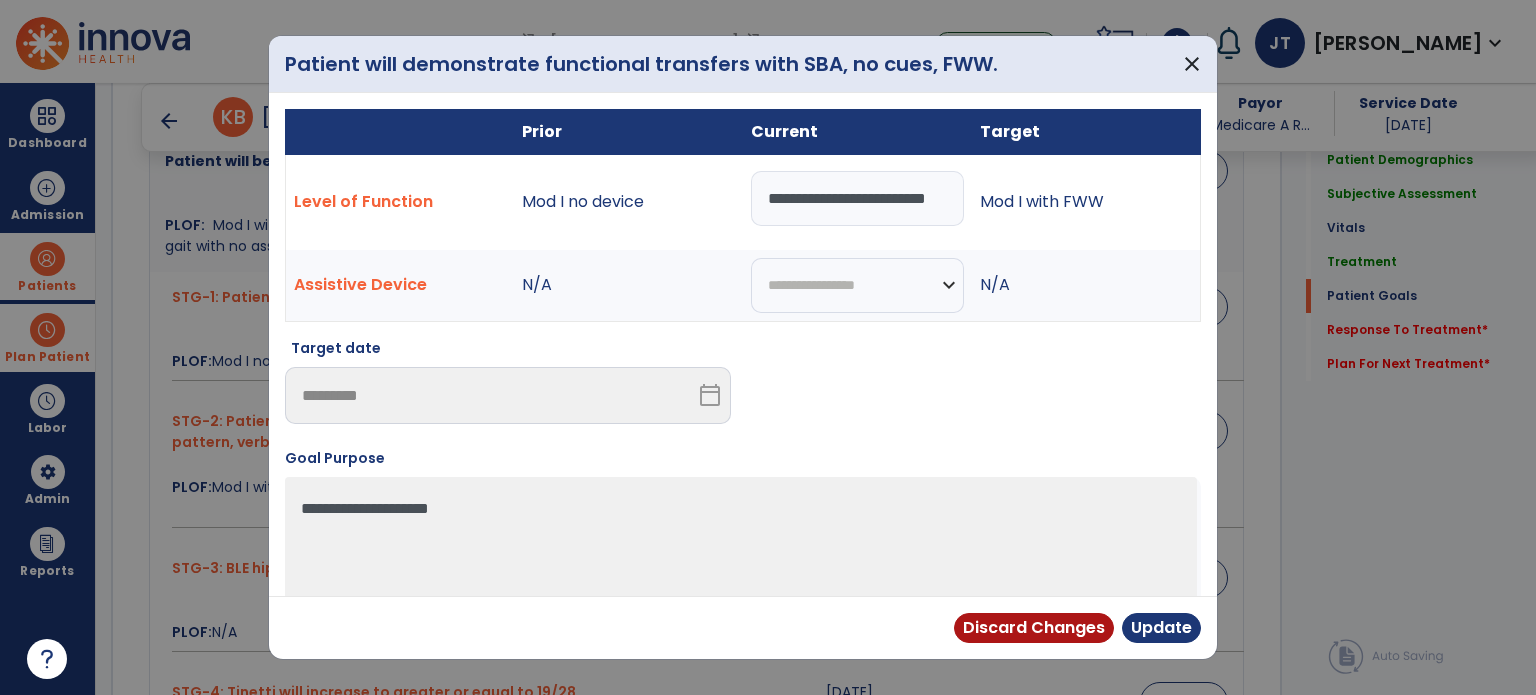 scroll, scrollTop: 0, scrollLeft: 0, axis: both 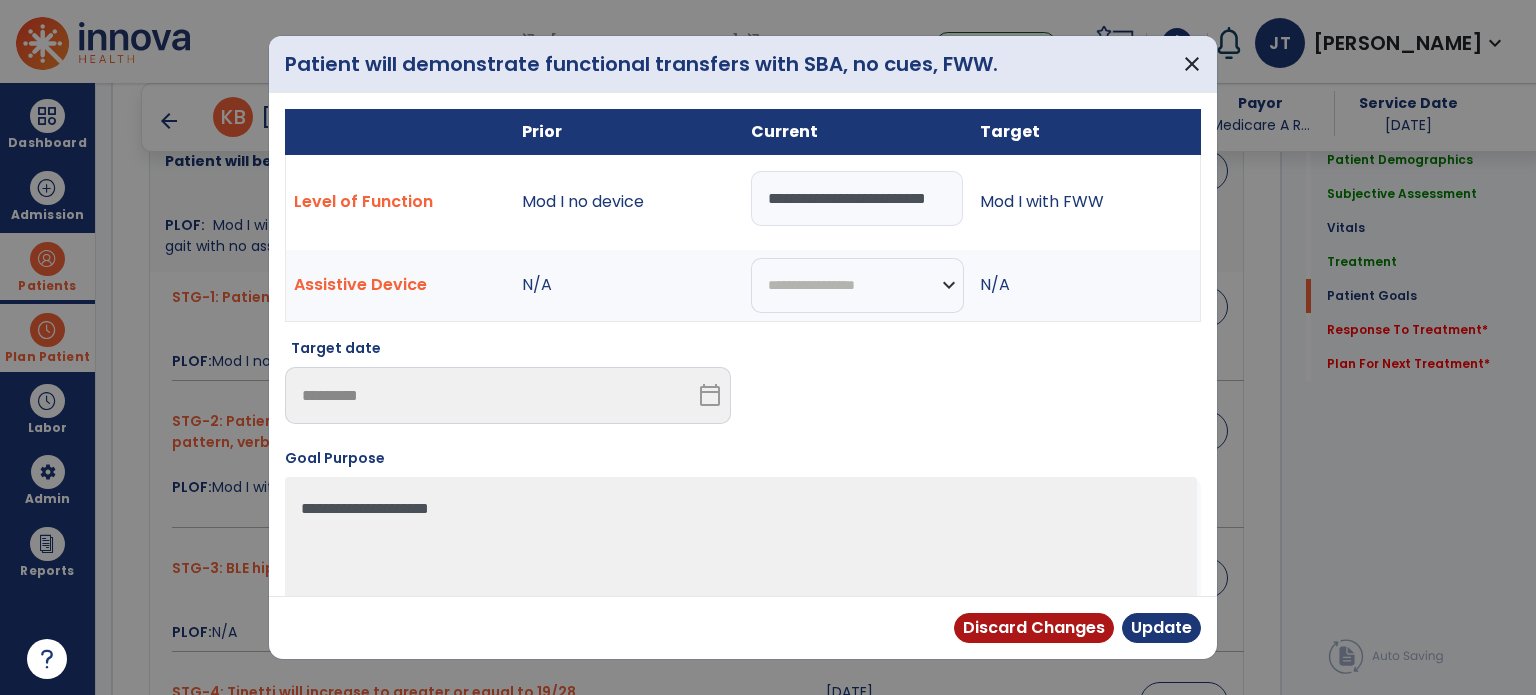 drag, startPoint x: 957, startPoint y: 193, endPoint x: 123, endPoint y: 260, distance: 836.6869 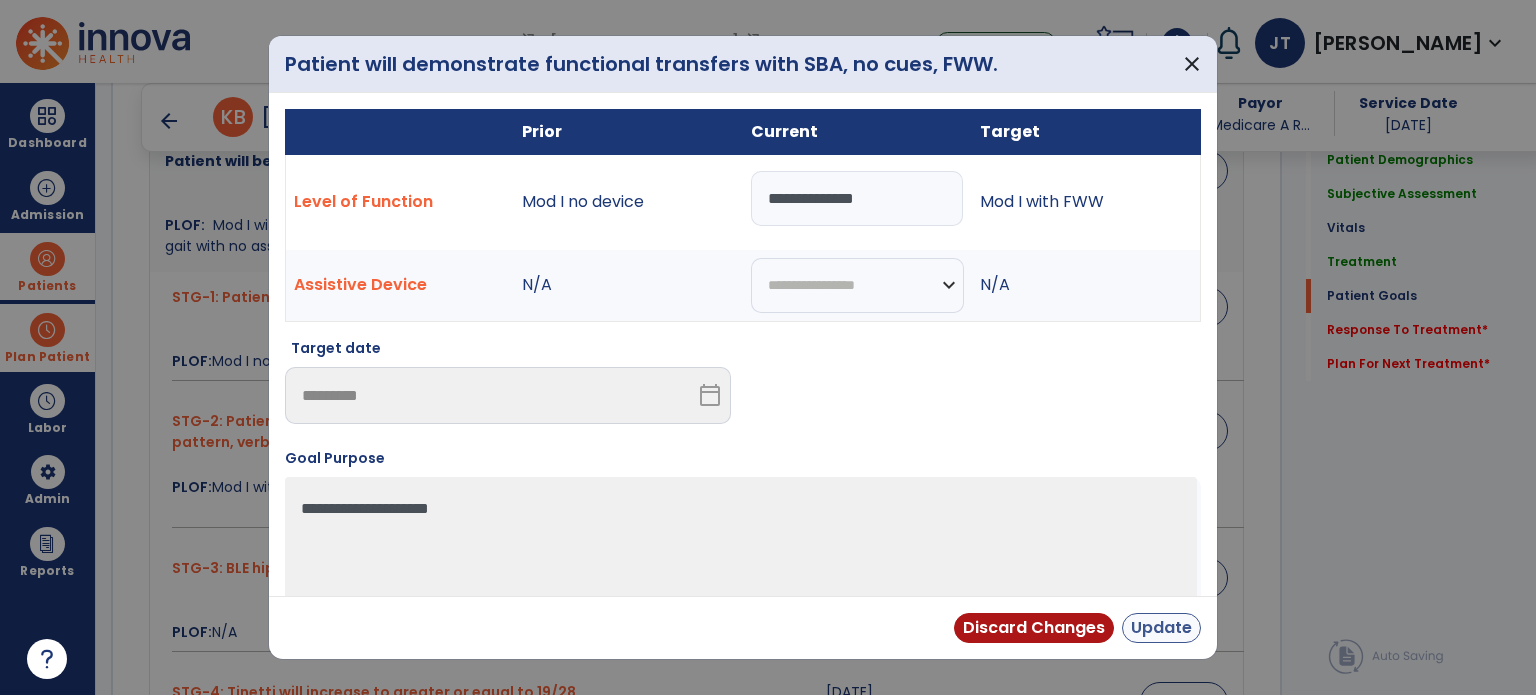 type on "**********" 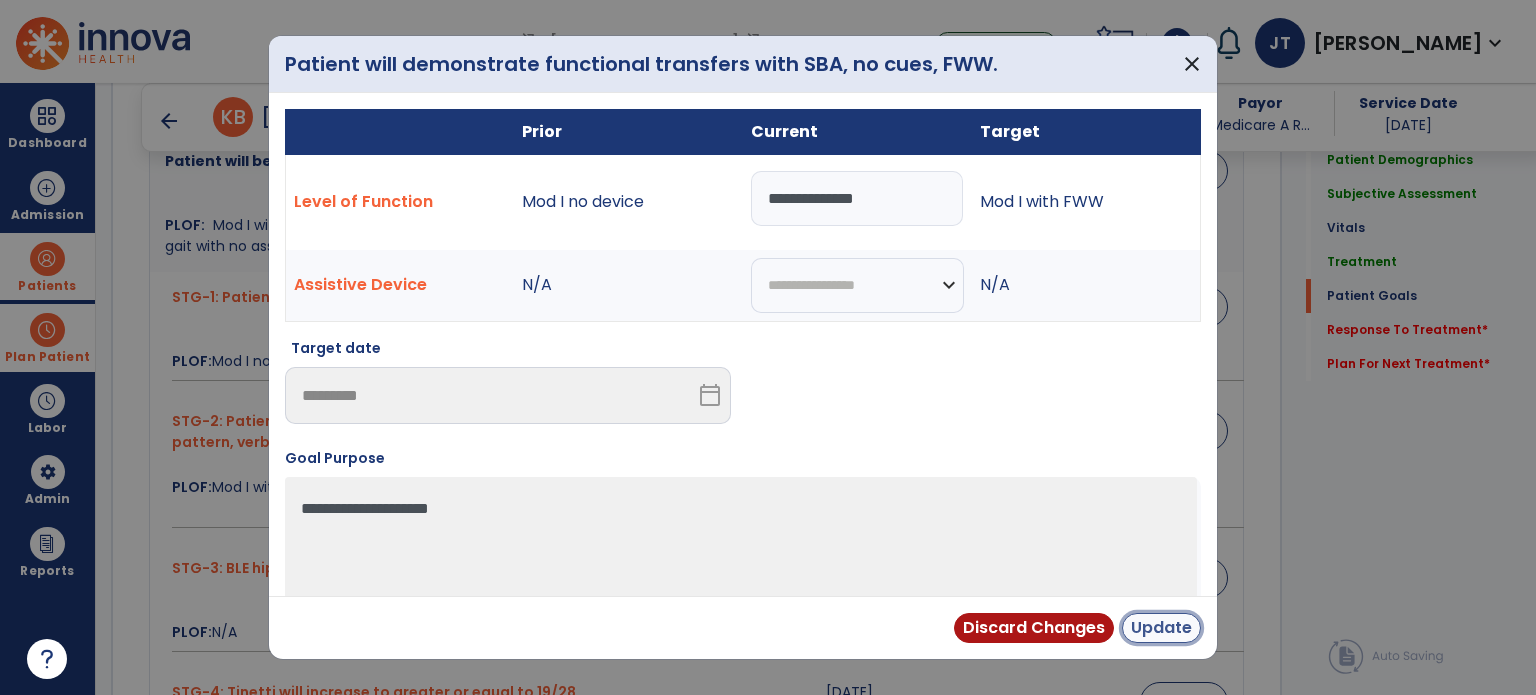 click on "Update" at bounding box center (1161, 628) 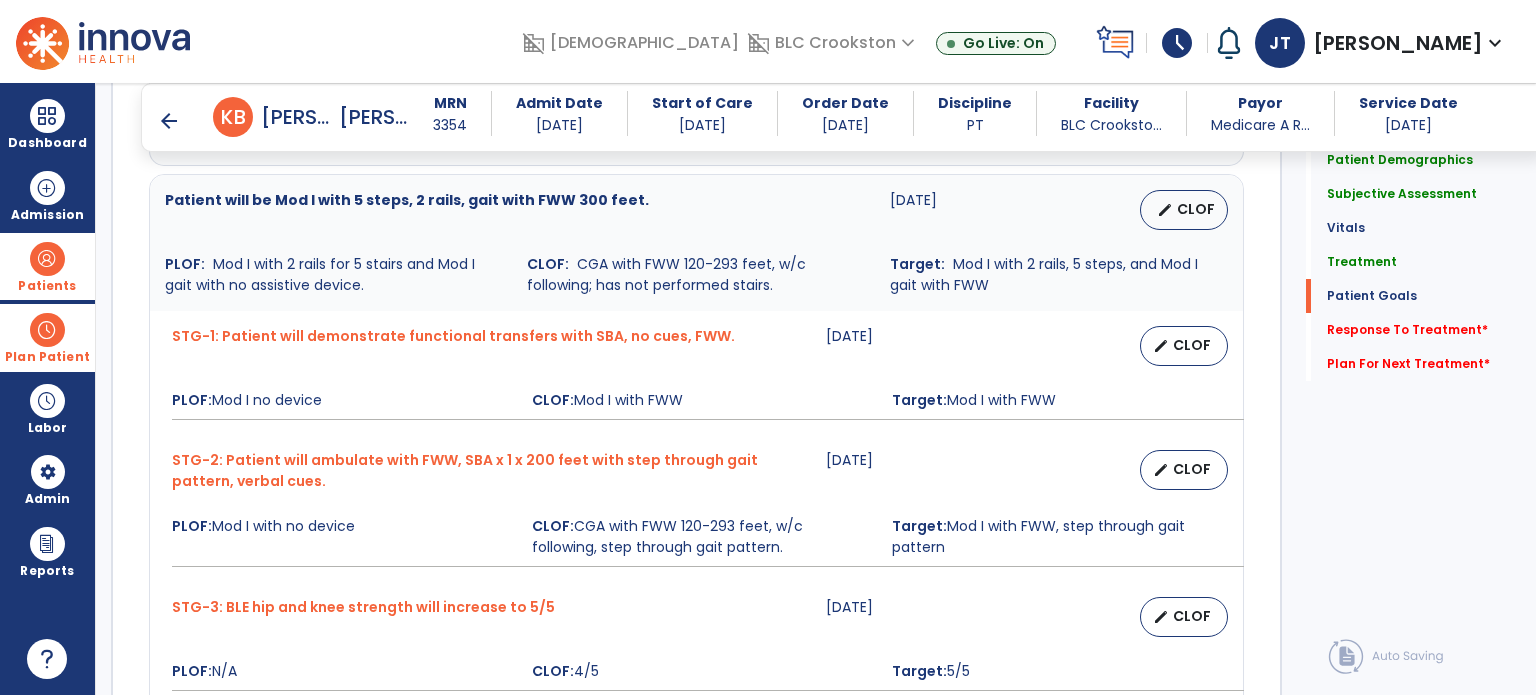 scroll, scrollTop: 2059, scrollLeft: 0, axis: vertical 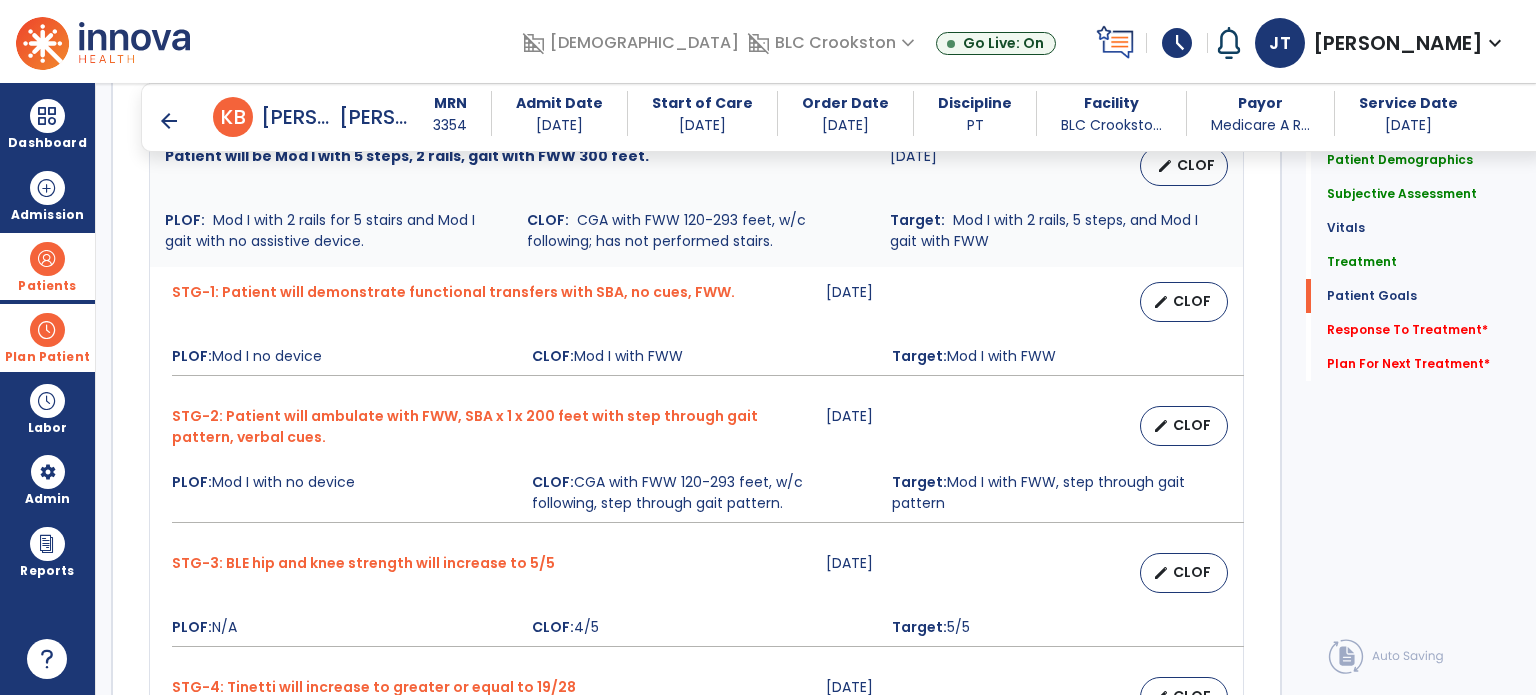 click on "arrow_back" at bounding box center [169, 121] 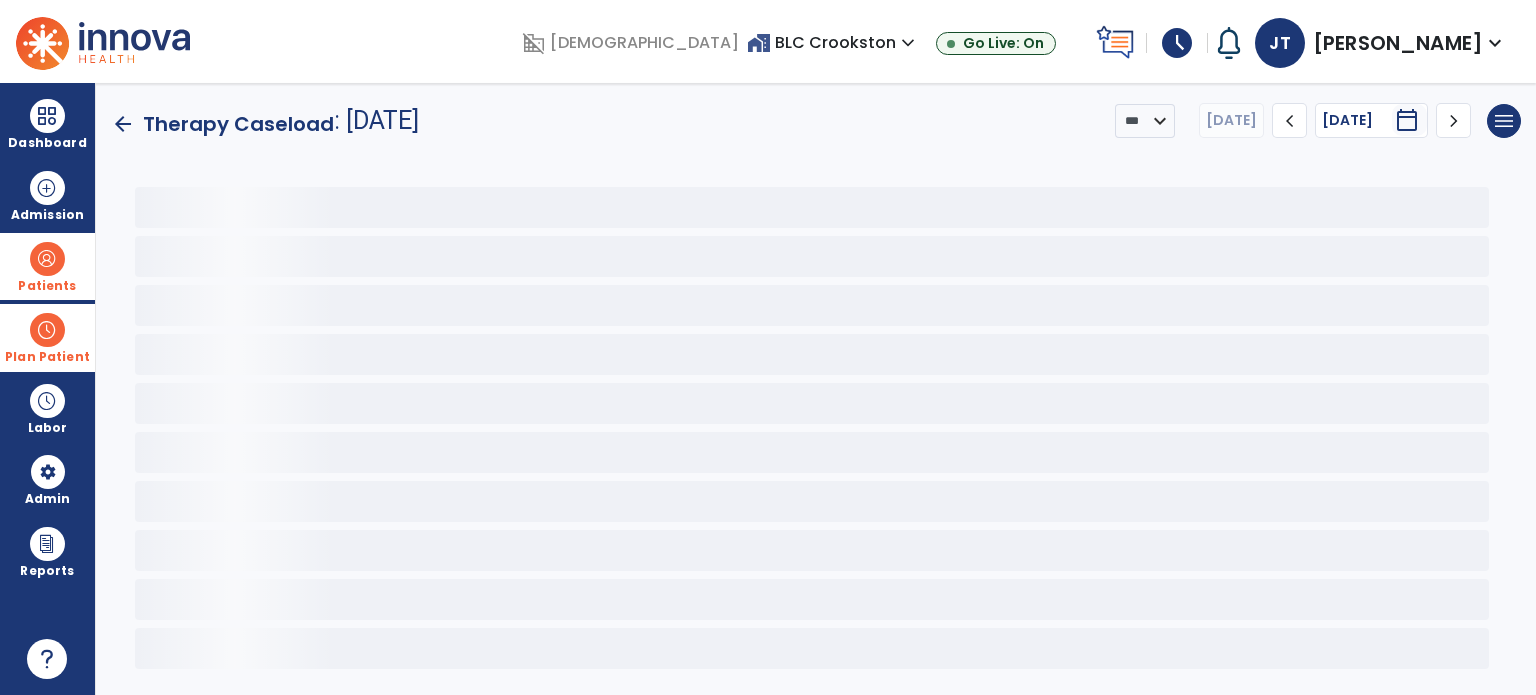 scroll, scrollTop: 0, scrollLeft: 0, axis: both 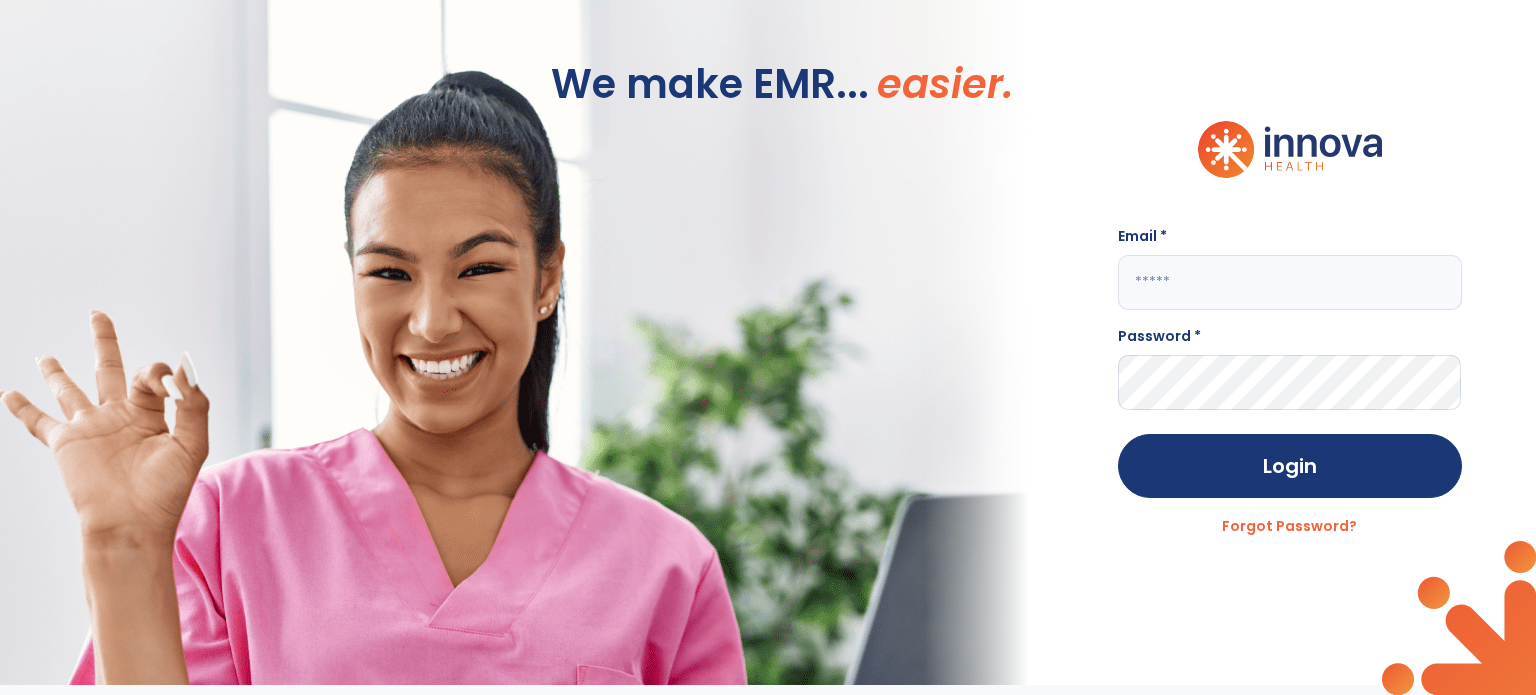 click 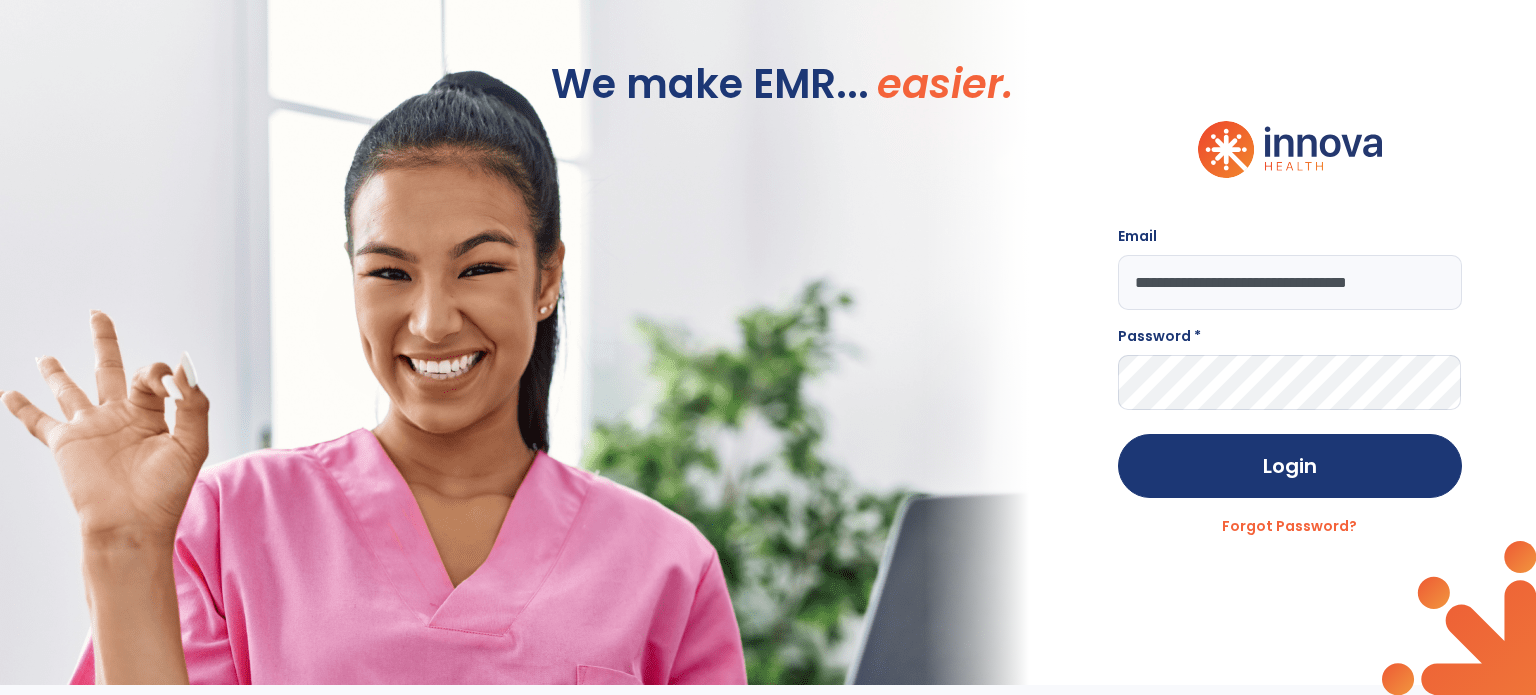 type on "**********" 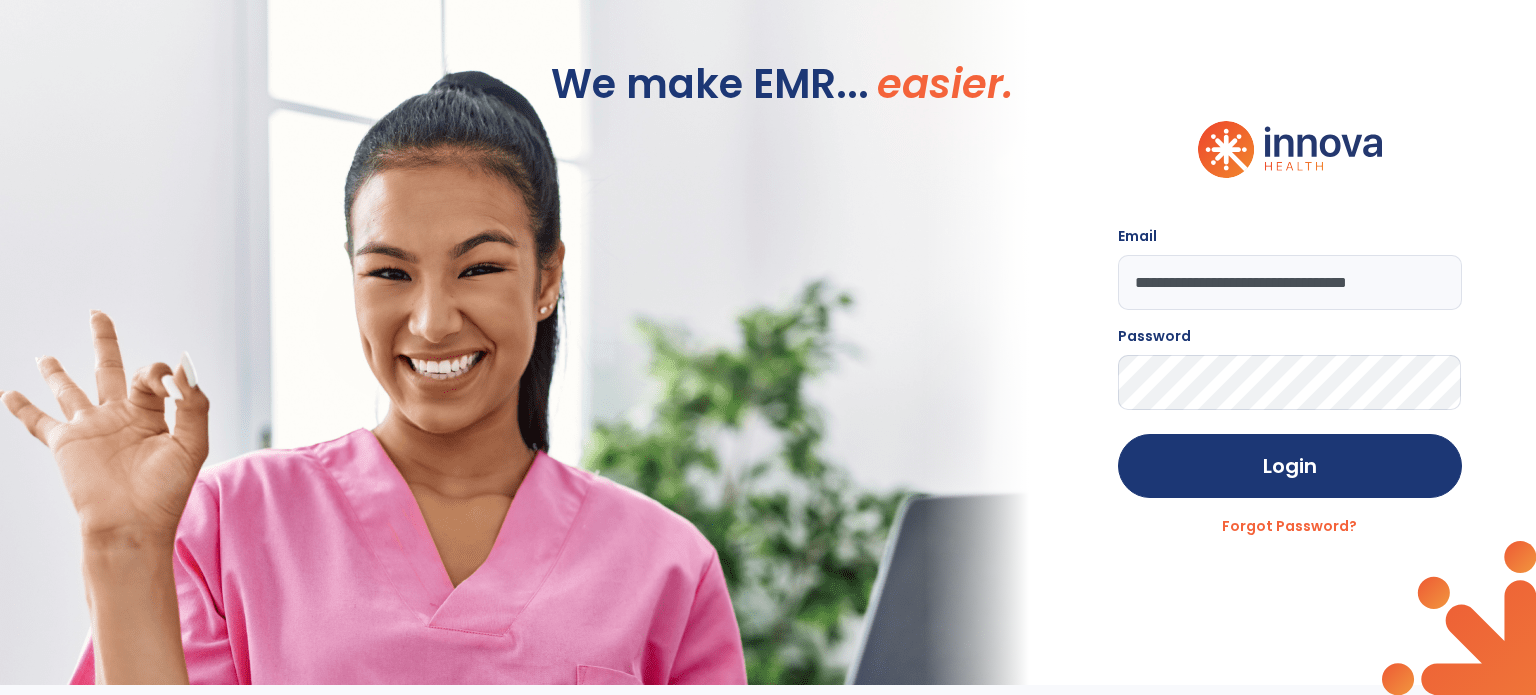 click on "Login" 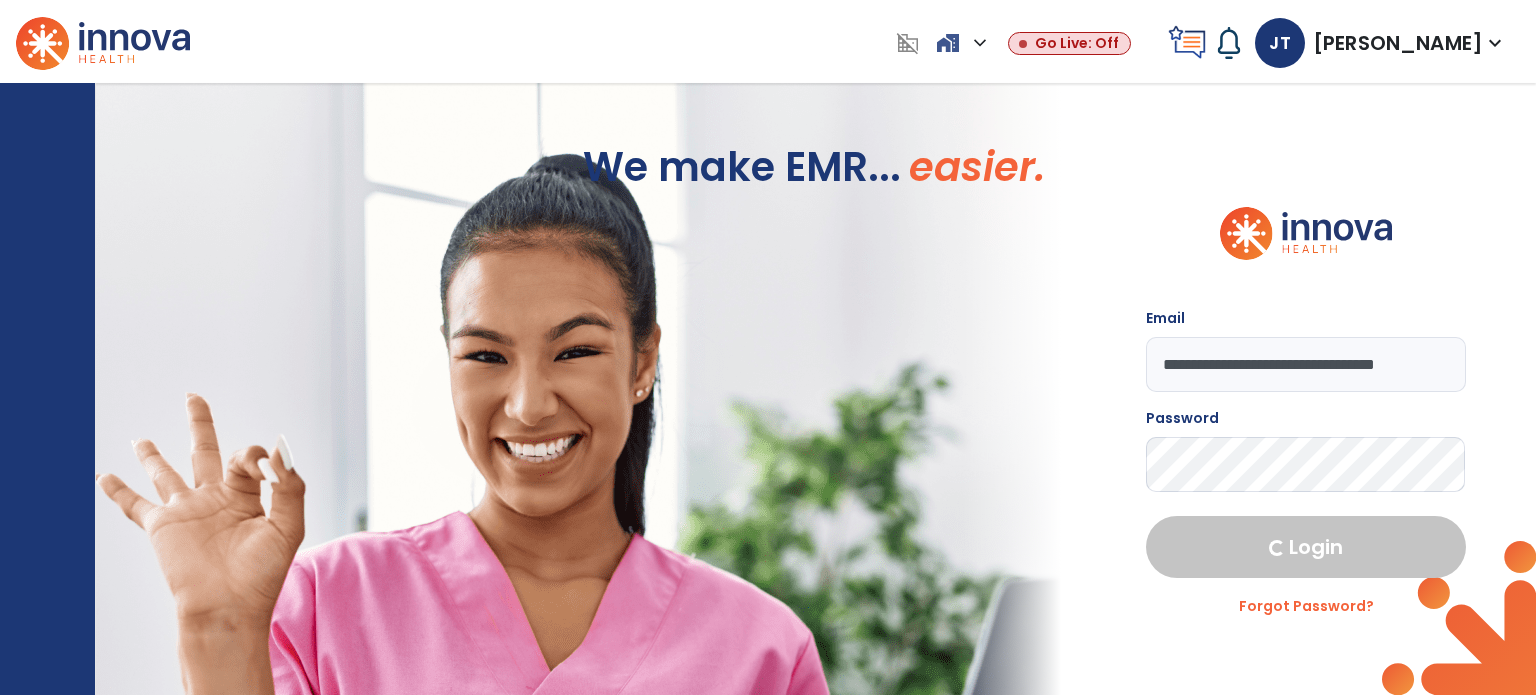 select on "***" 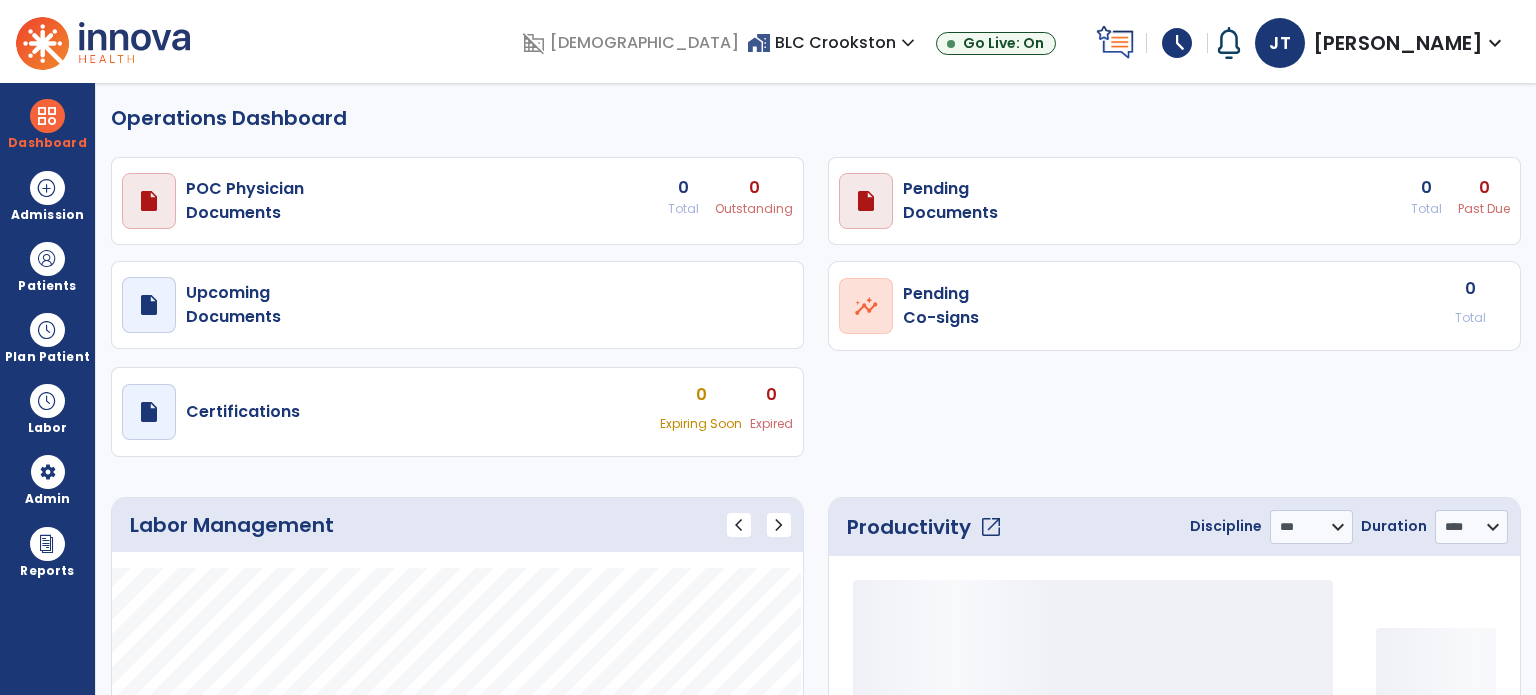 select on "***" 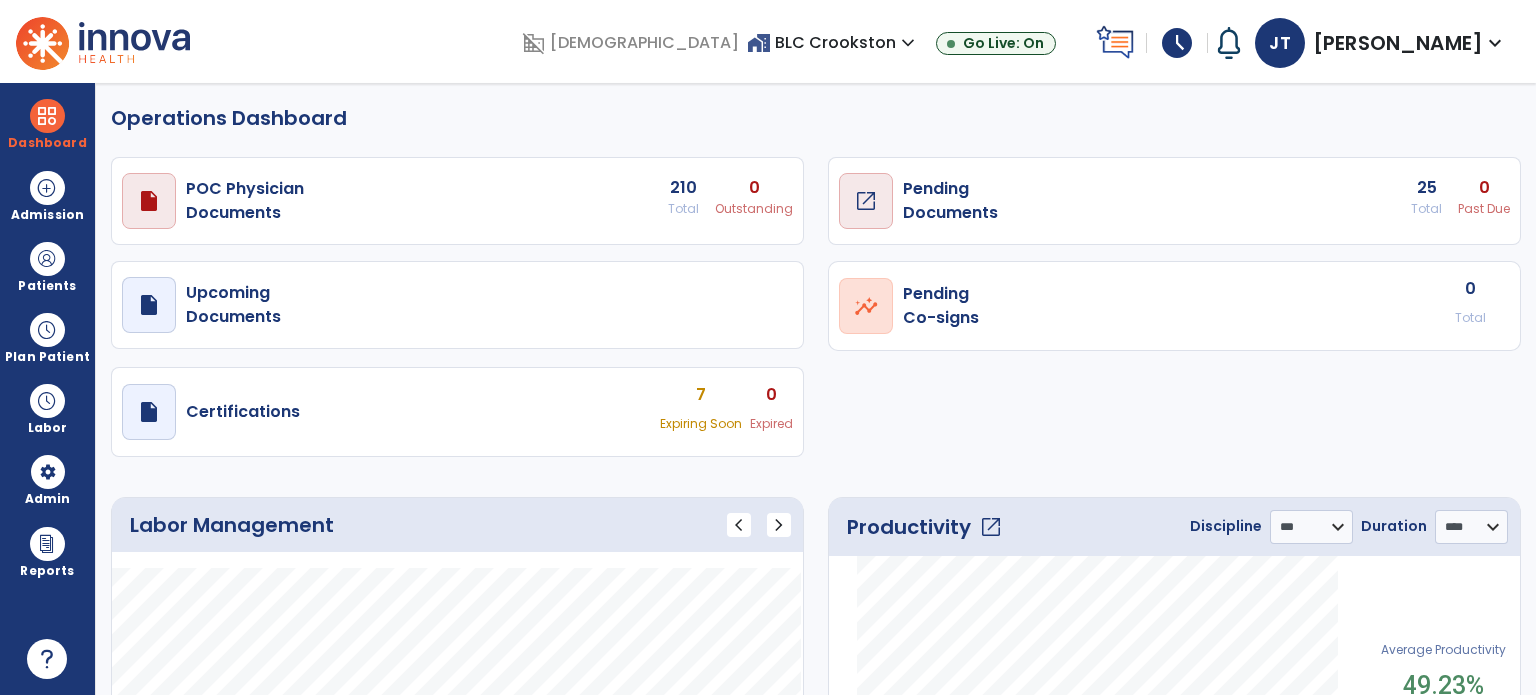 click on "Pending   Documents" at bounding box center (245, 201) 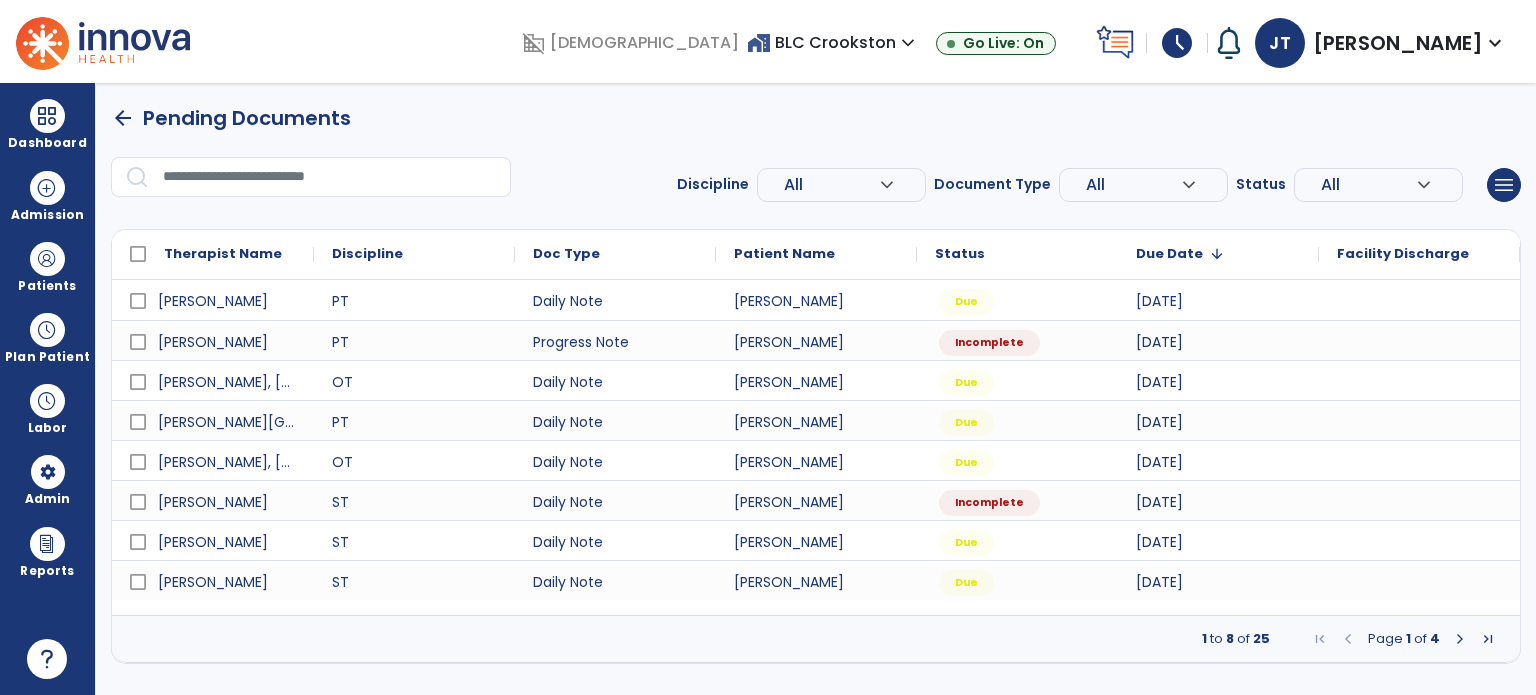 click on "expand_more" at bounding box center (887, 185) 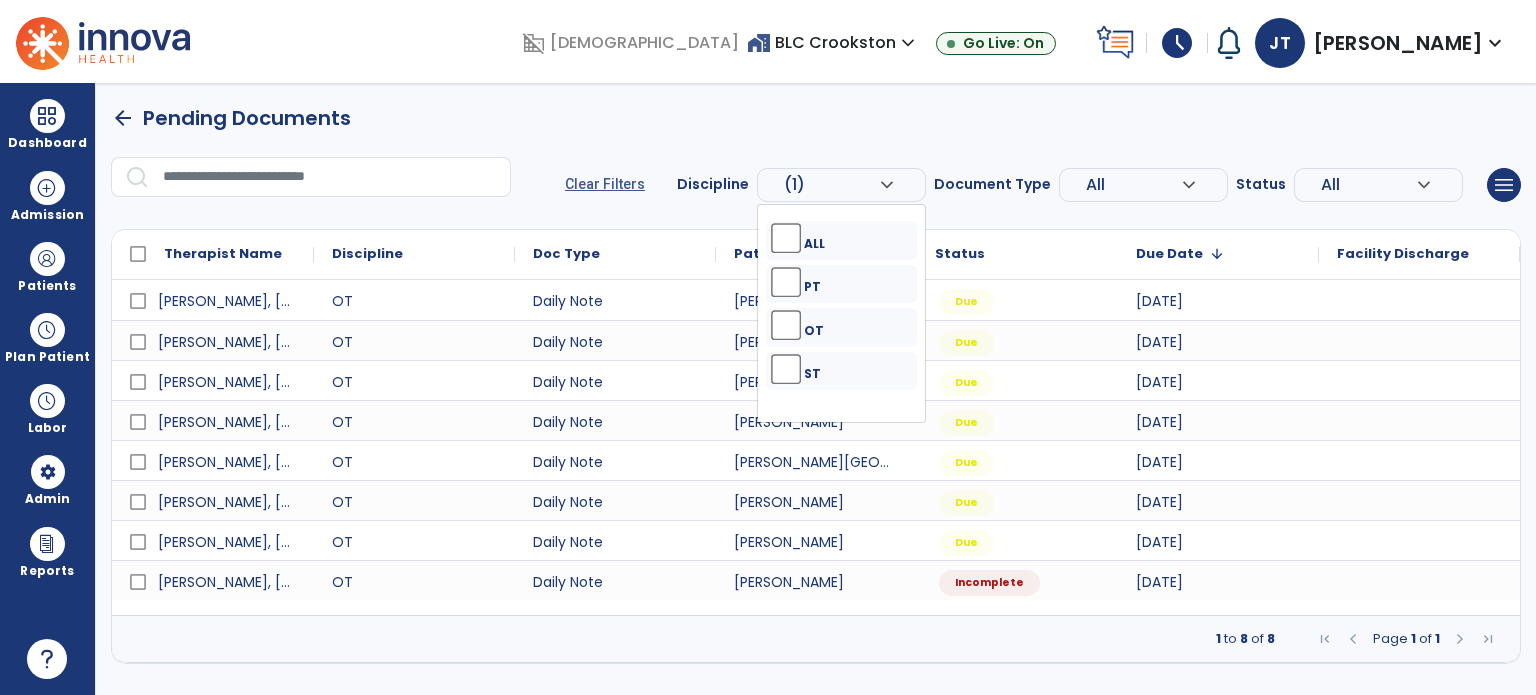 click on "arrow_back   Pending Documents" at bounding box center [816, 118] 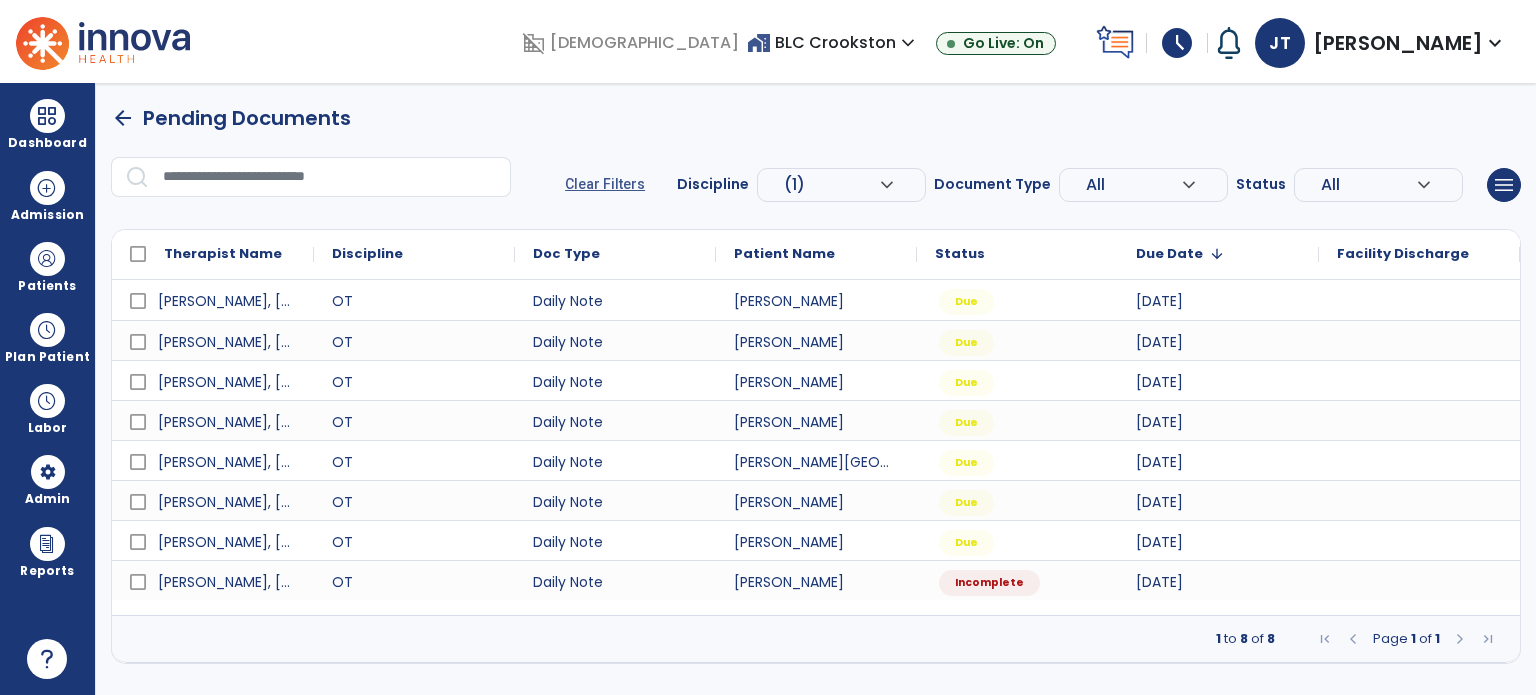click at bounding box center [1460, 639] 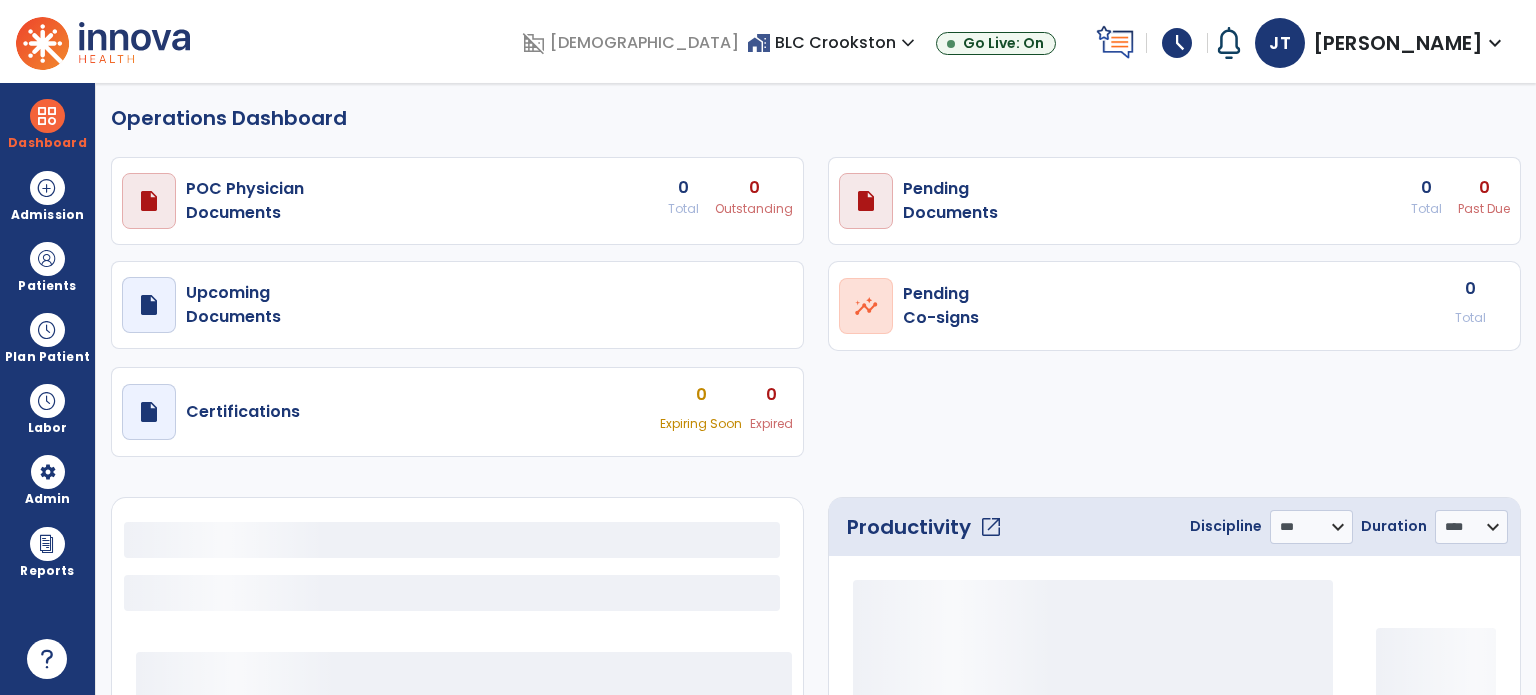 select on "***" 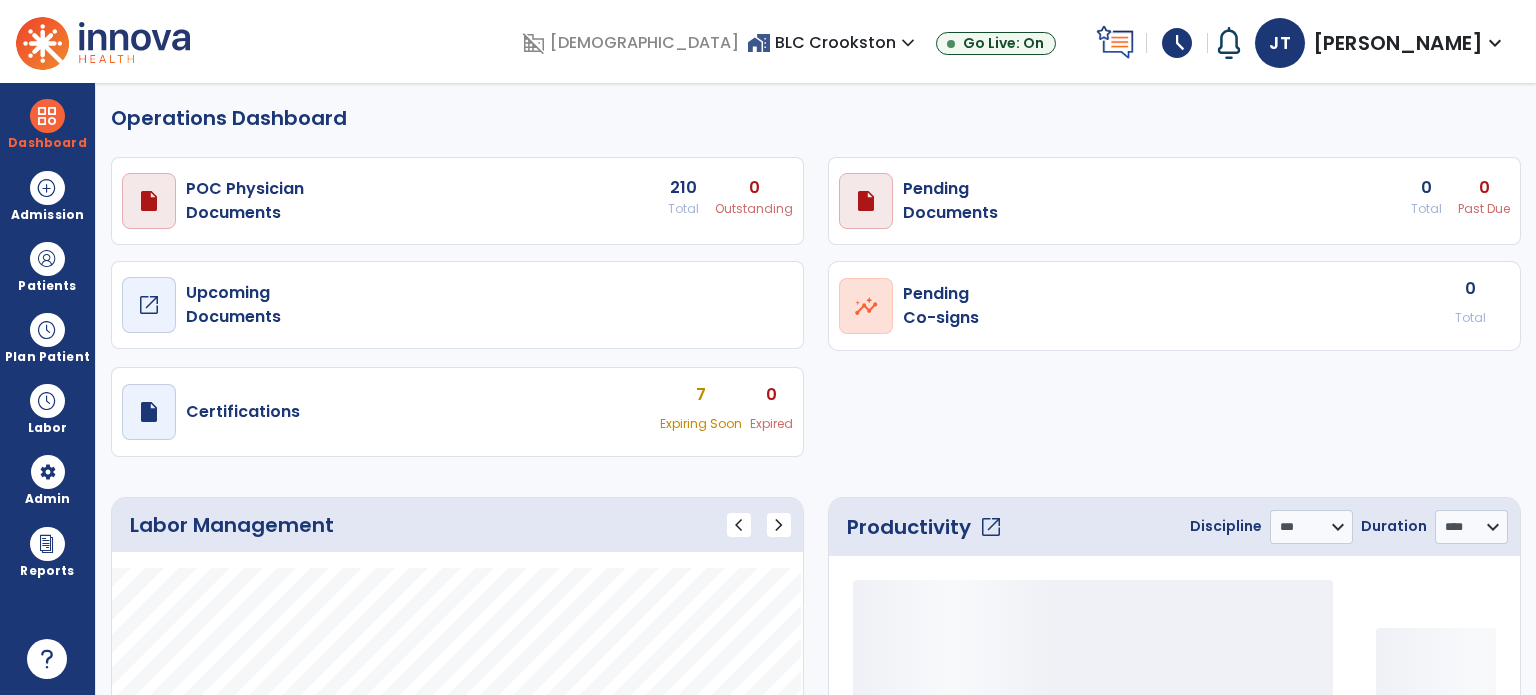 click on "Upcoming   Documents" at bounding box center (245, 201) 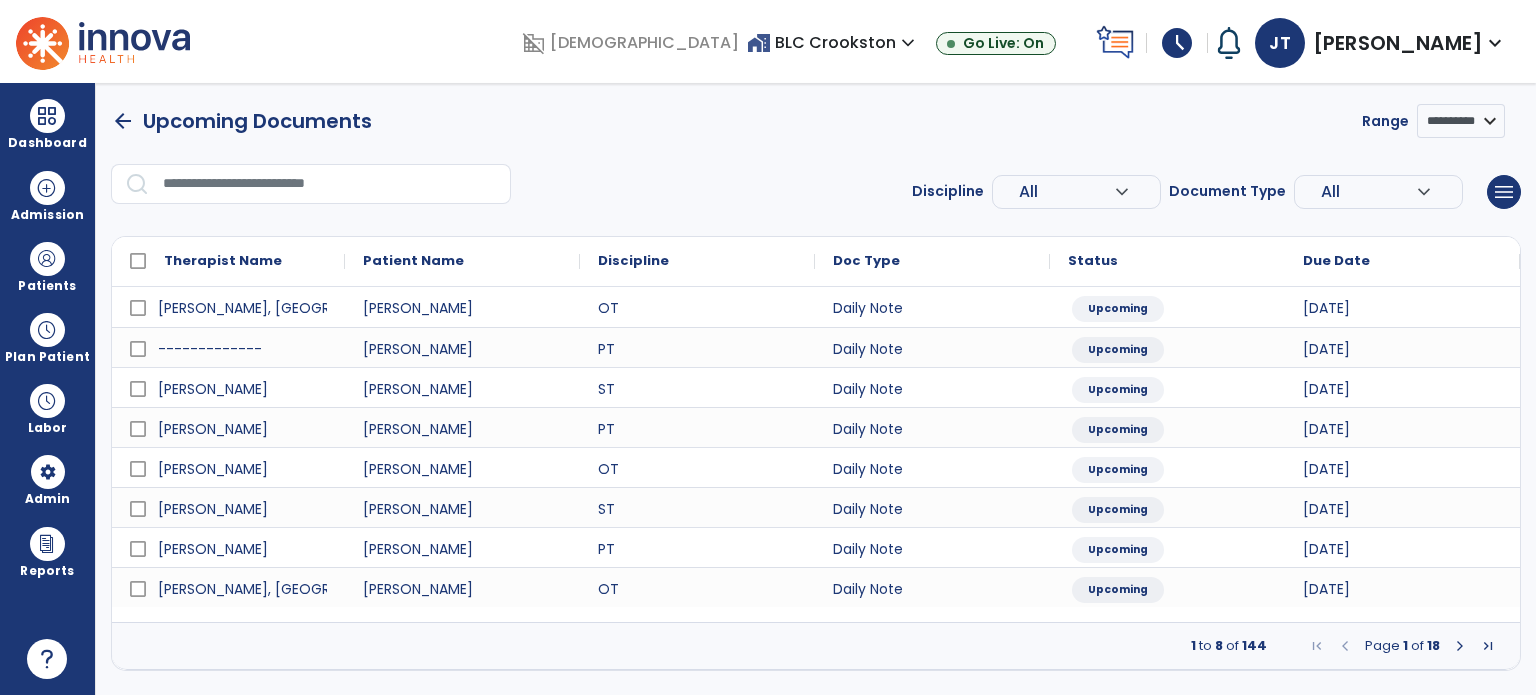 click on "expand_more" at bounding box center (1122, 192) 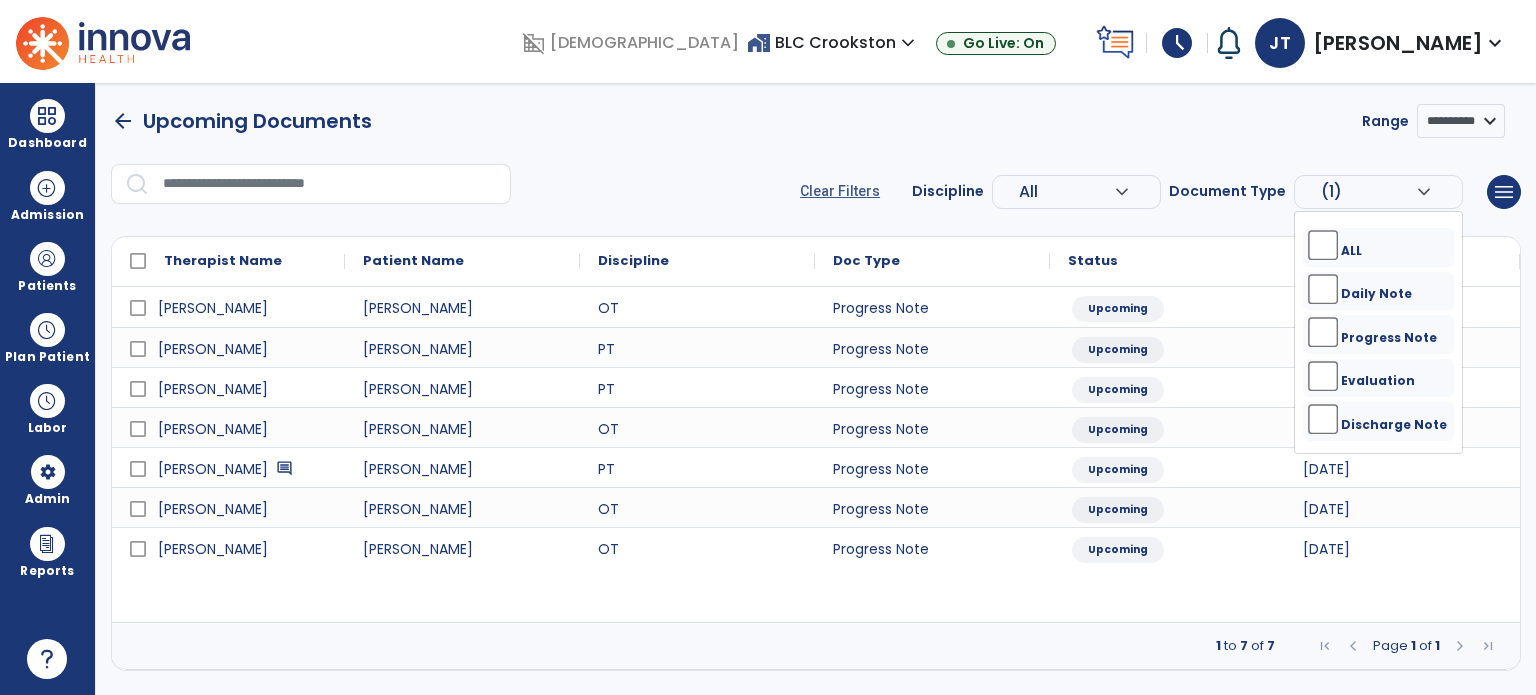 click on "expand_more" at bounding box center [1122, 192] 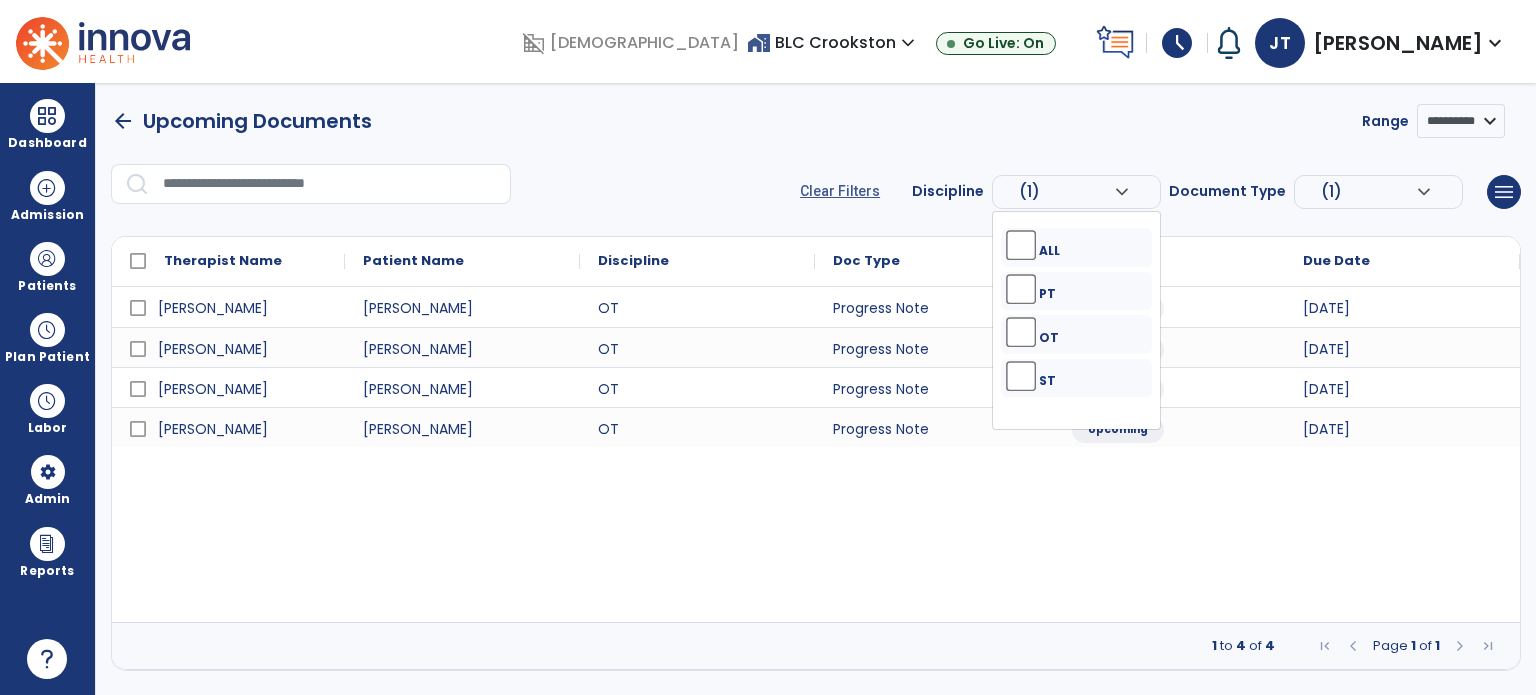 click on "[PERSON_NAME] [PERSON_NAME] OT Progress Note Upcoming [DATE]
[PERSON_NAME] [PERSON_NAME] OT Progress Note Upcoming [DATE]
[PERSON_NAME] [PERSON_NAME] OT Progress Note Upcoming [DATE]
[PERSON_NAME] [PERSON_NAME] OT Progress Note Upcoming [DATE]" at bounding box center (816, 454) 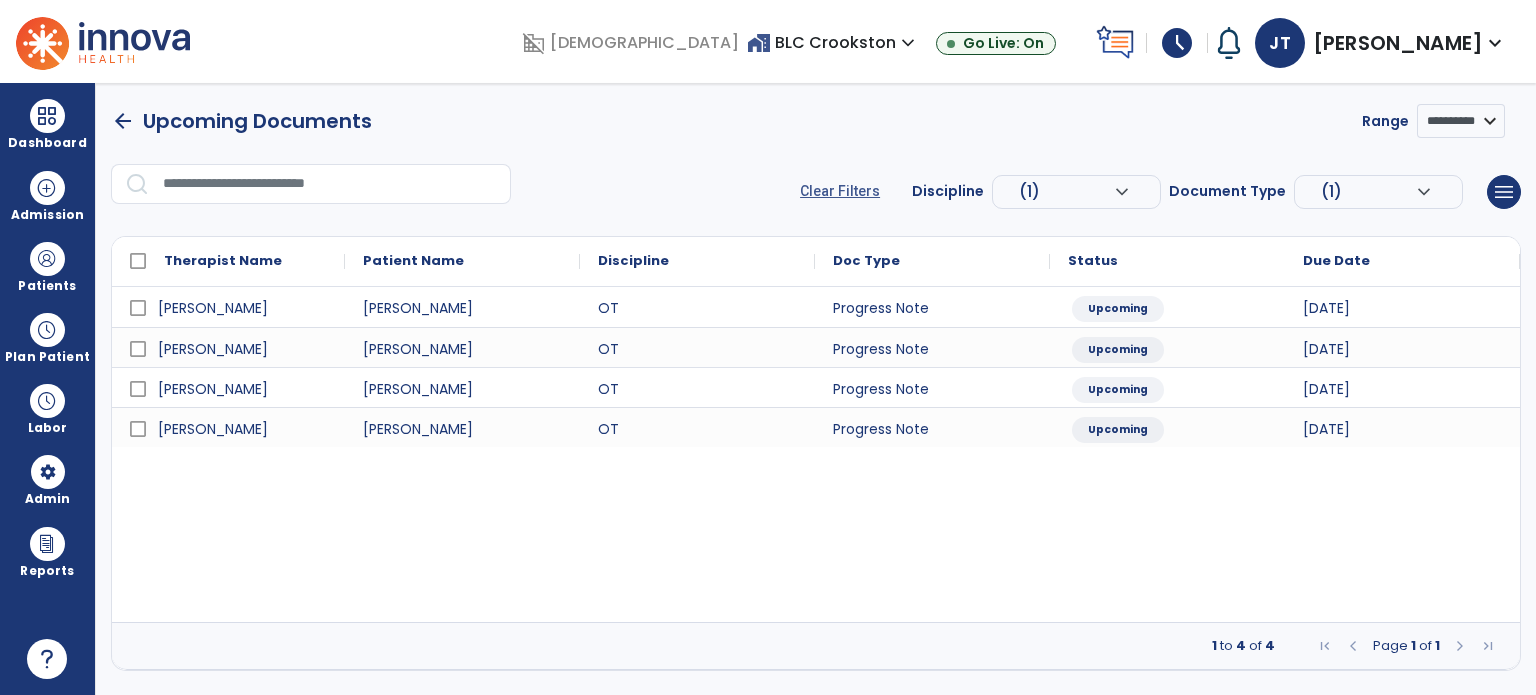 click on "Due Date" at bounding box center (1402, 261) 